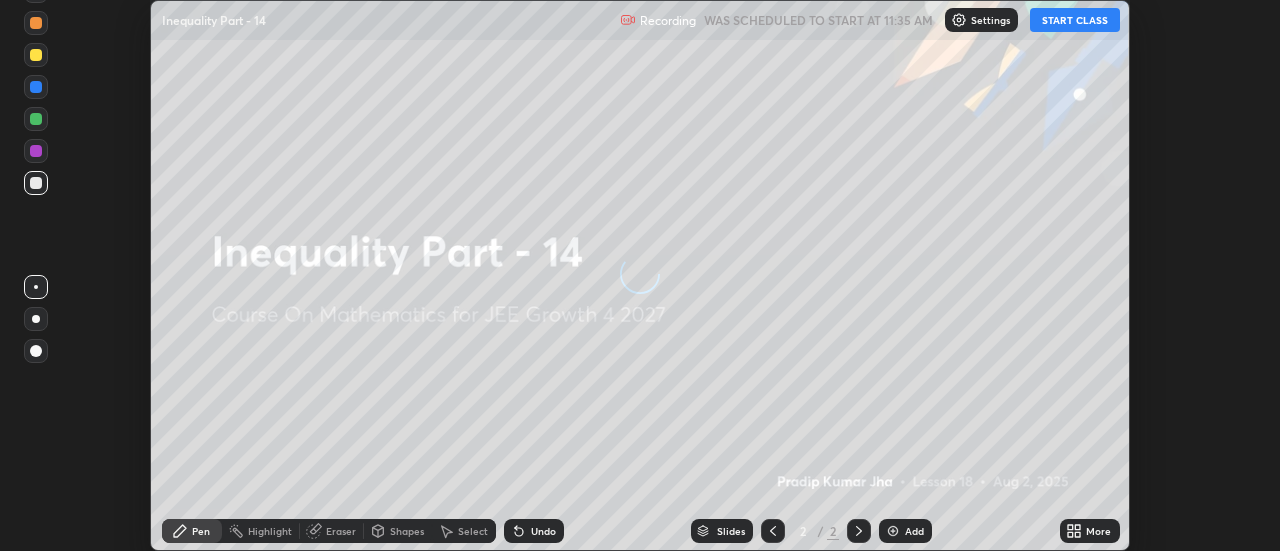 scroll, scrollTop: 0, scrollLeft: 0, axis: both 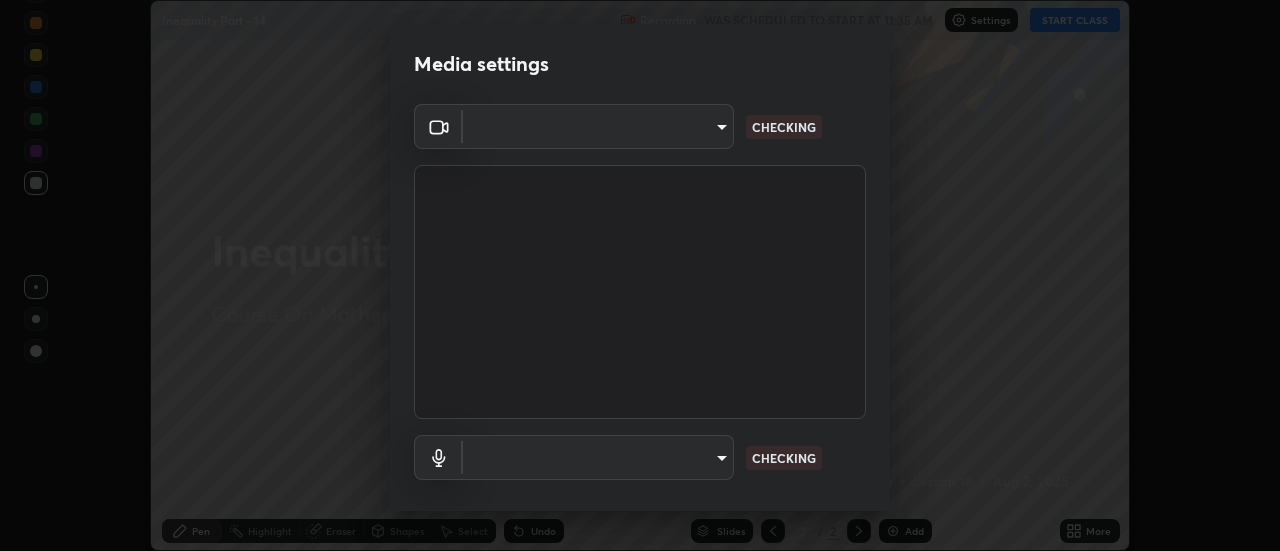 type on "de4d584312b4434b91bb48b0c0e382846541704910f56accdd629dbaa70238e6" 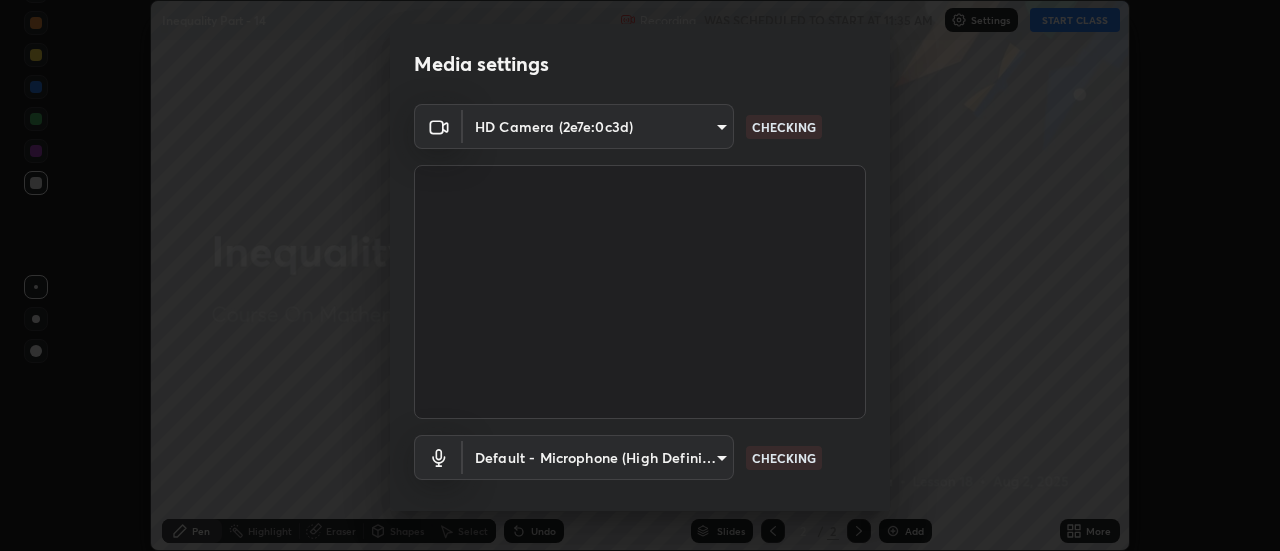 click on "Erase all Inequality Part - 14 Recording WAS SCHEDULED TO START AT  11:35 AM Settings START CLASS Setting up your live class Inequality Part - 14 • L18 of Course On Mathematics for JEE Growth 4 2027 [PERSON] Pen Highlight Eraser Shapes Select Undo Slides 2 / 2 Add More No doubts shared Encourage your learners to ask a doubt for better clarity Report an issue Reason for reporting Buffering Chat not working Audio - Video sync issue Educator video quality low ​ Attach an image Report Media settings HD Camera (2e7e:0c3d) de4d584312b4434b91bb48b0c0e382846541704910f56accdd629dbaa70238e6 CHECKING Default - Microphone (High Definition Audio Device) default CHECKING 1 / 5 Next" at bounding box center [640, 275] 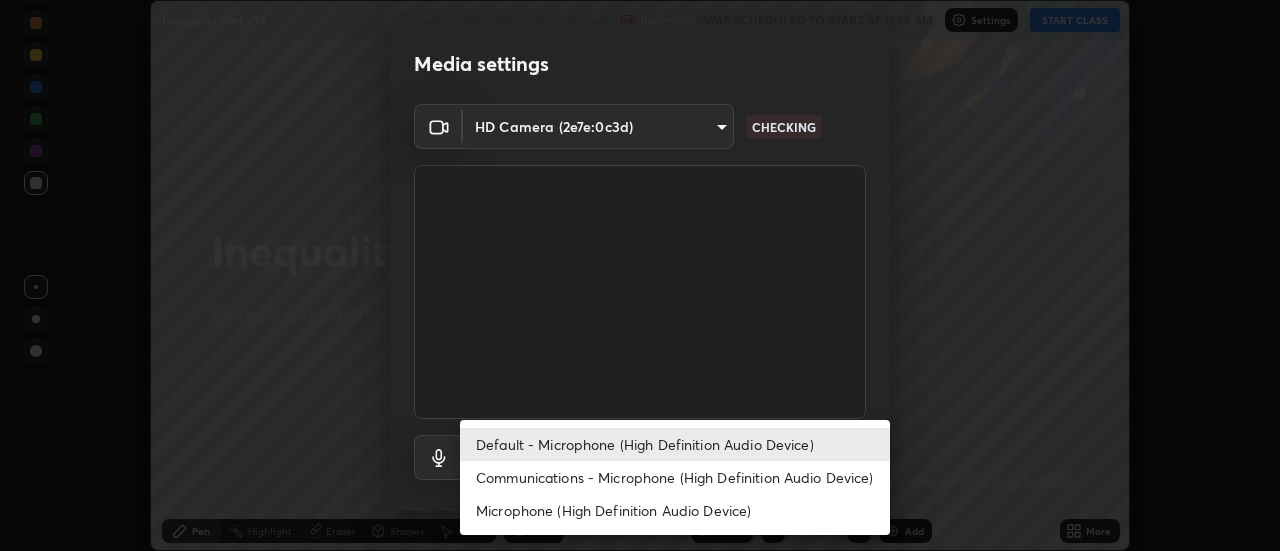 click on "Communications - Microphone (High Definition Audio Device)" at bounding box center [675, 477] 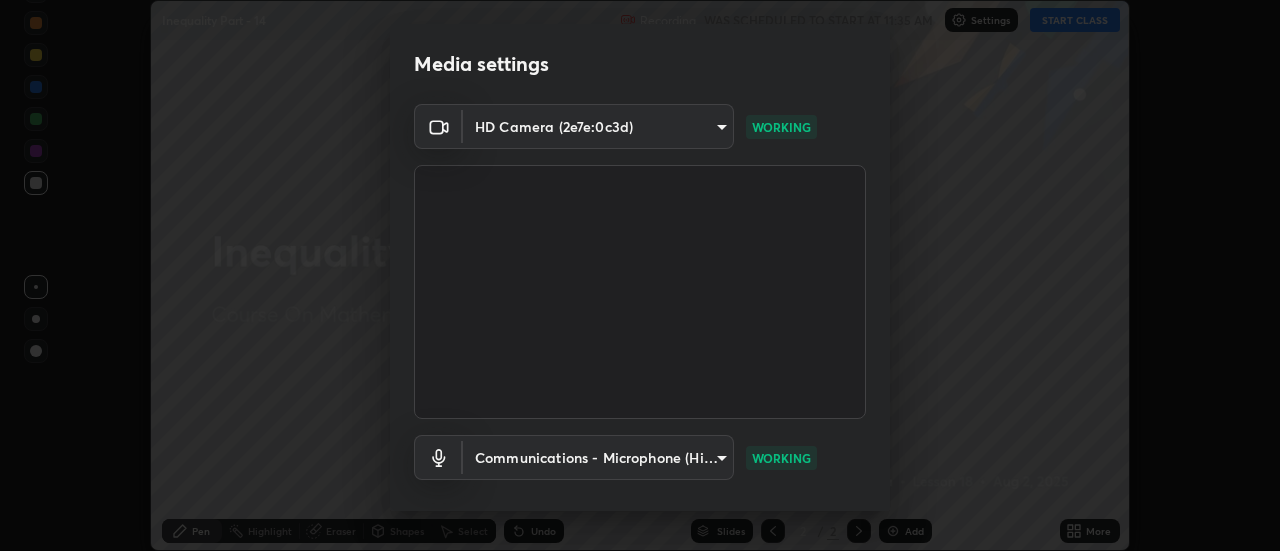 click on "Erase all Inequality Part - 14 Recording WAS SCHEDULED TO START AT  11:35 AM Settings START CLASS Setting up your live class Inequality Part - 14 • L18 of Course On Mathematics for JEE Growth 4 2027 [PERSON] Pen Highlight Eraser Shapes Select Undo Slides 2 / 2 Add More No doubts shared Encourage your learners to ask a doubt for better clarity Report an issue Reason for reporting Buffering Chat not working Audio - Video sync issue Educator video quality low ​ Attach an image Report Media settings HD Camera (2e7e:0c3d) de4d584312b4434b91bb48b0c0e382846541704910f56accdd629dbaa70238e6 WORKING Communications - Microphone (High Definition Audio Device) communications WORKING 1 / 5 Next" at bounding box center [640, 275] 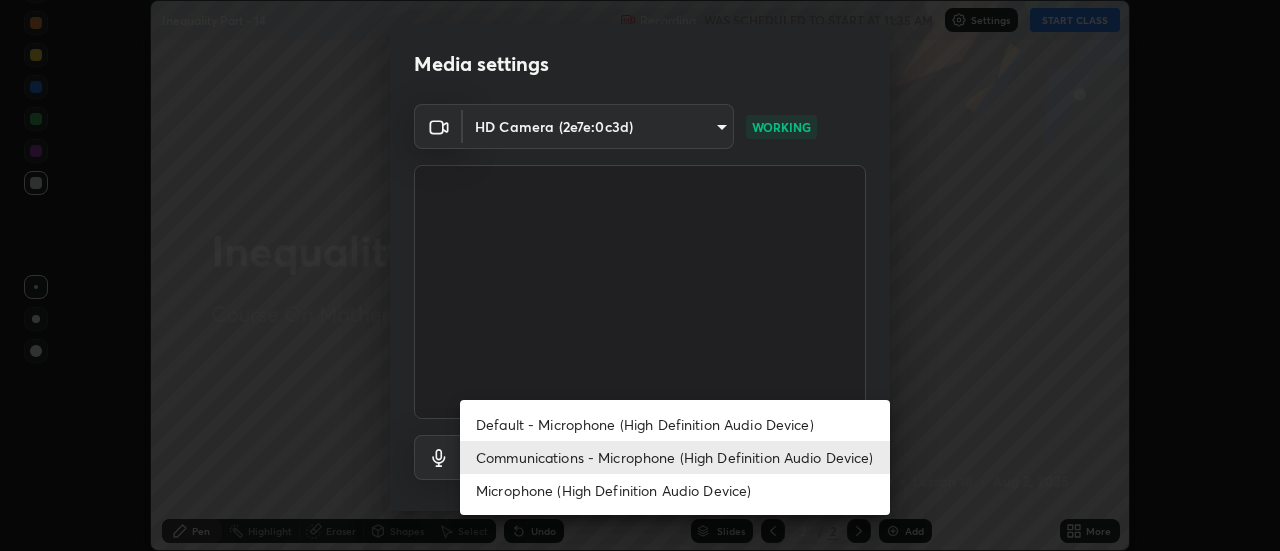click on "Default - Microphone (High Definition Audio Device)" at bounding box center (675, 424) 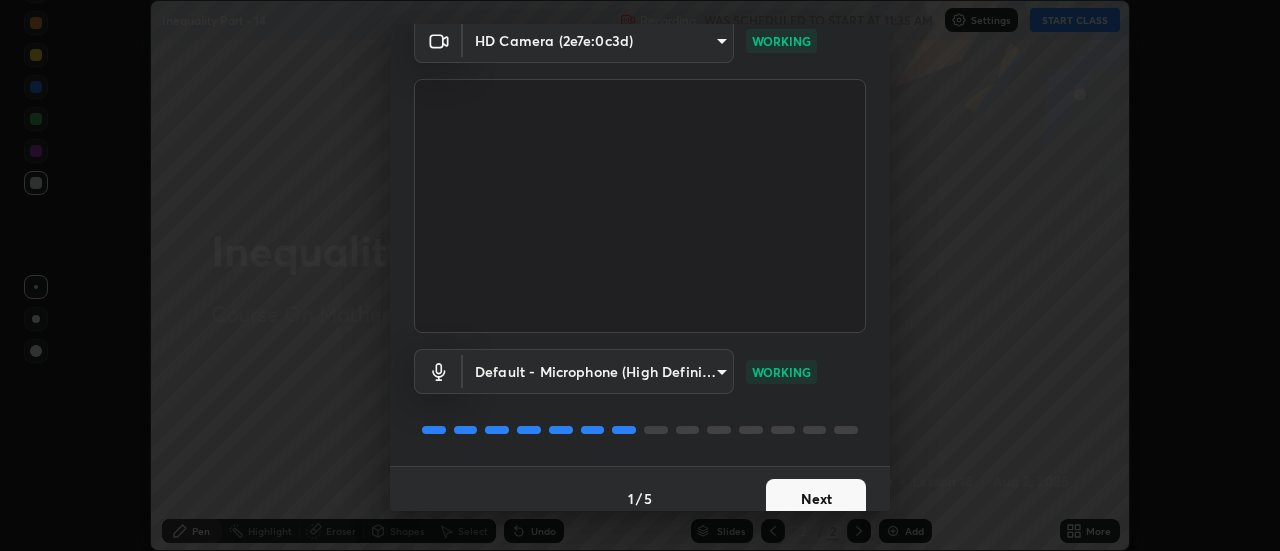 scroll, scrollTop: 105, scrollLeft: 0, axis: vertical 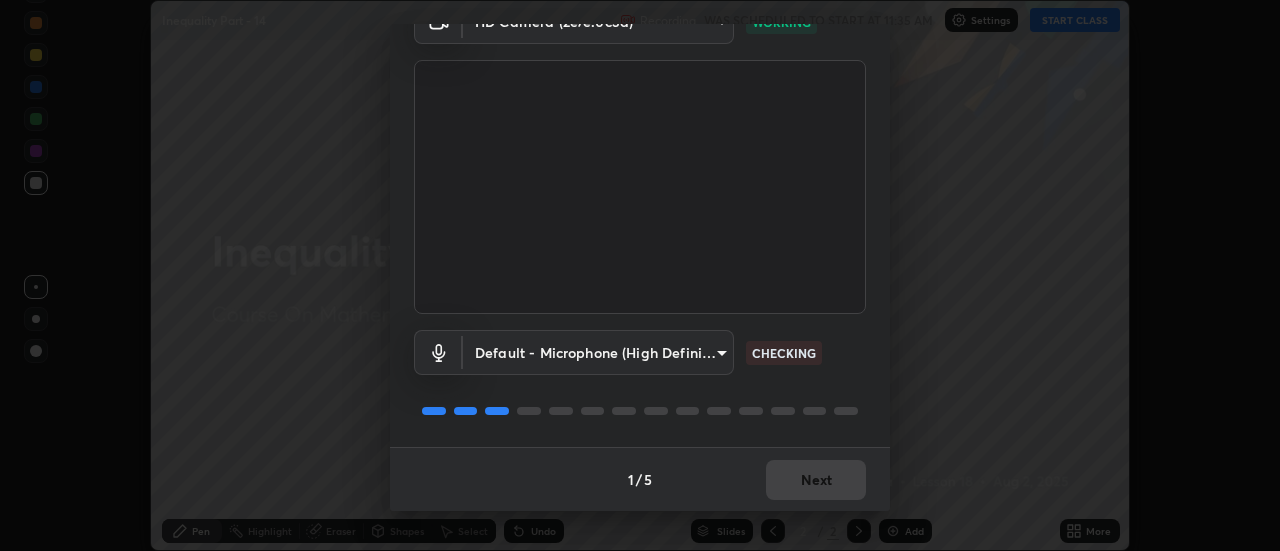 click on "1 / 5 Next" at bounding box center (640, 479) 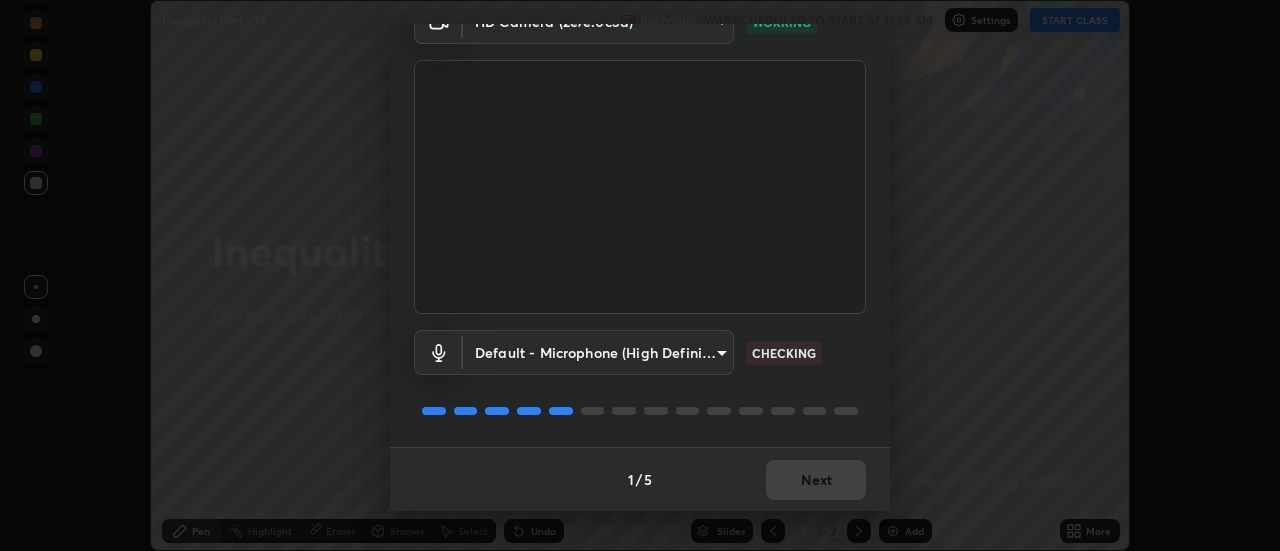 click on "1 / 5 Next" at bounding box center (640, 479) 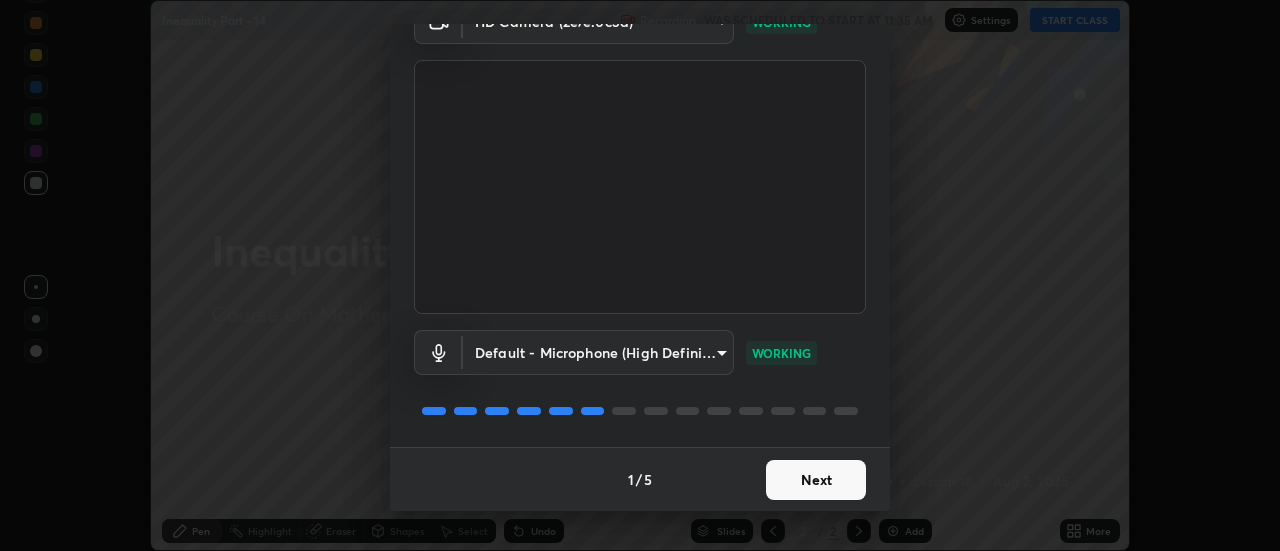 click on "Next" at bounding box center (816, 480) 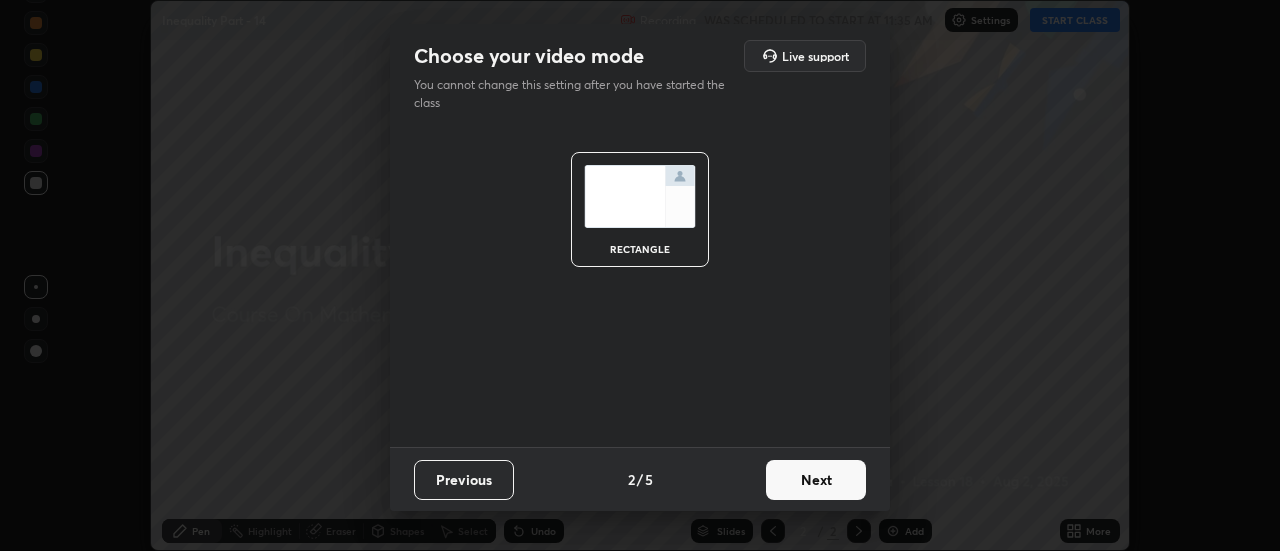 scroll, scrollTop: 0, scrollLeft: 0, axis: both 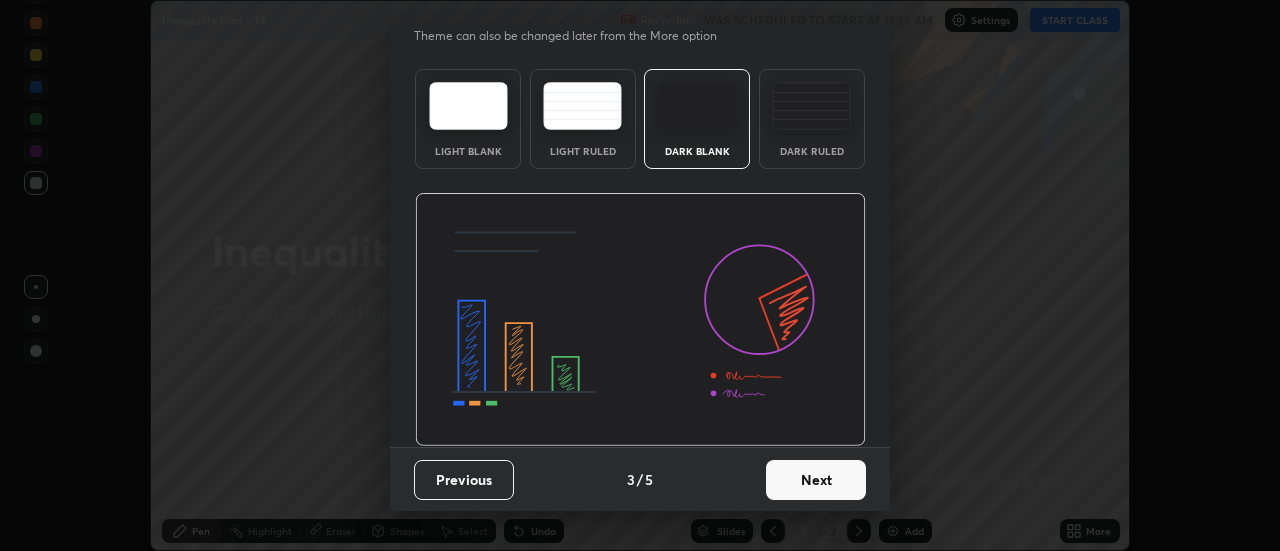 click on "Next" at bounding box center [816, 480] 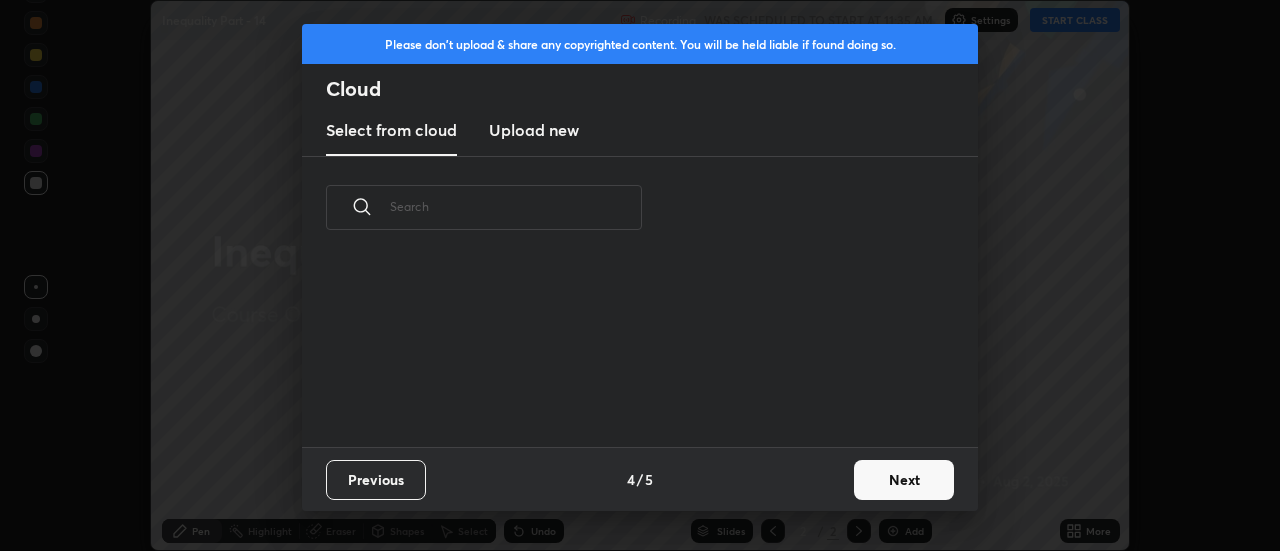 scroll, scrollTop: 0, scrollLeft: 0, axis: both 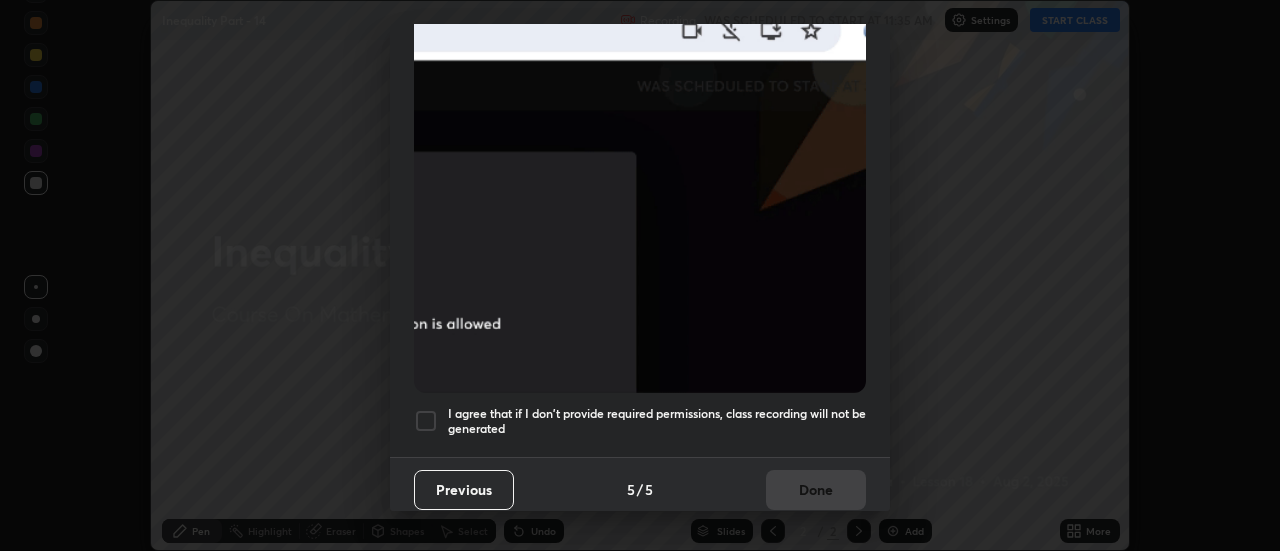 click on "I agree that if I don't provide required permissions, class recording will not be generated" at bounding box center (640, 421) 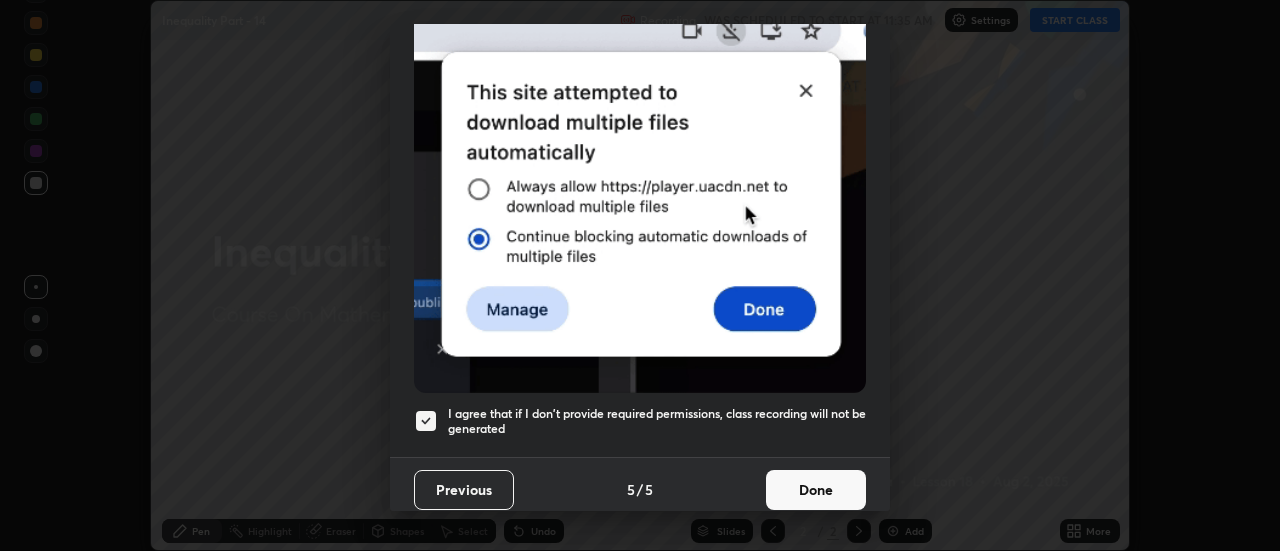 click on "Done" at bounding box center [816, 490] 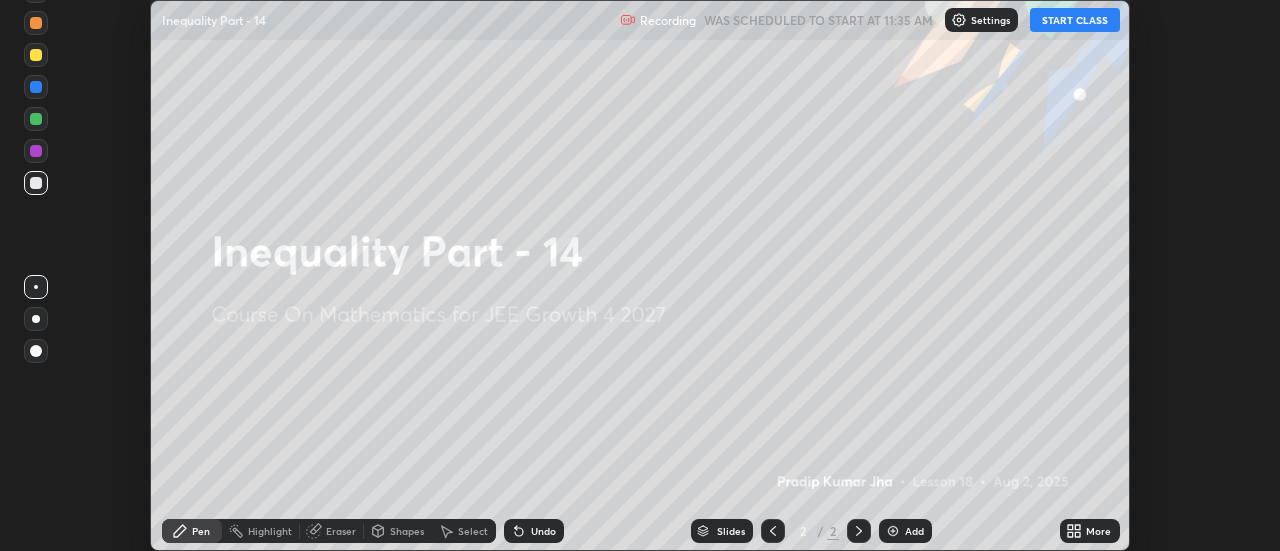 click on "START CLASS" at bounding box center [1075, 20] 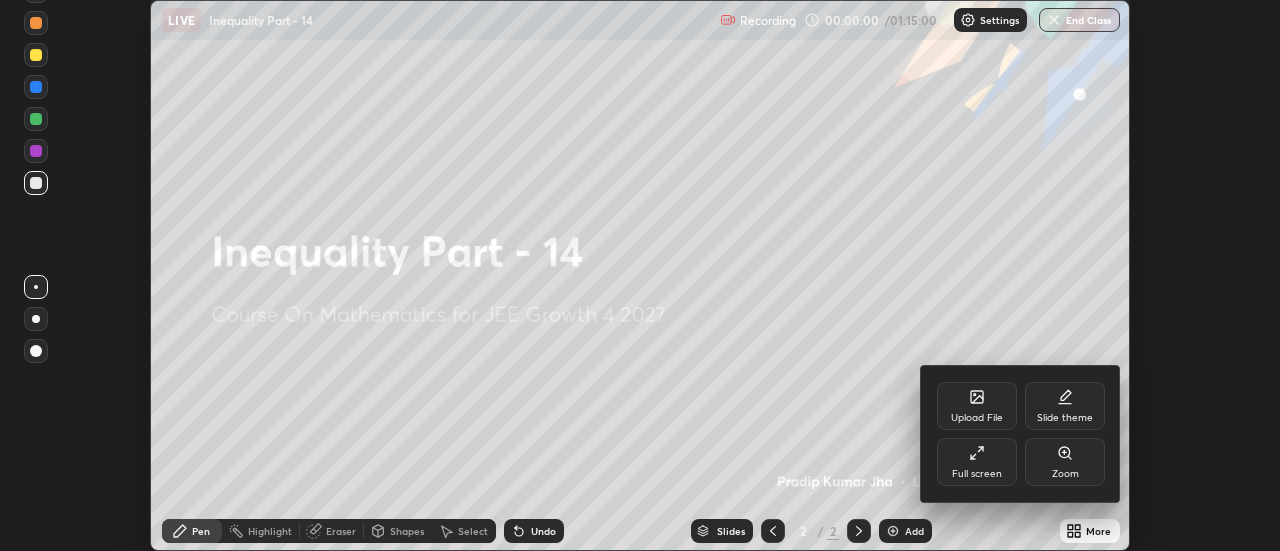 click on "Full screen" at bounding box center (977, 462) 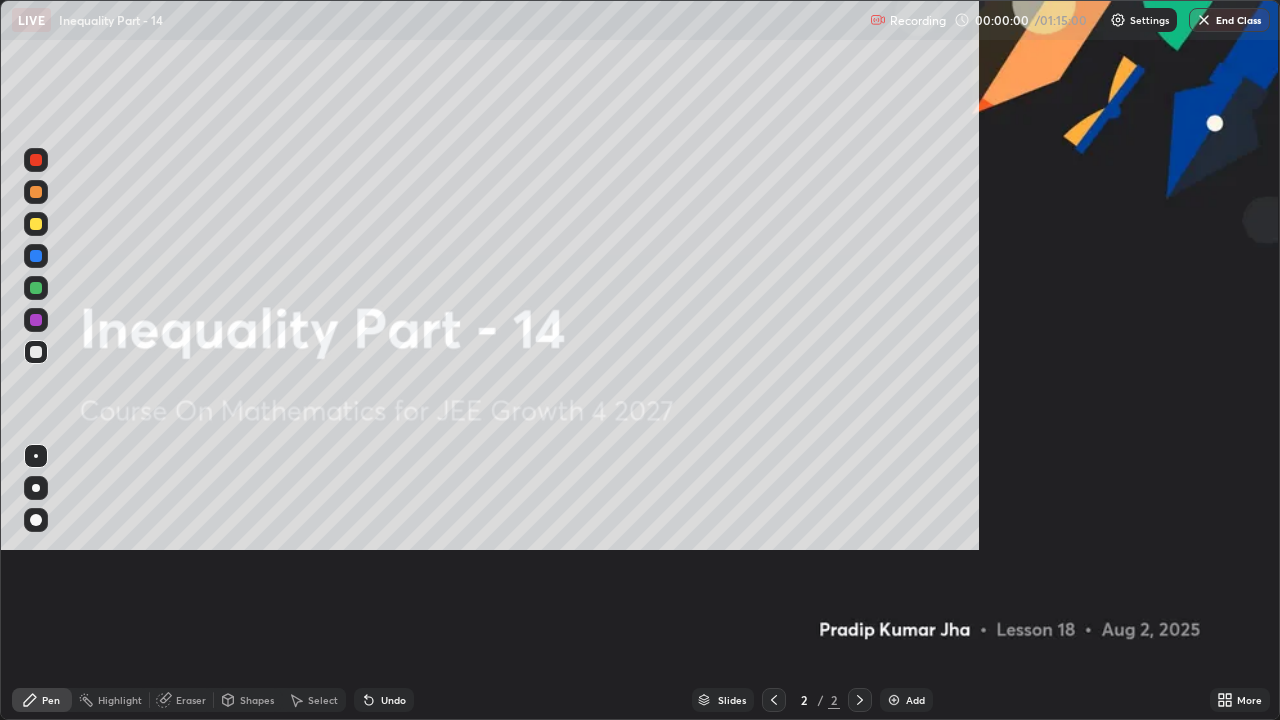 scroll, scrollTop: 99280, scrollLeft: 98720, axis: both 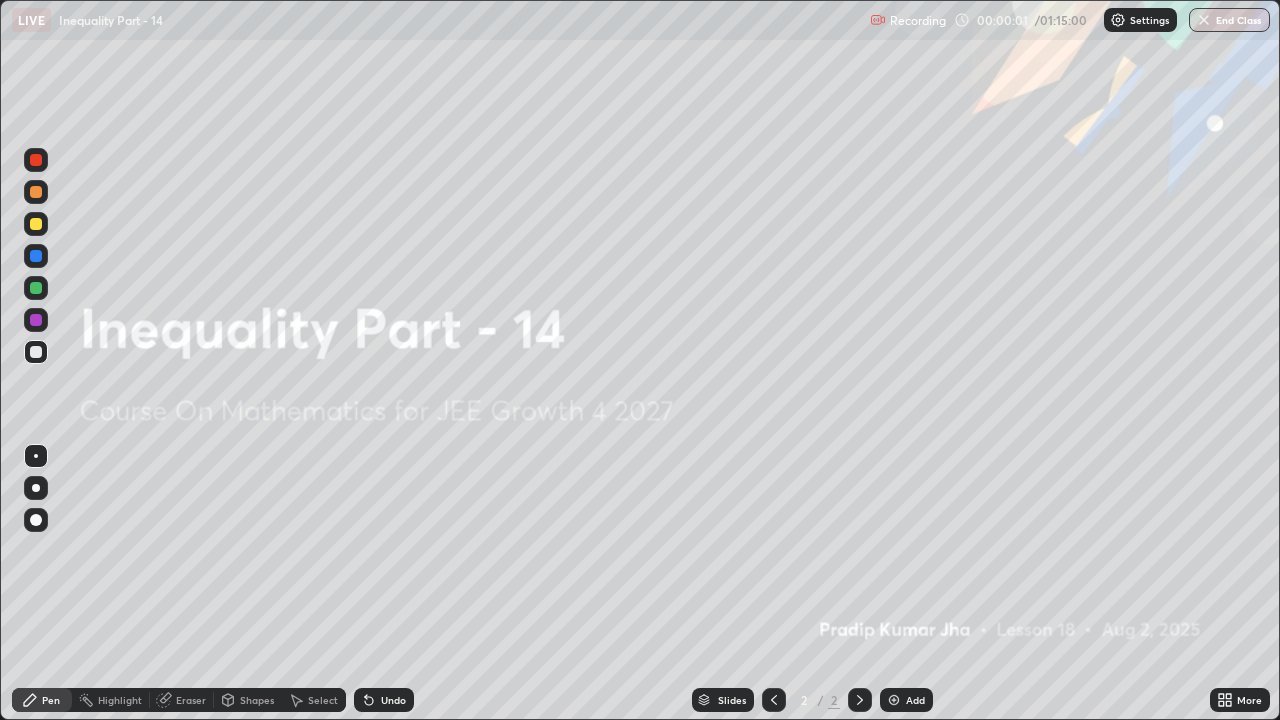 click on "Add" at bounding box center (906, 700) 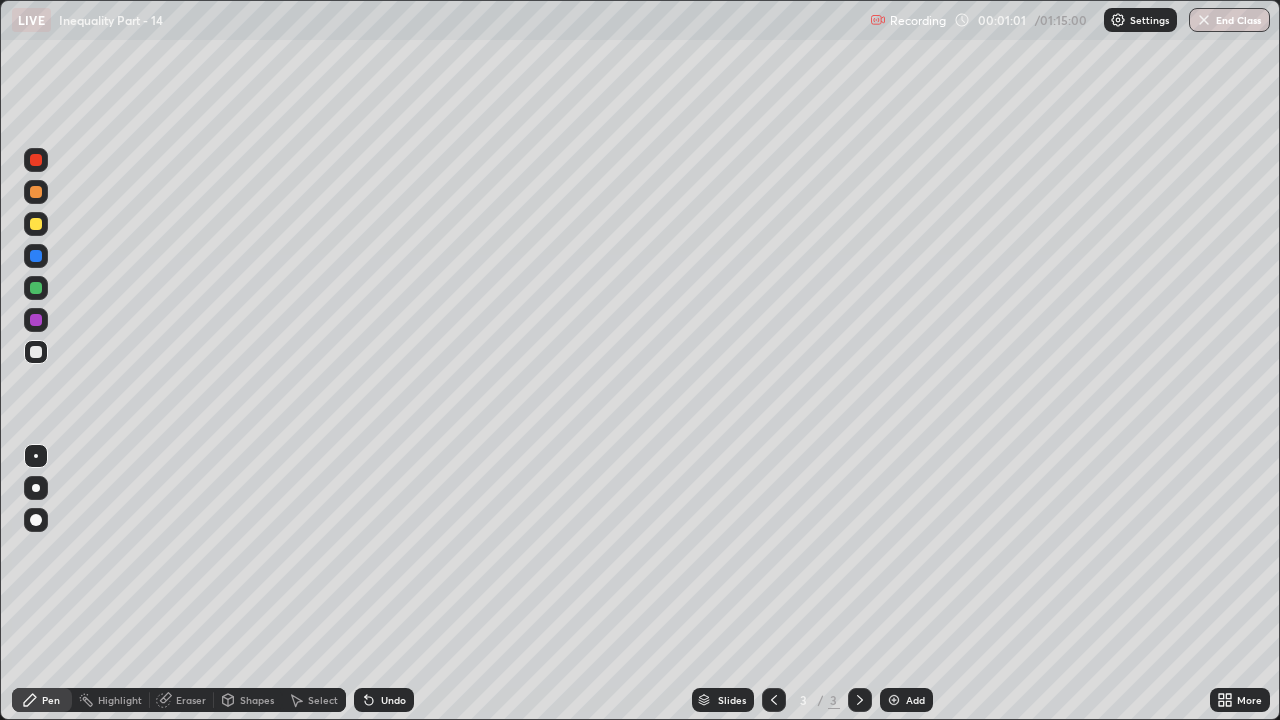 click on "Pen" at bounding box center [51, 700] 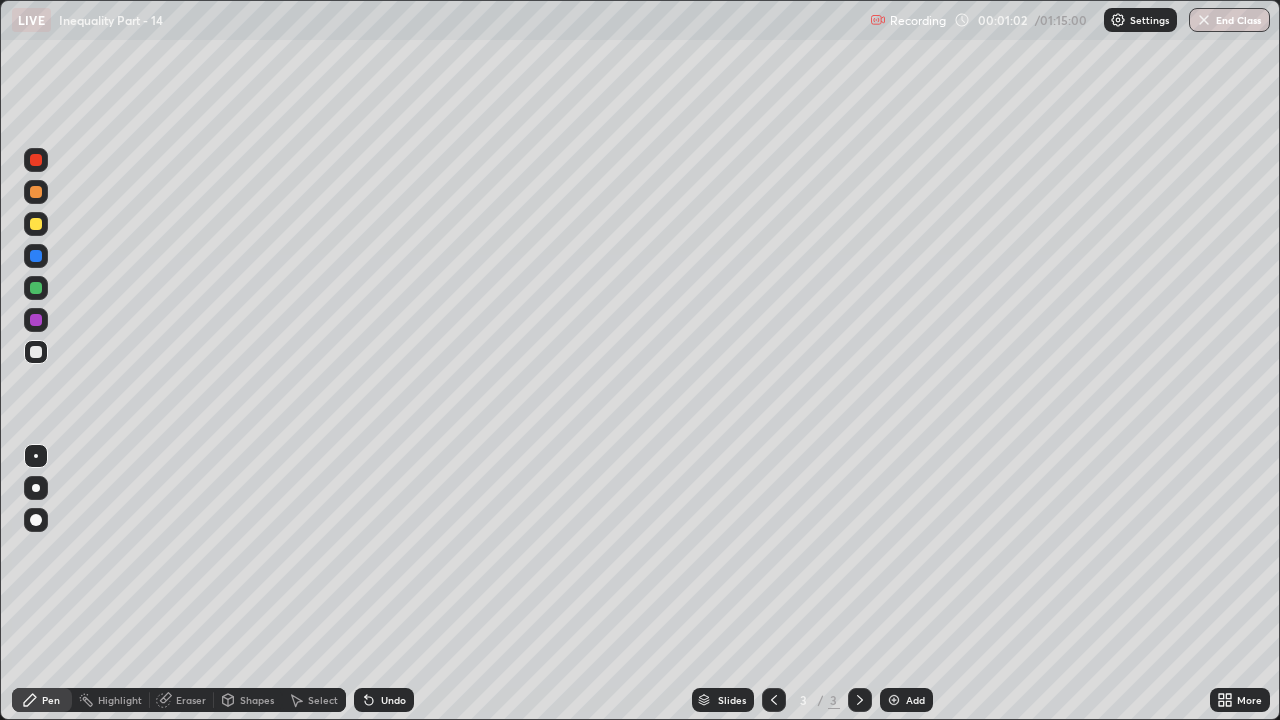 click at bounding box center (36, 224) 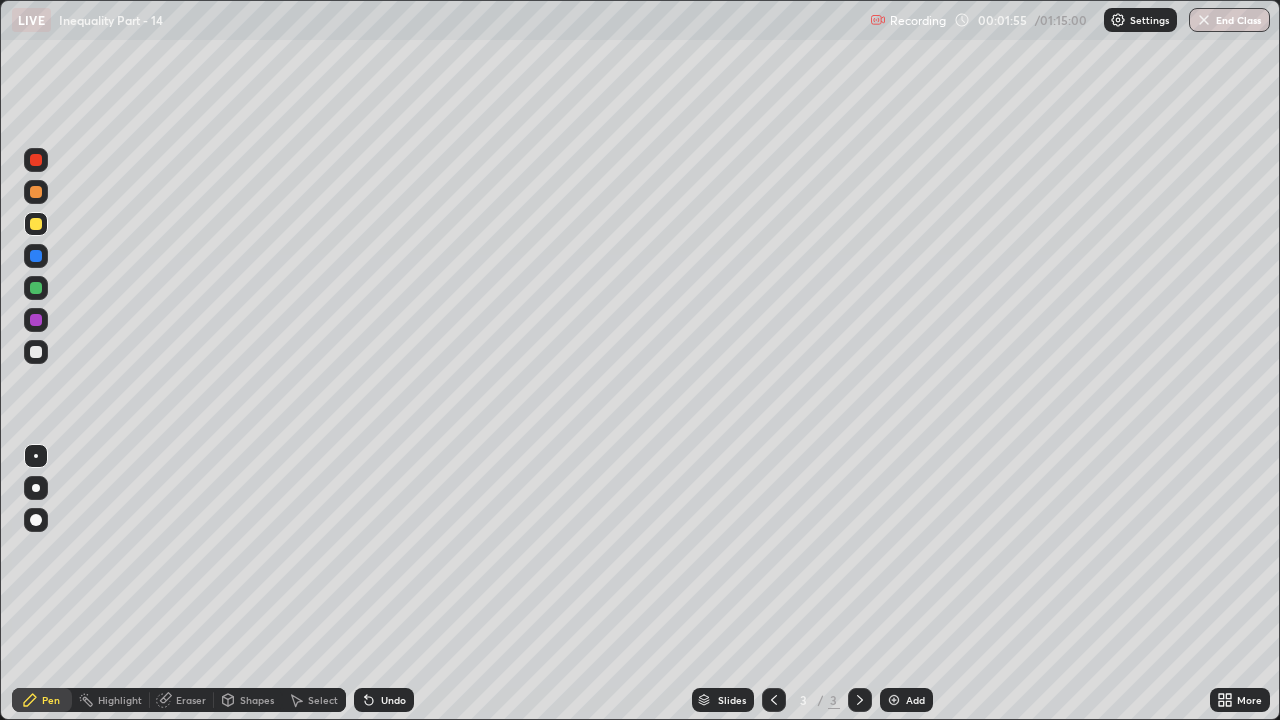 click at bounding box center (36, 288) 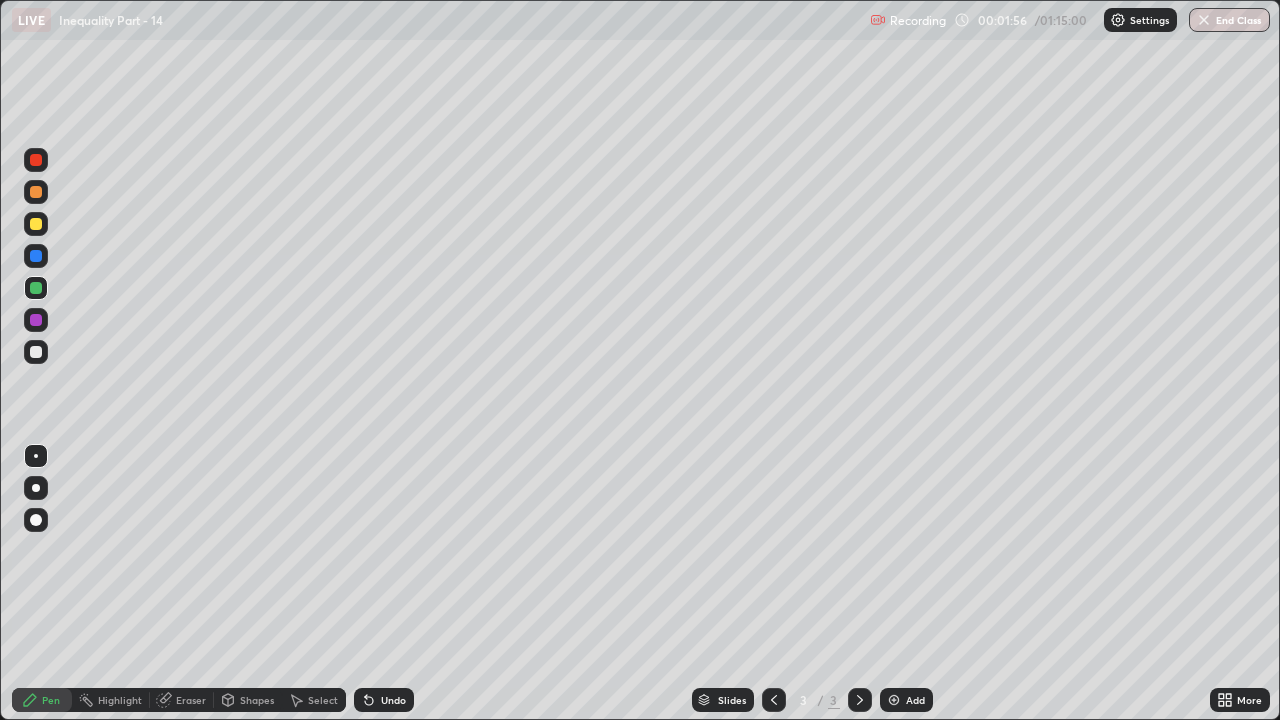 click at bounding box center [36, 488] 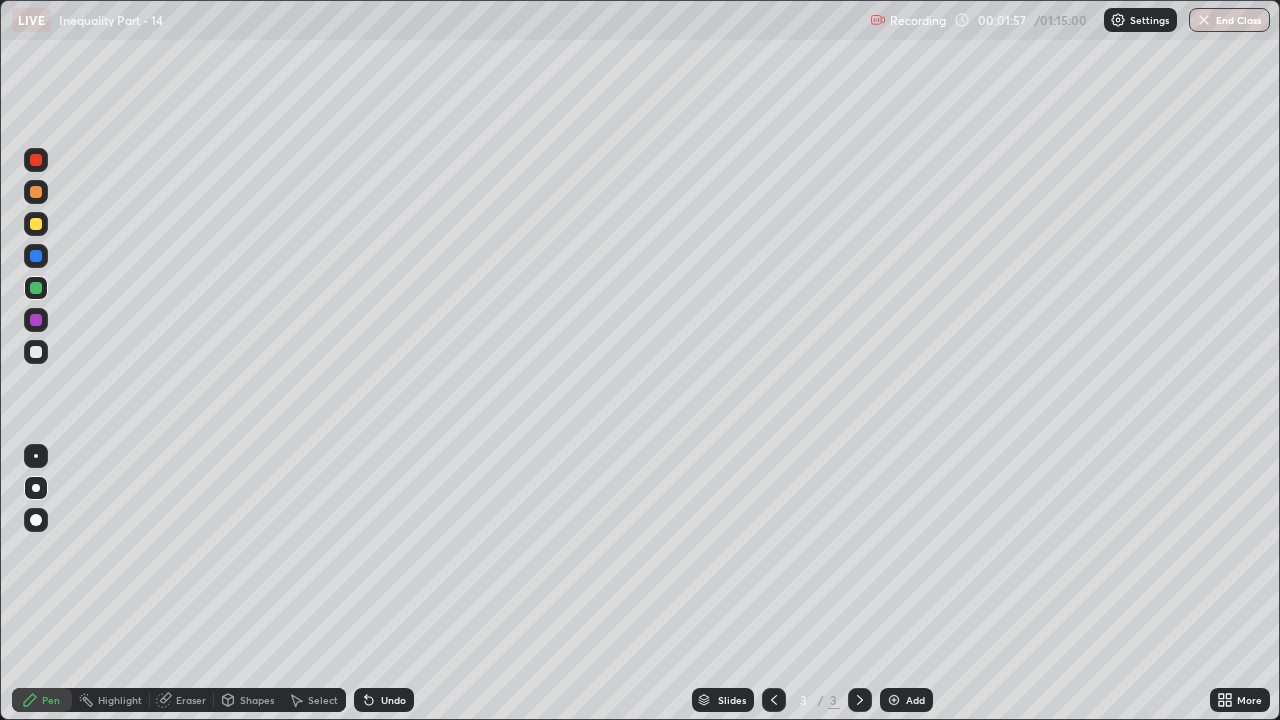 click at bounding box center [36, 224] 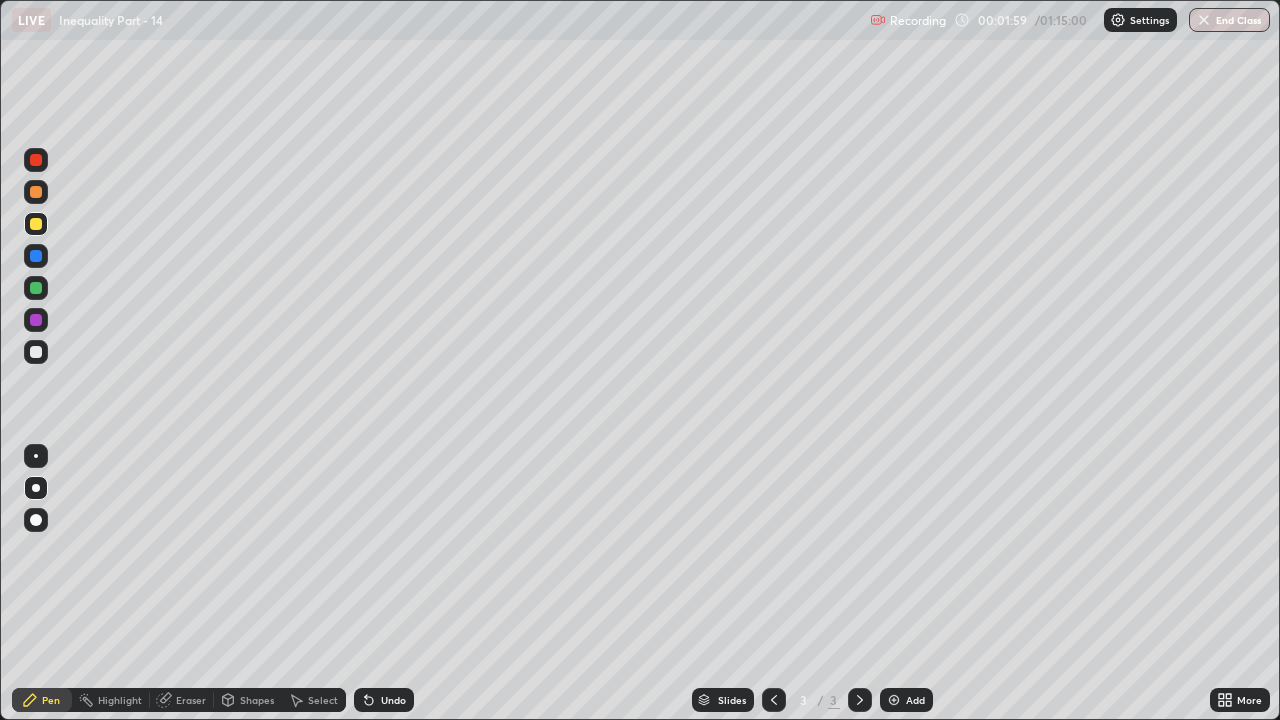 click at bounding box center [36, 288] 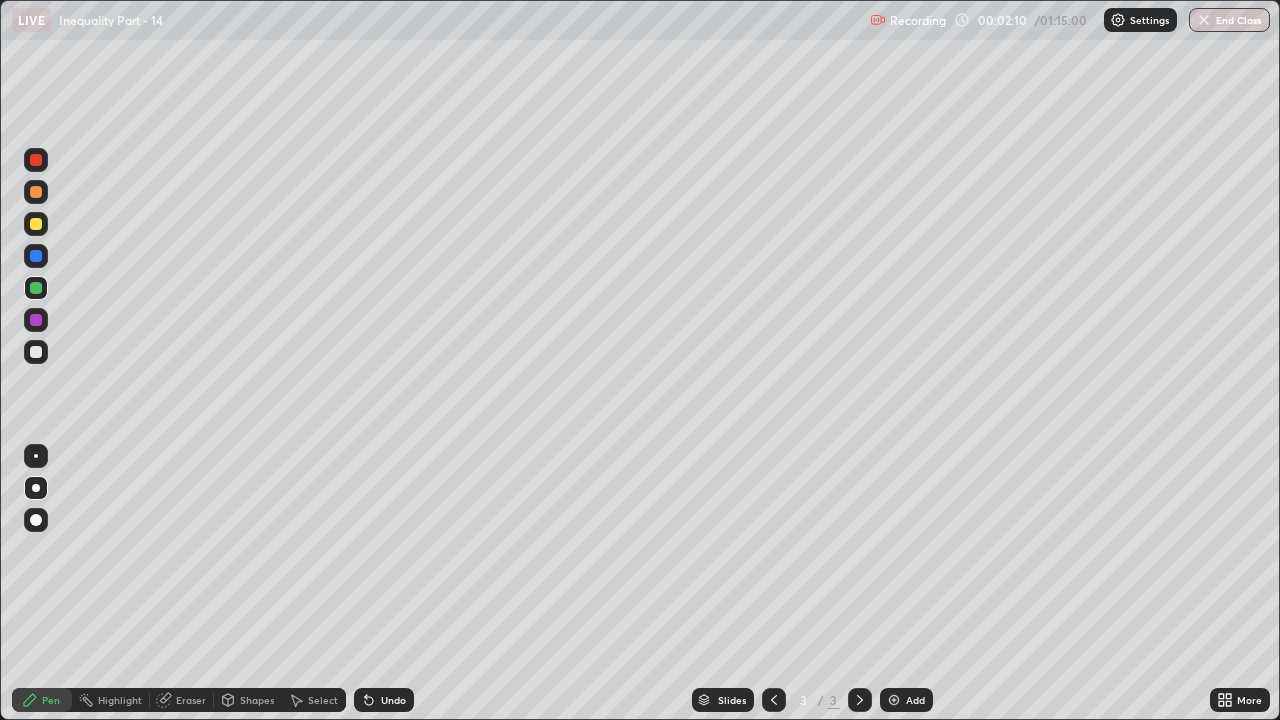 click at bounding box center (36, 352) 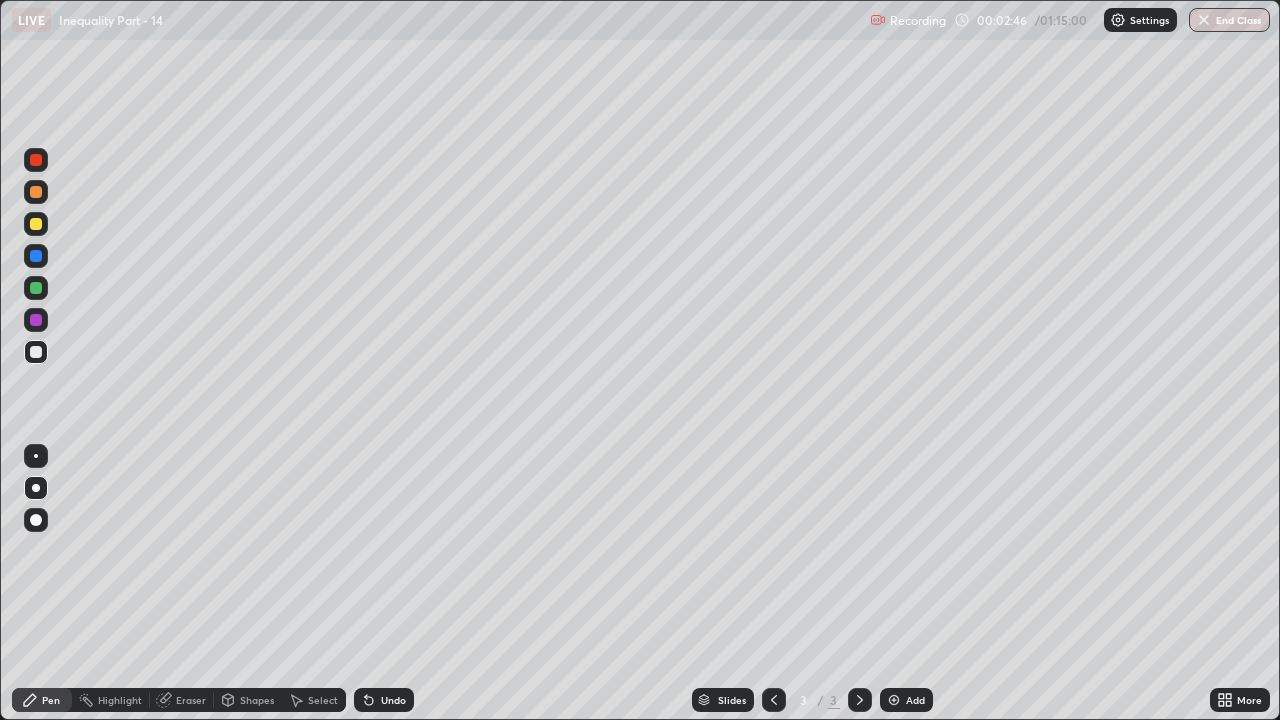 click on "Undo" at bounding box center [384, 700] 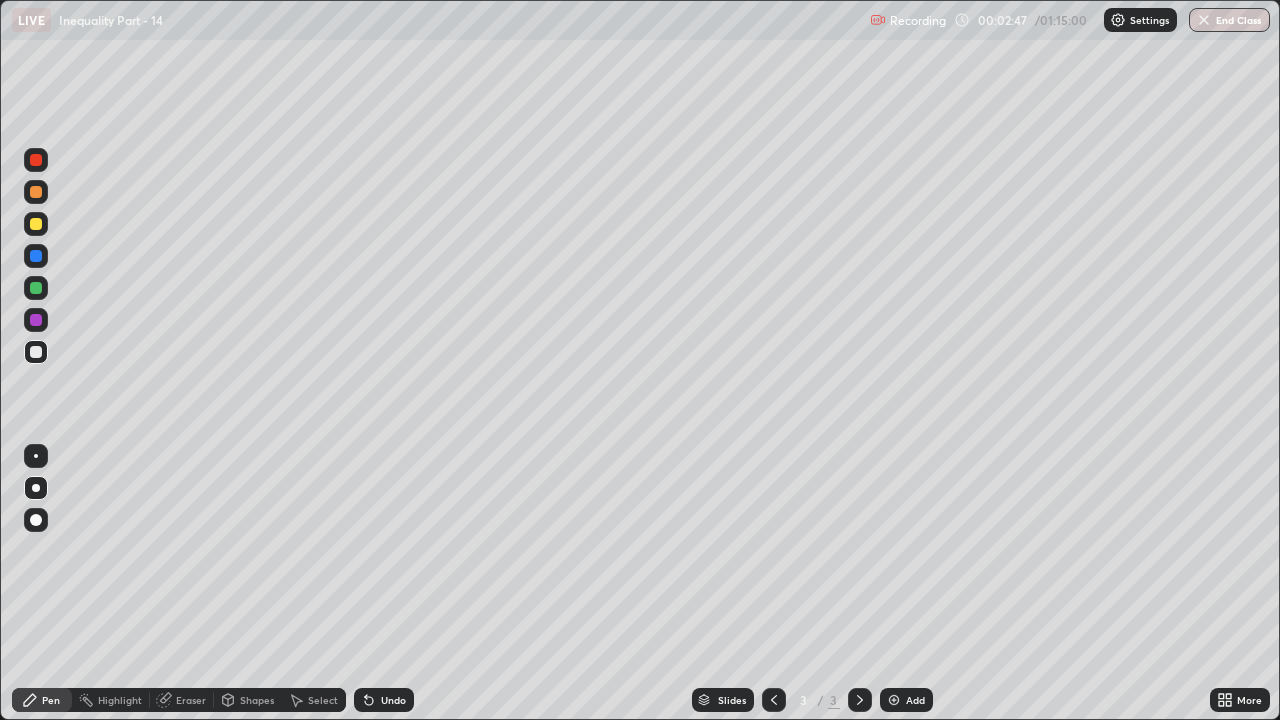 click 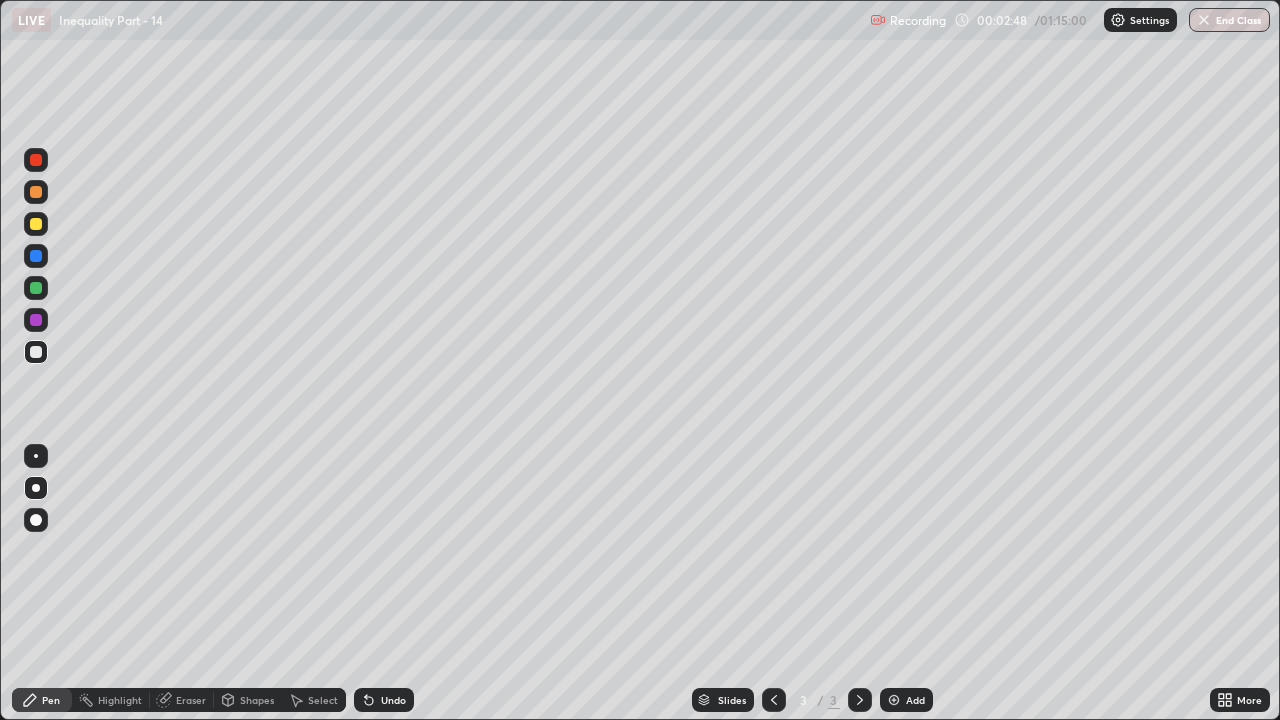 click on "Undo" at bounding box center [393, 700] 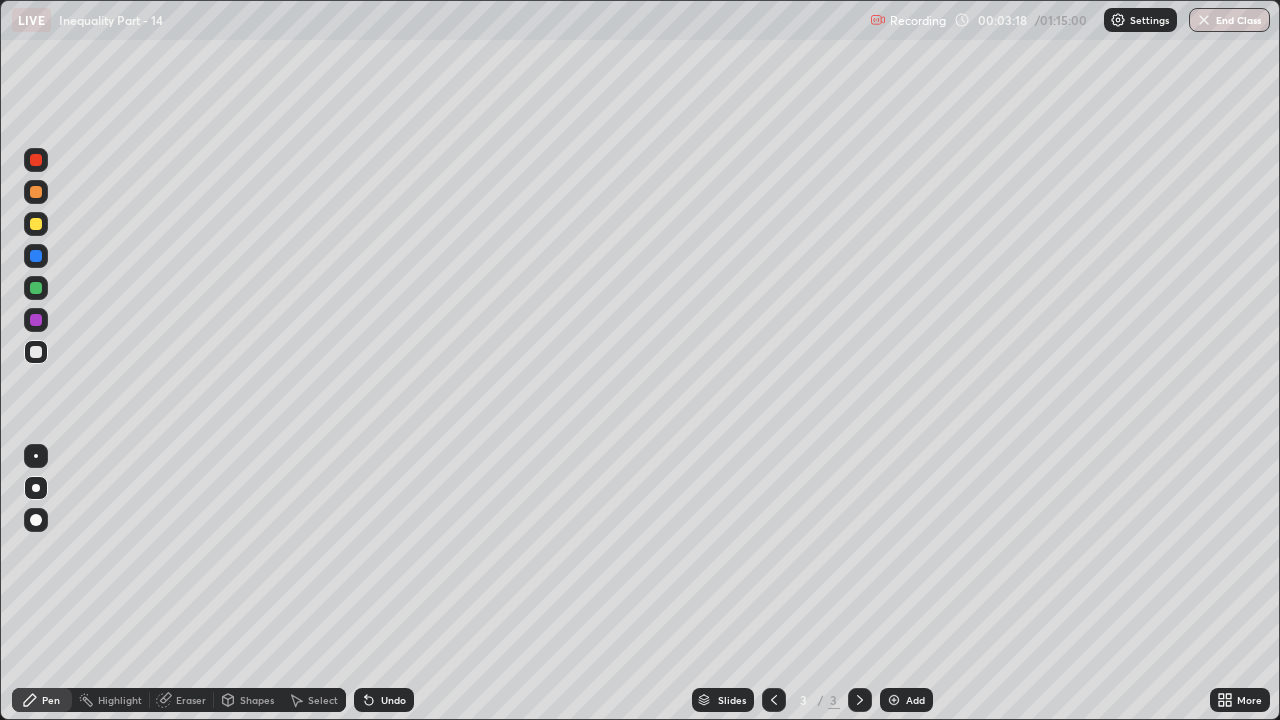 click at bounding box center [36, 224] 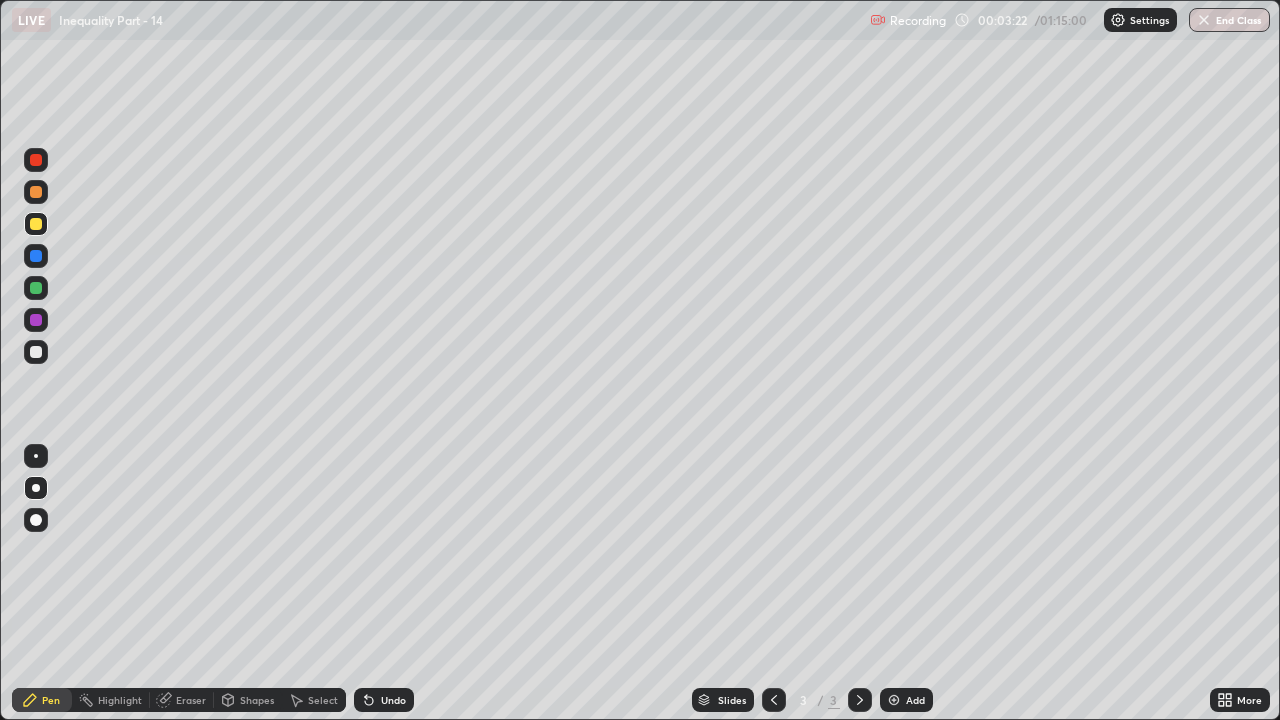 click at bounding box center [36, 352] 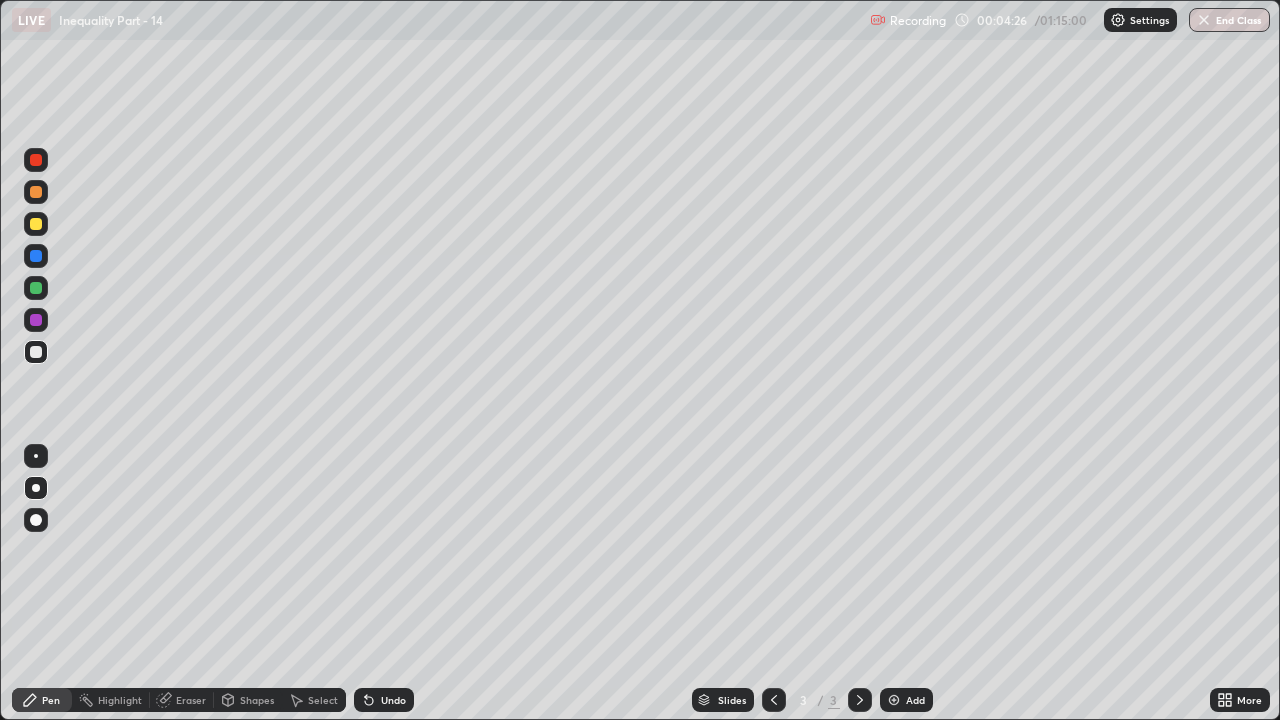 click on "Add" at bounding box center [906, 700] 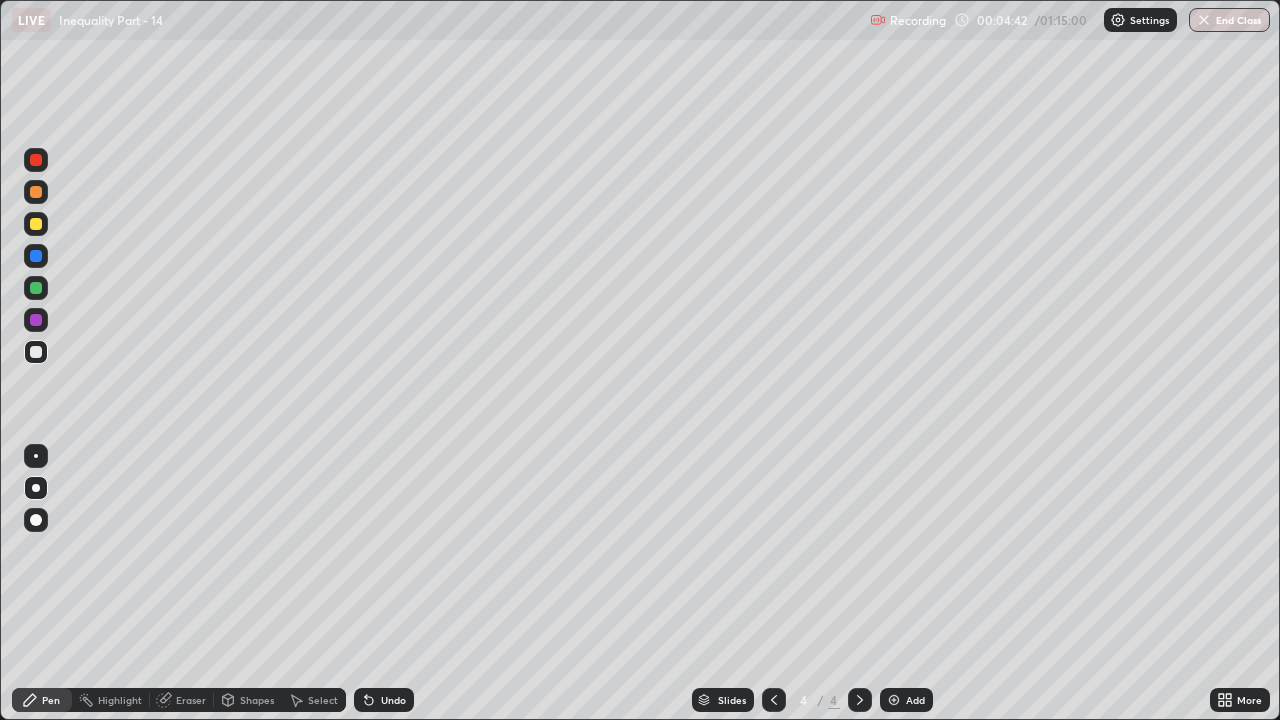 click 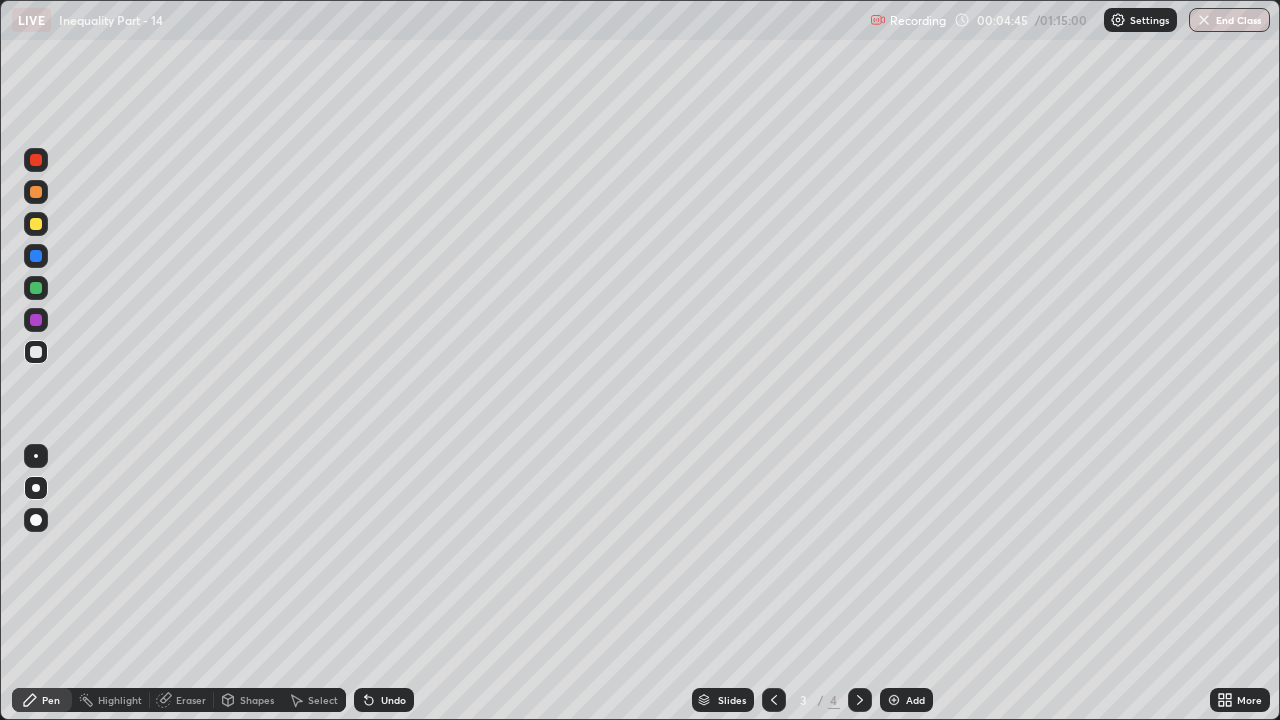 click 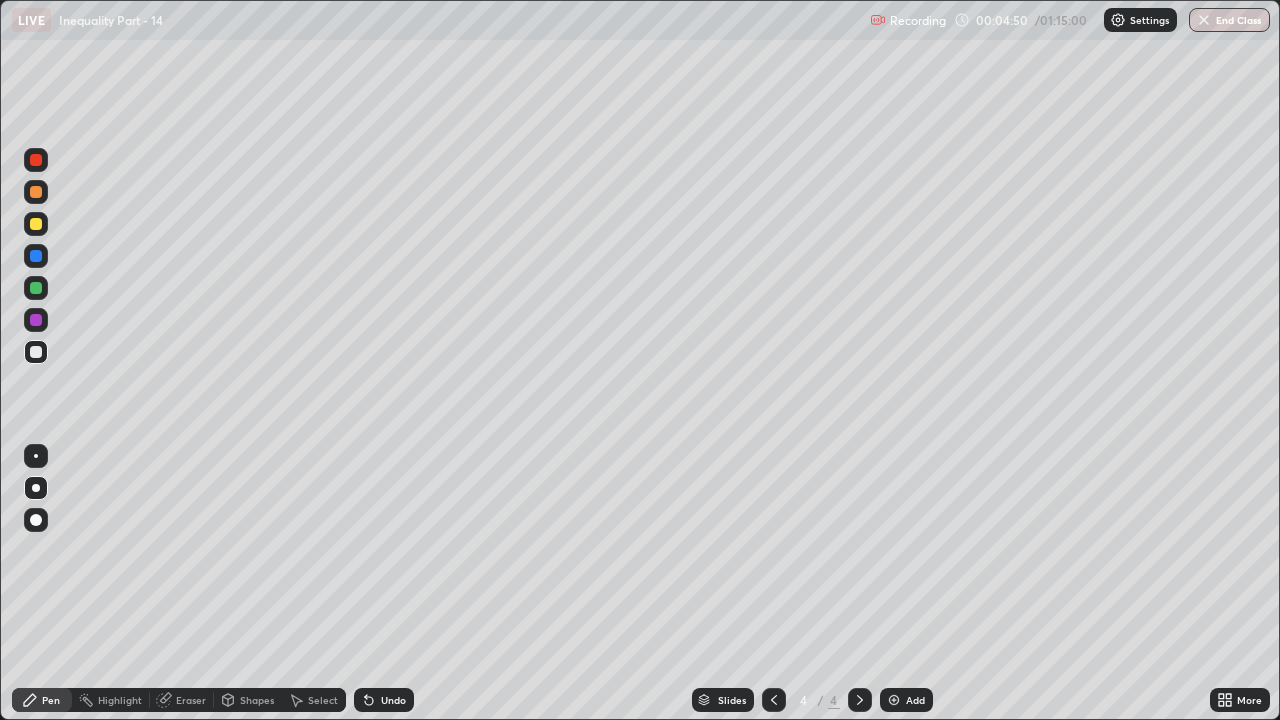 click 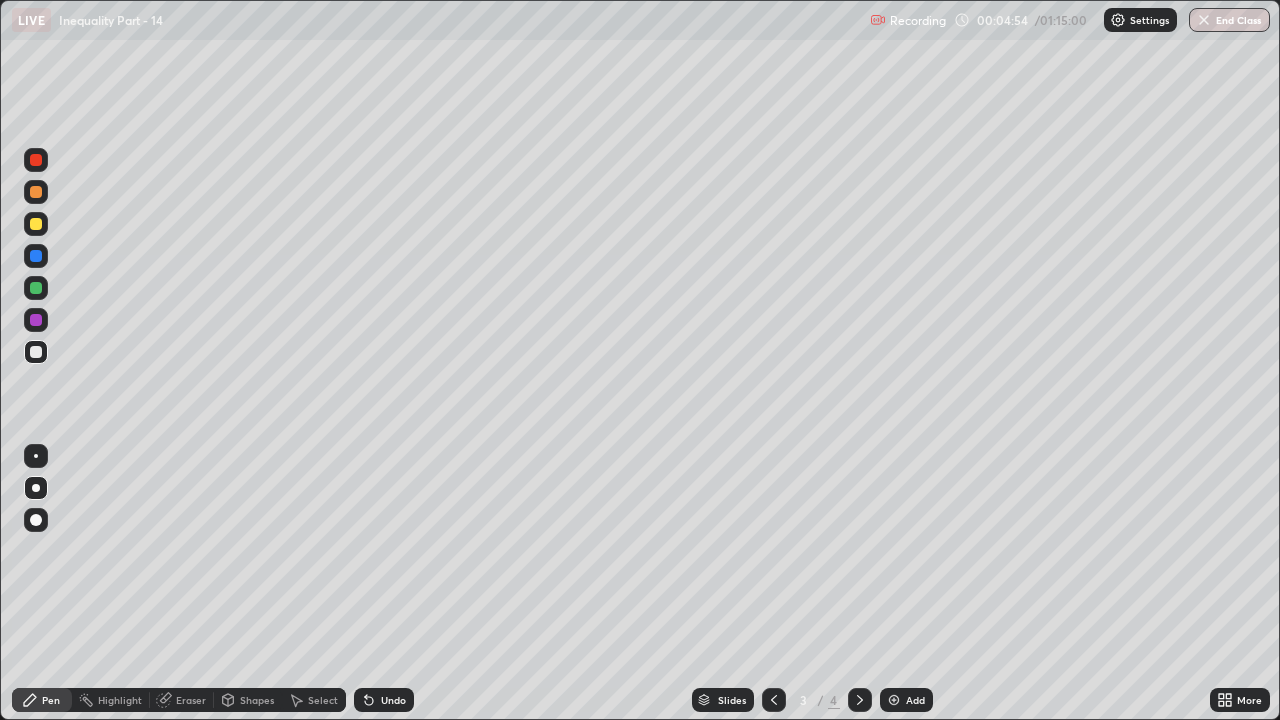 click 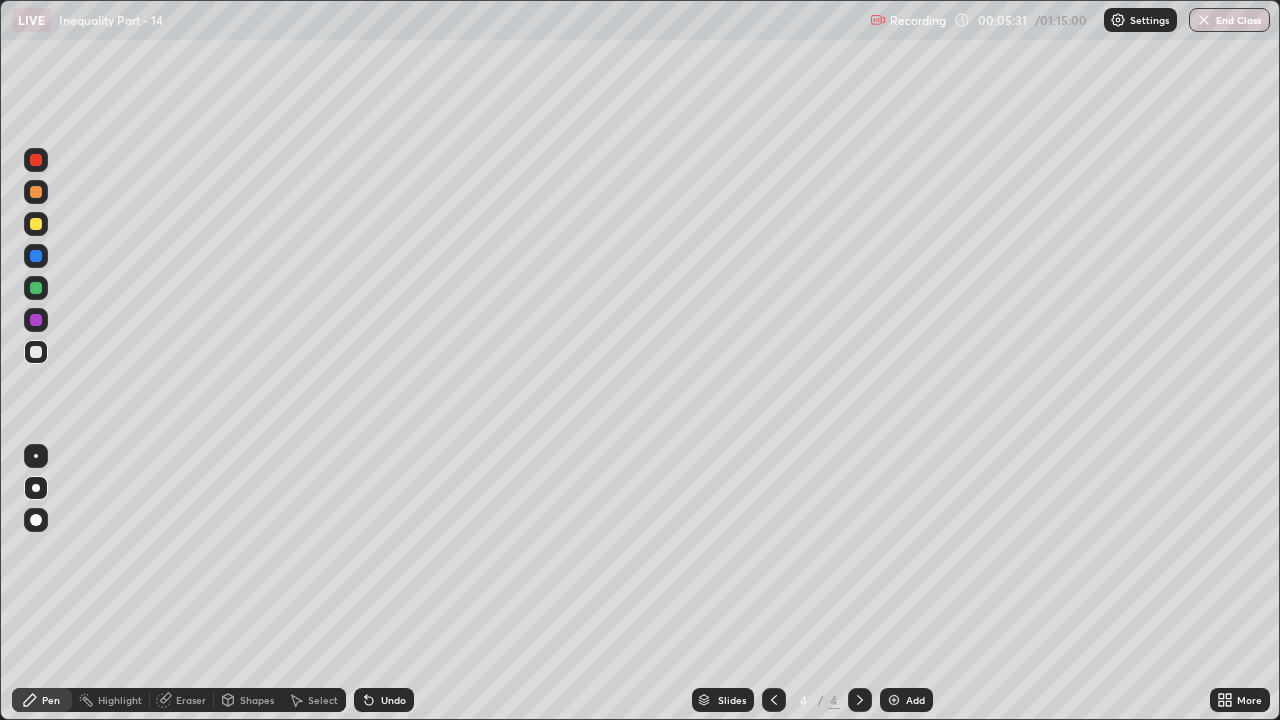 click at bounding box center [36, 224] 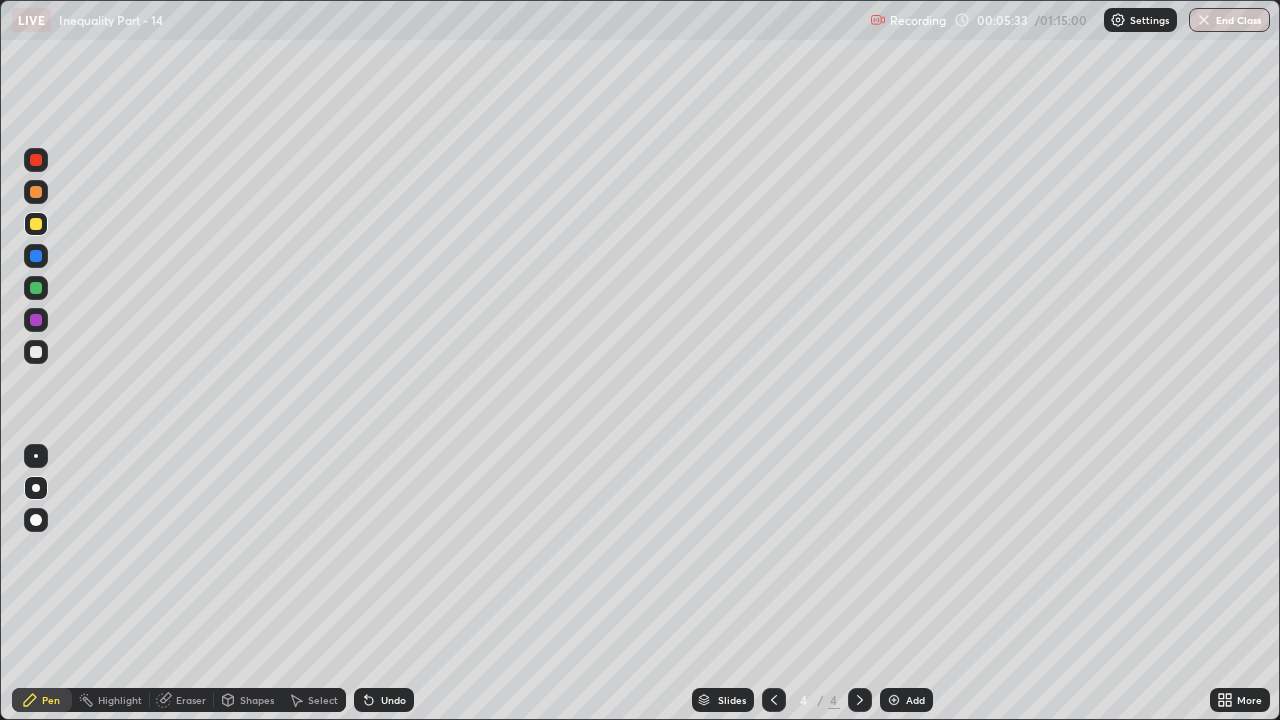 click at bounding box center (36, 352) 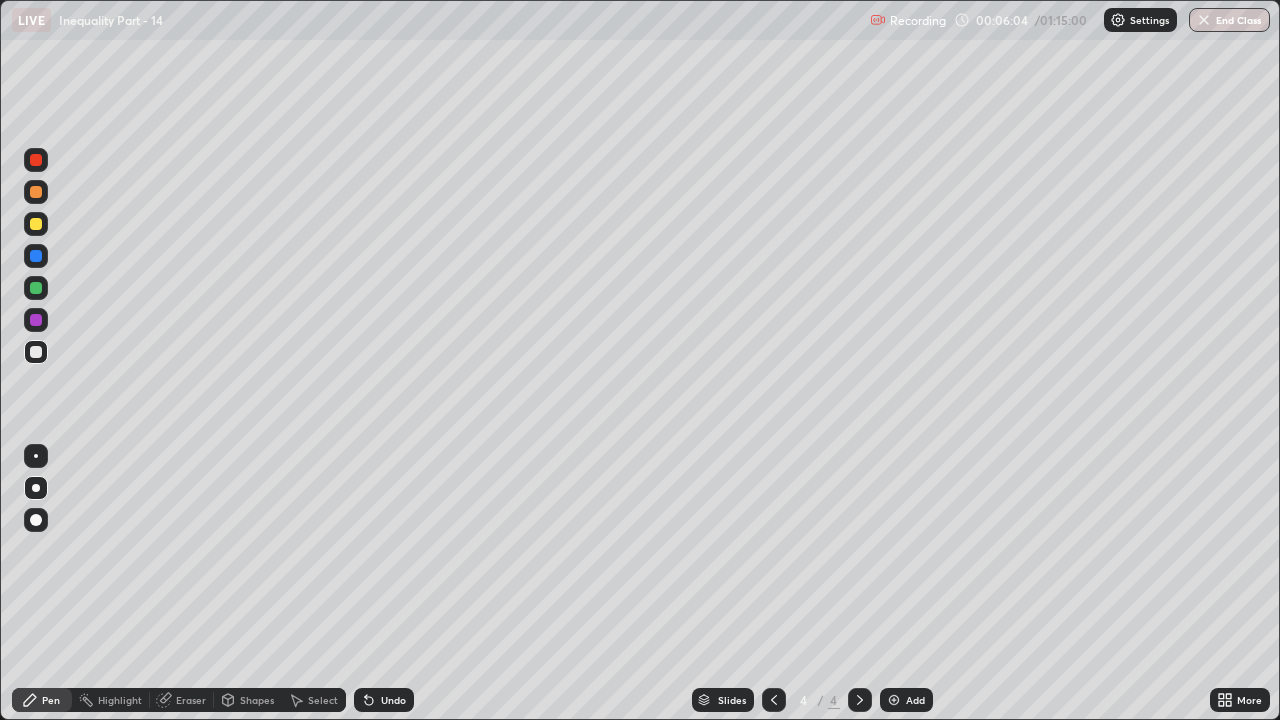 click at bounding box center (774, 700) 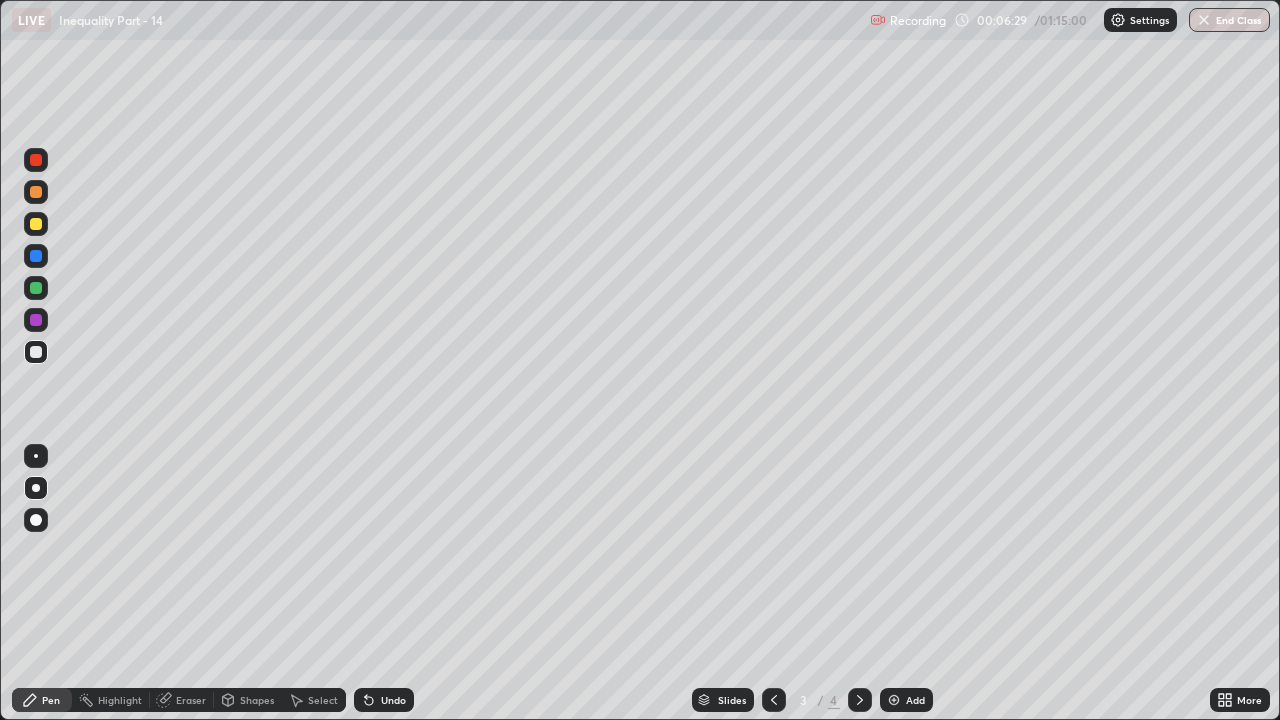 click 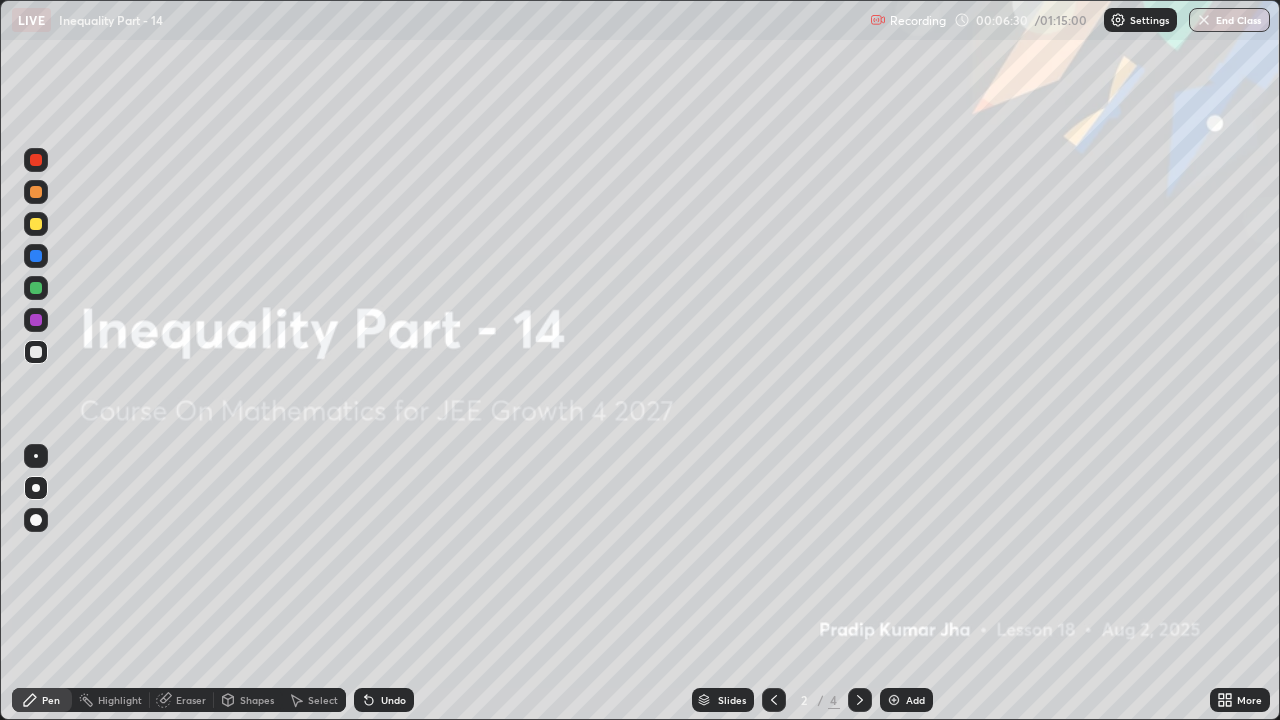 click 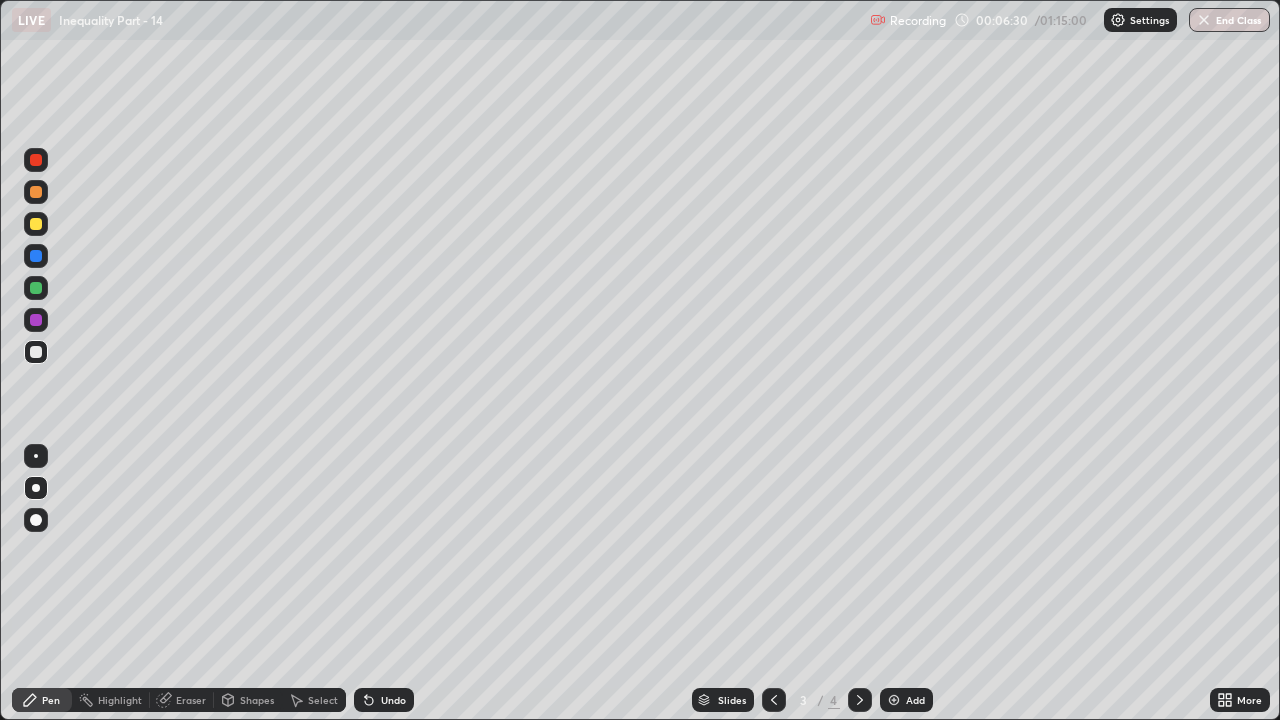 click 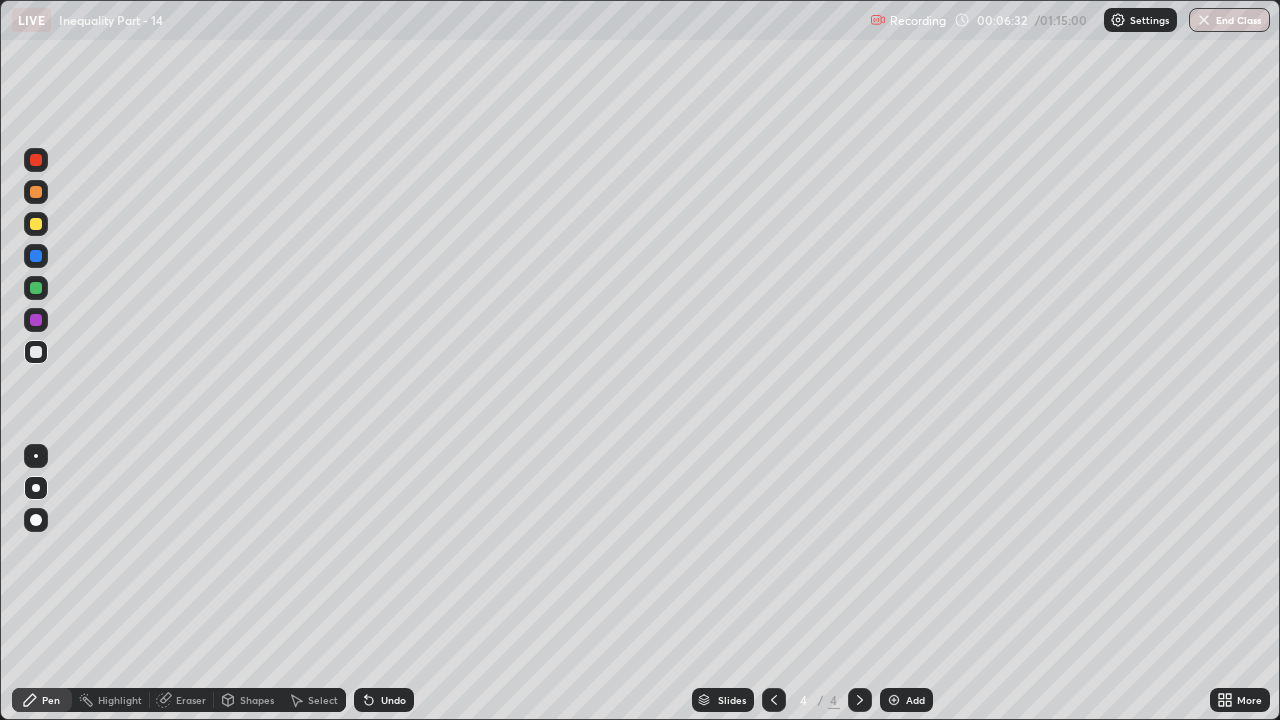 click at bounding box center (36, 192) 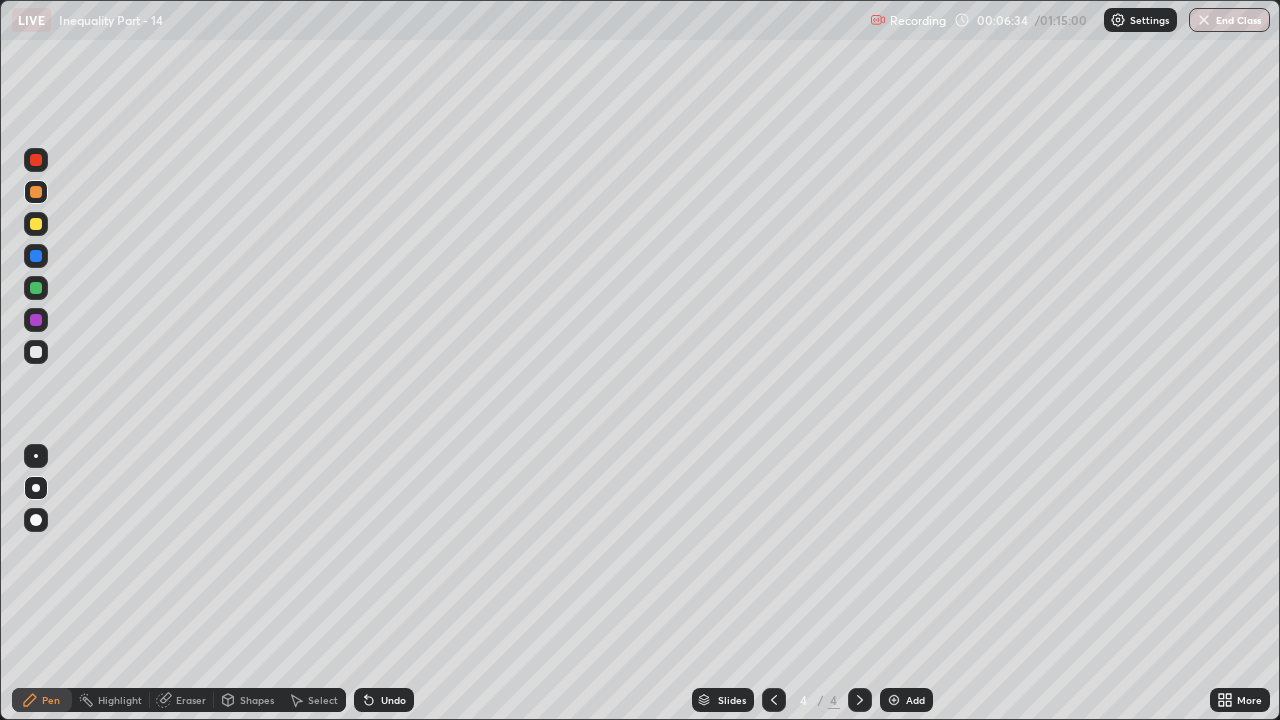 click 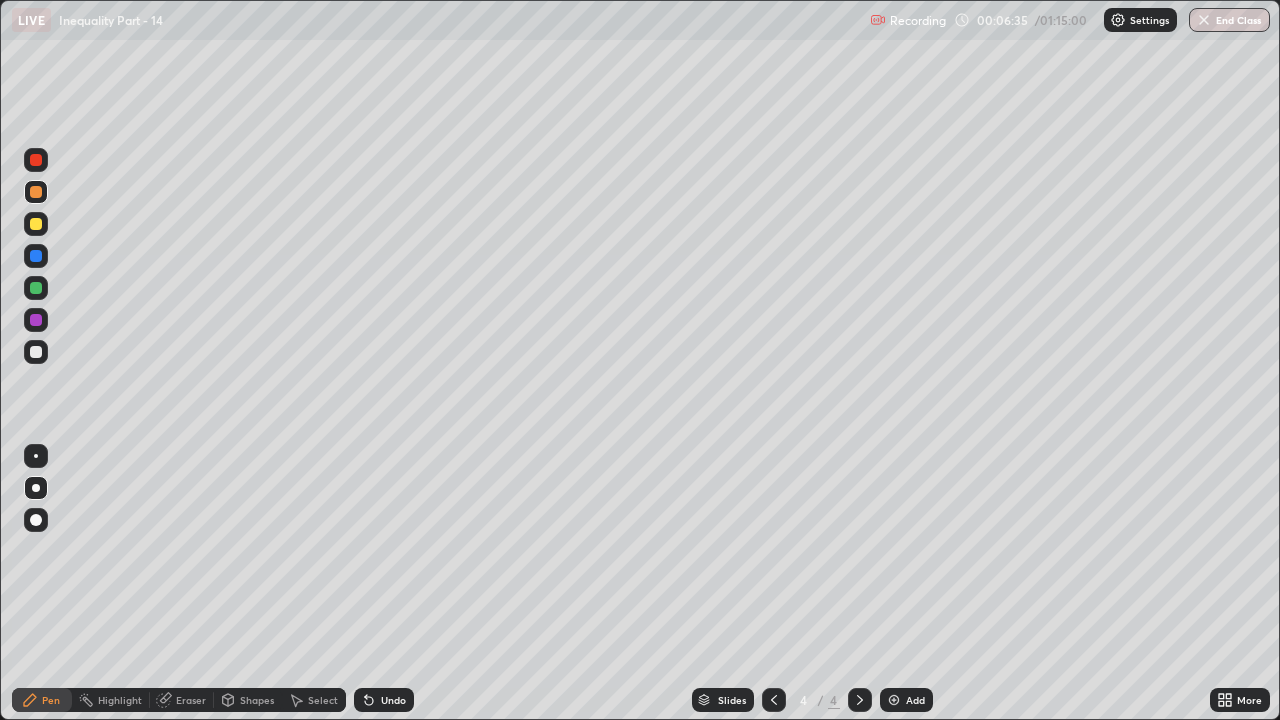 click 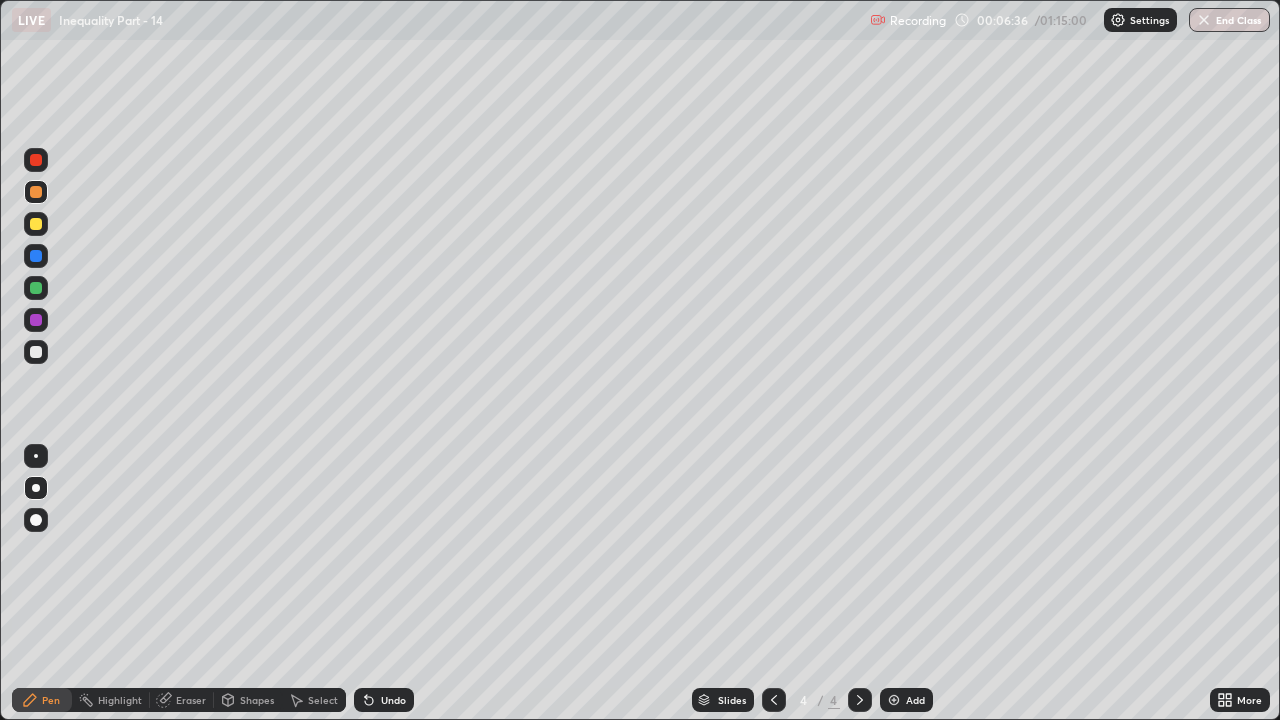 click 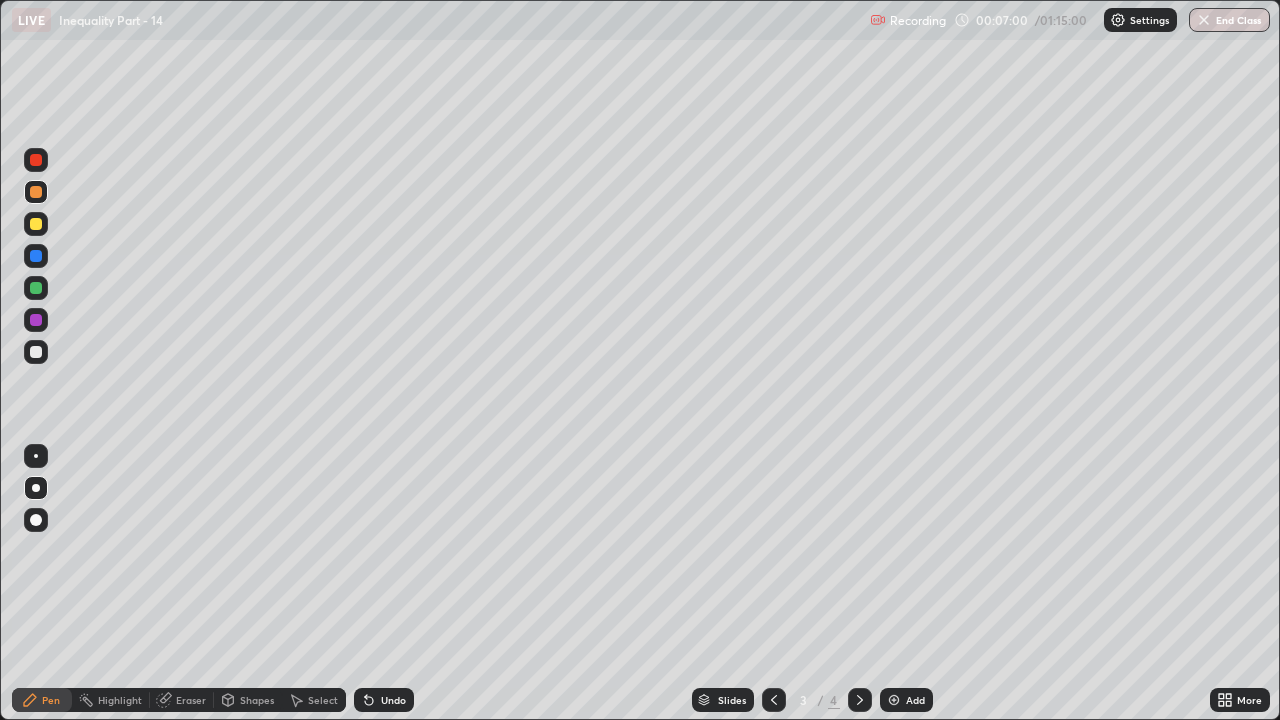 click at bounding box center [860, 700] 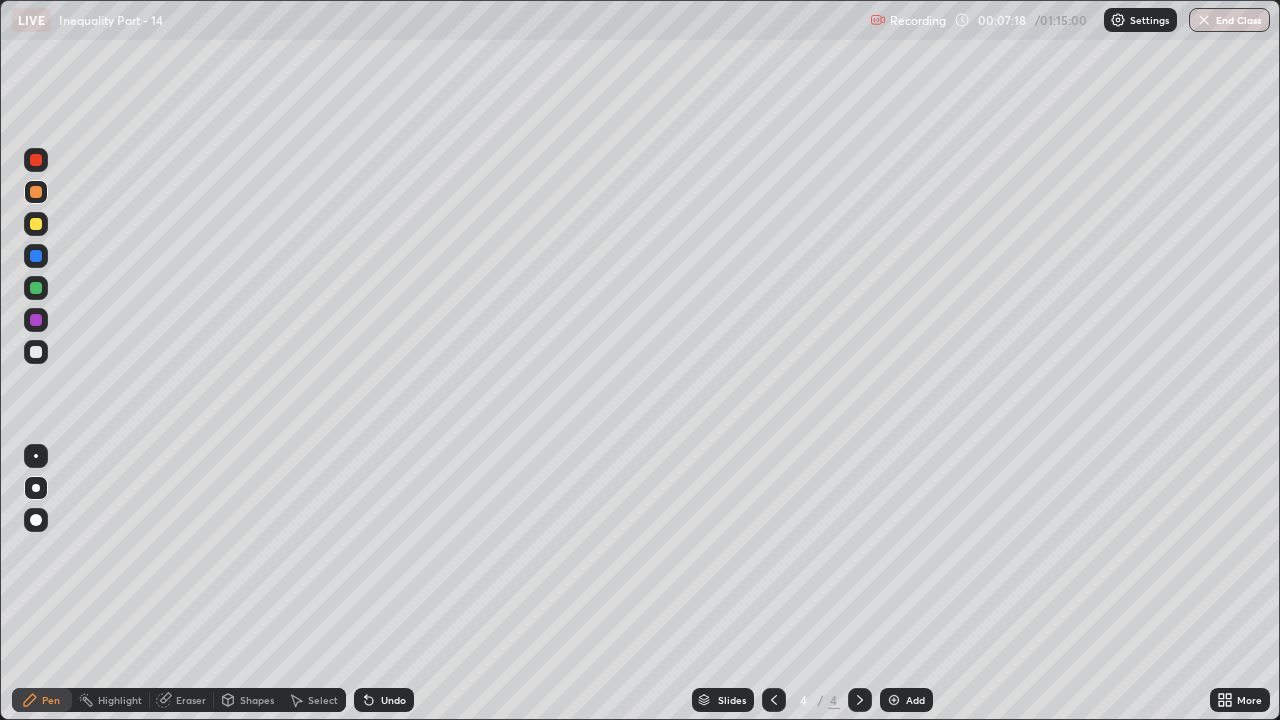 click 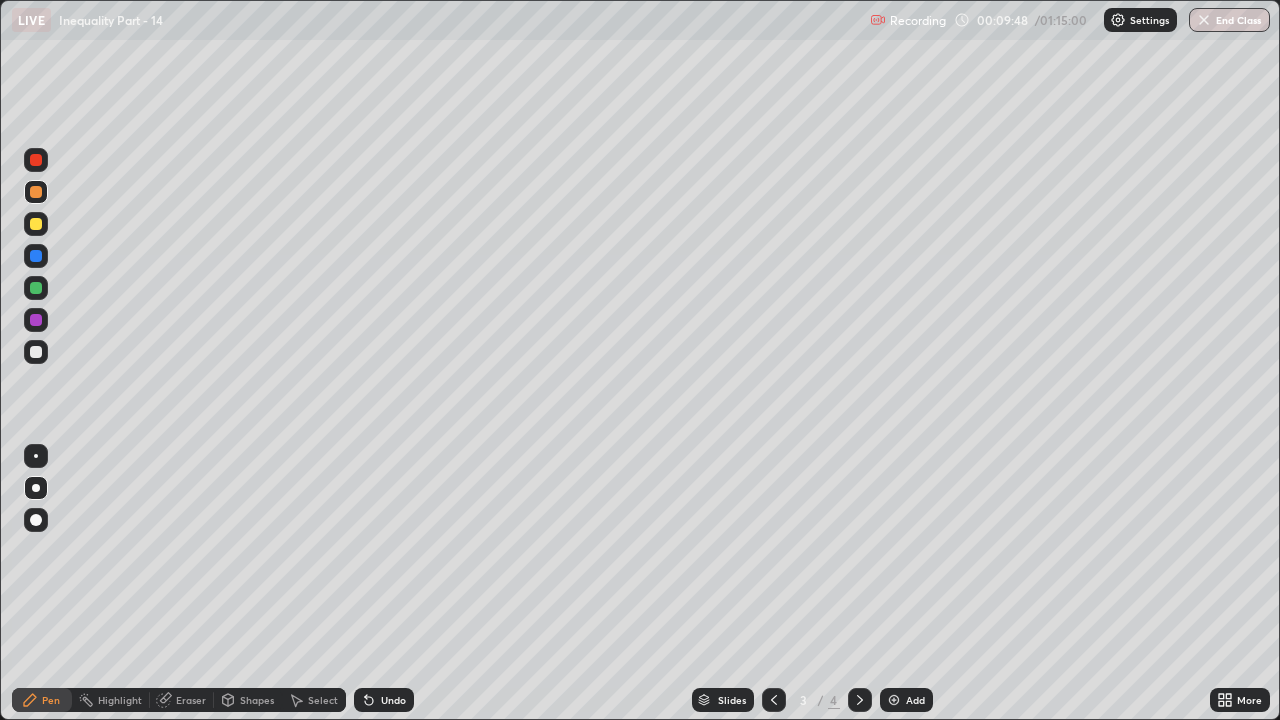 click at bounding box center (860, 700) 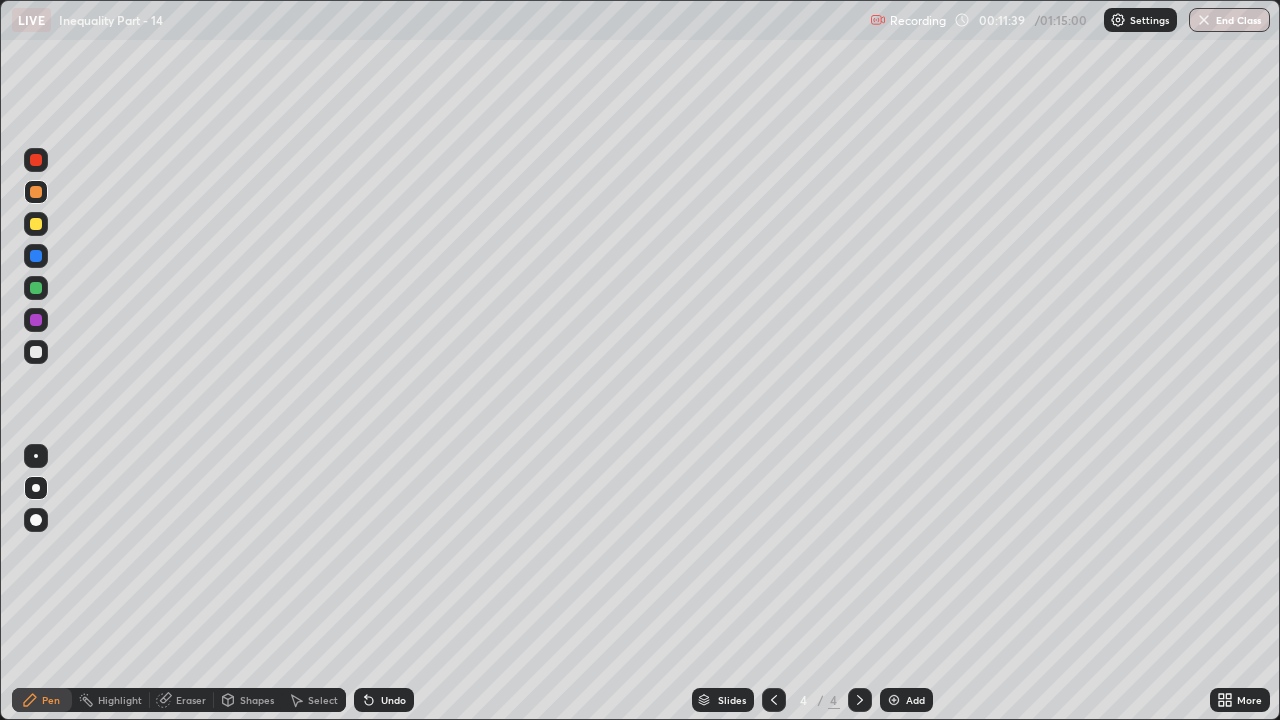 click at bounding box center [774, 700] 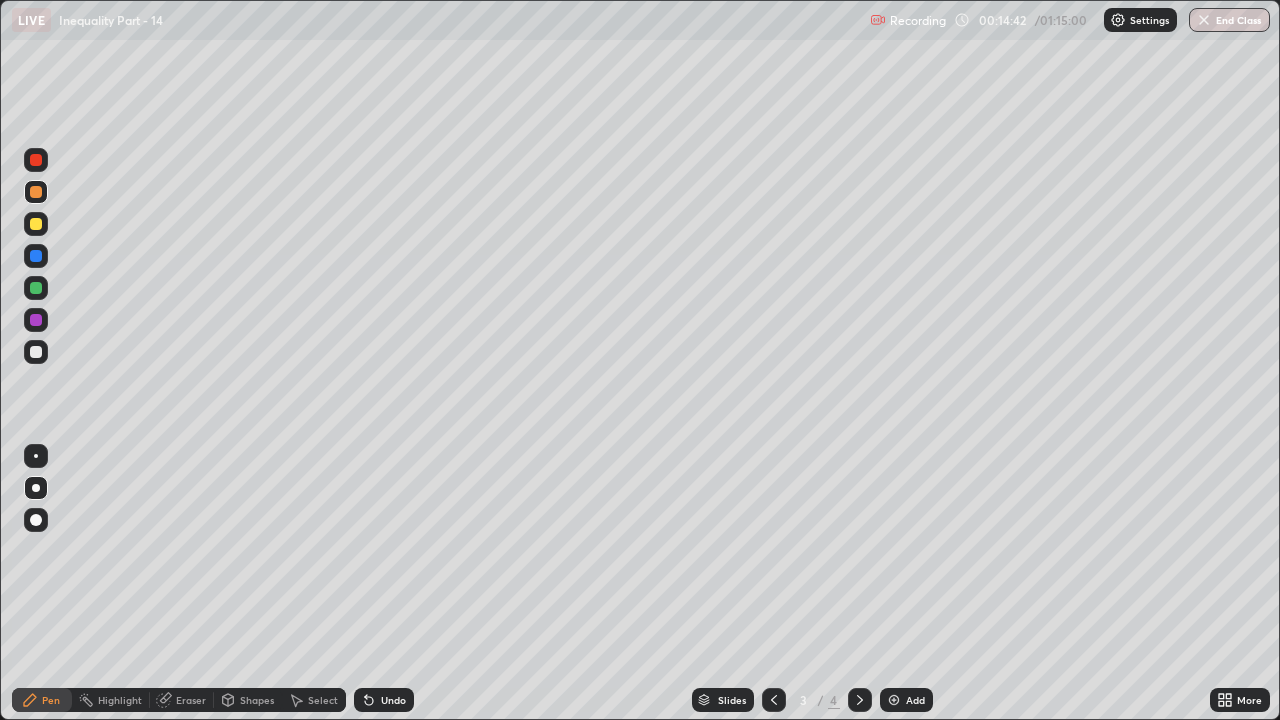 click 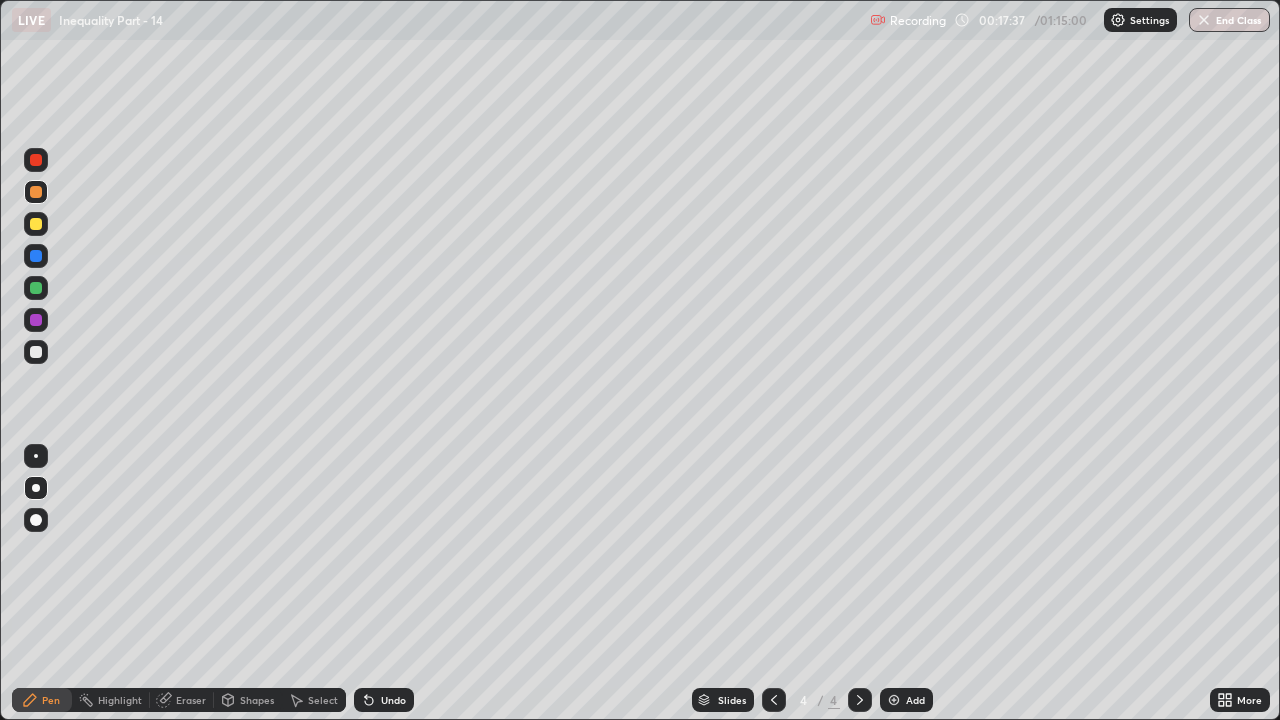click at bounding box center (894, 700) 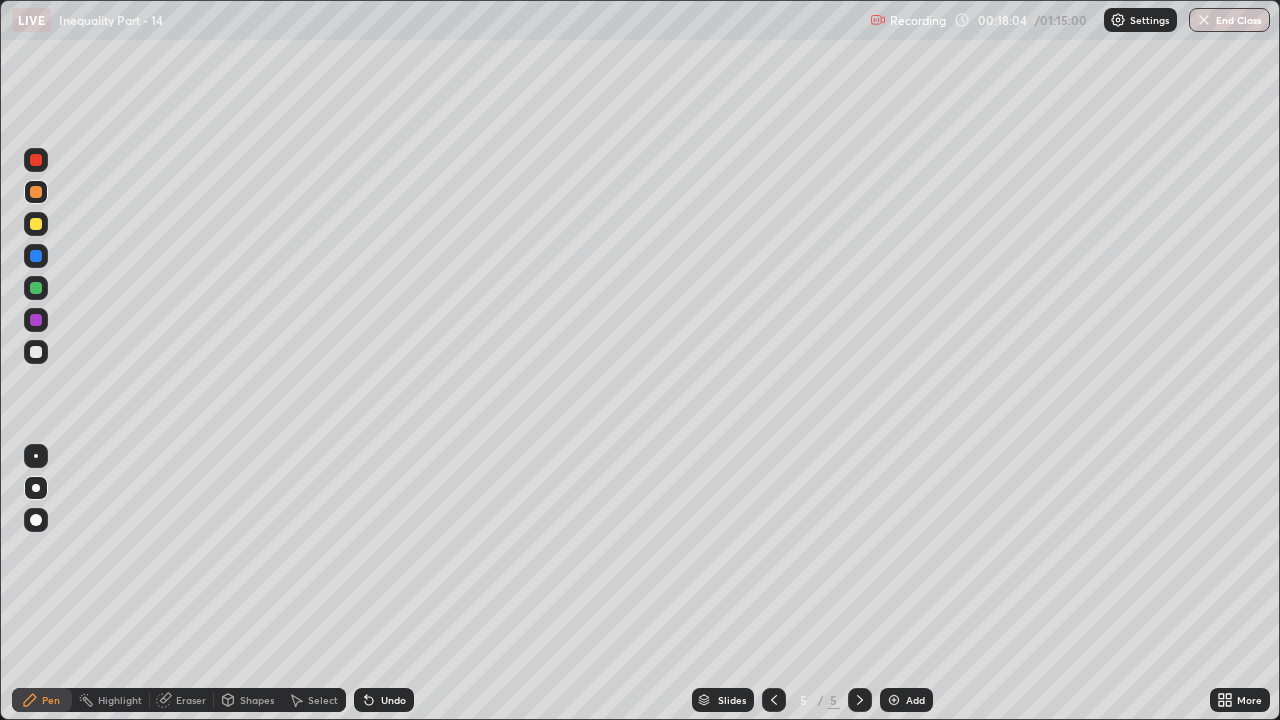 click at bounding box center [36, 224] 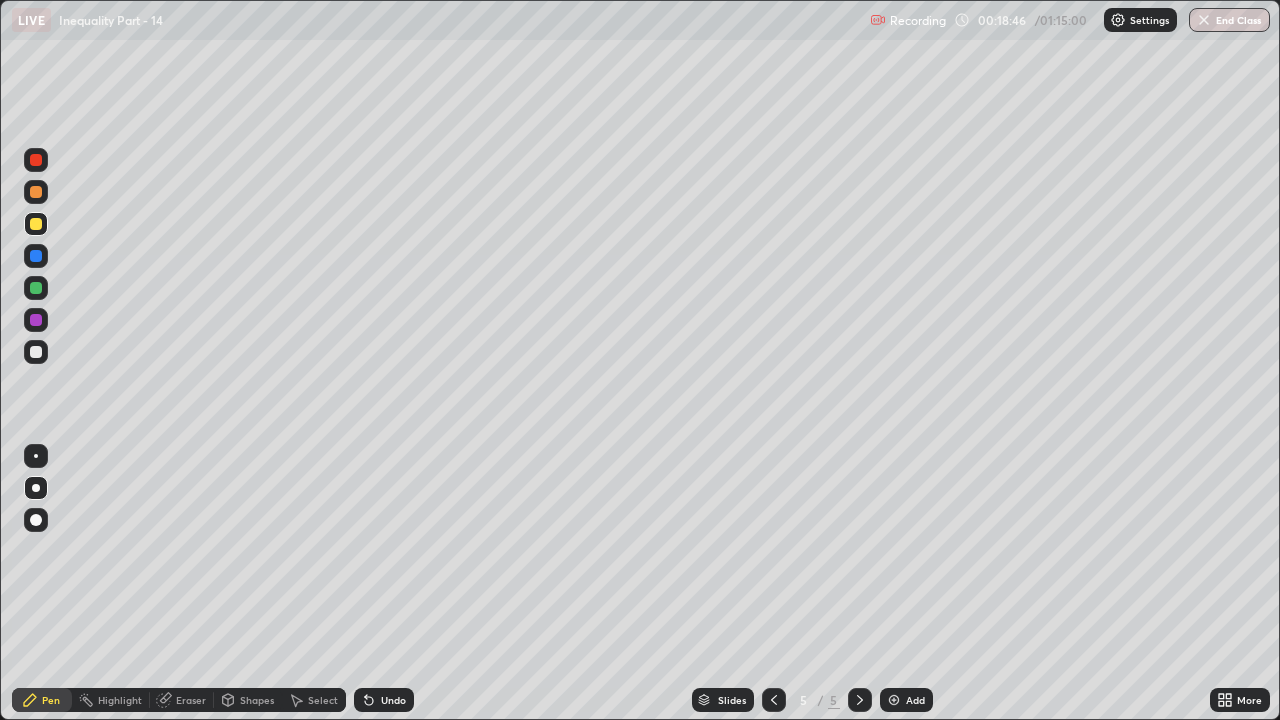 click at bounding box center (36, 352) 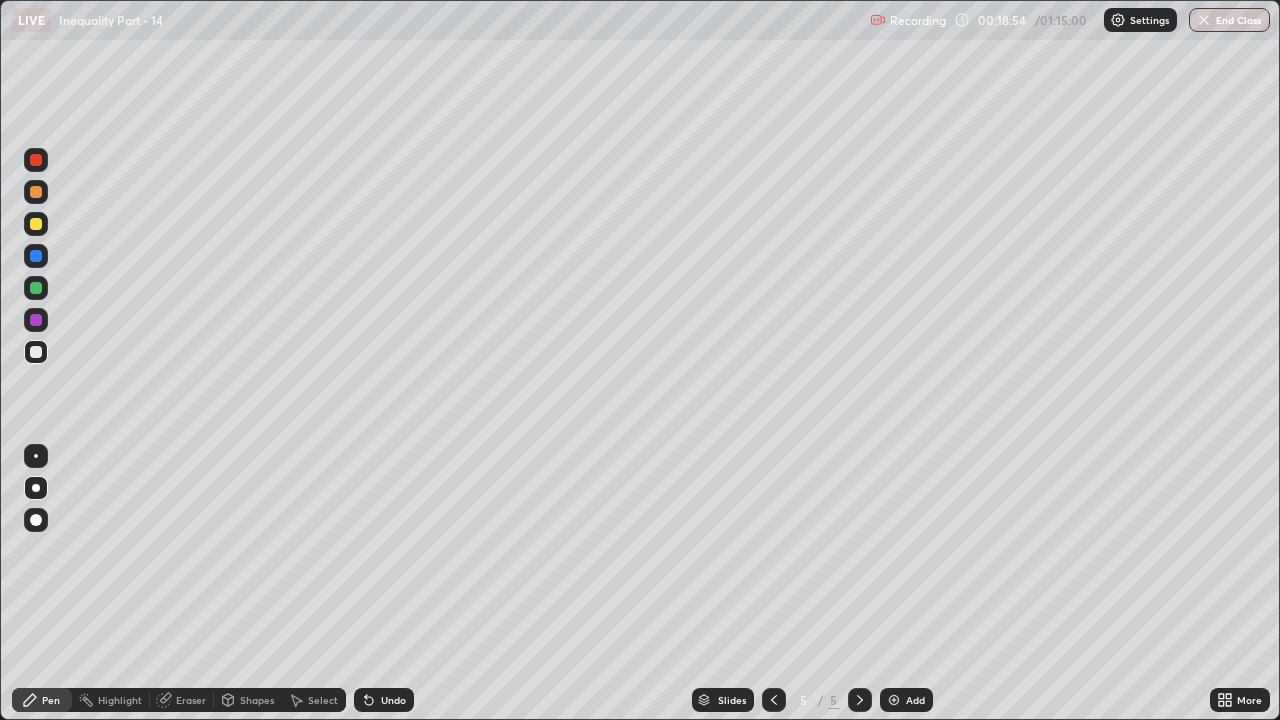 click on "Undo" at bounding box center (384, 700) 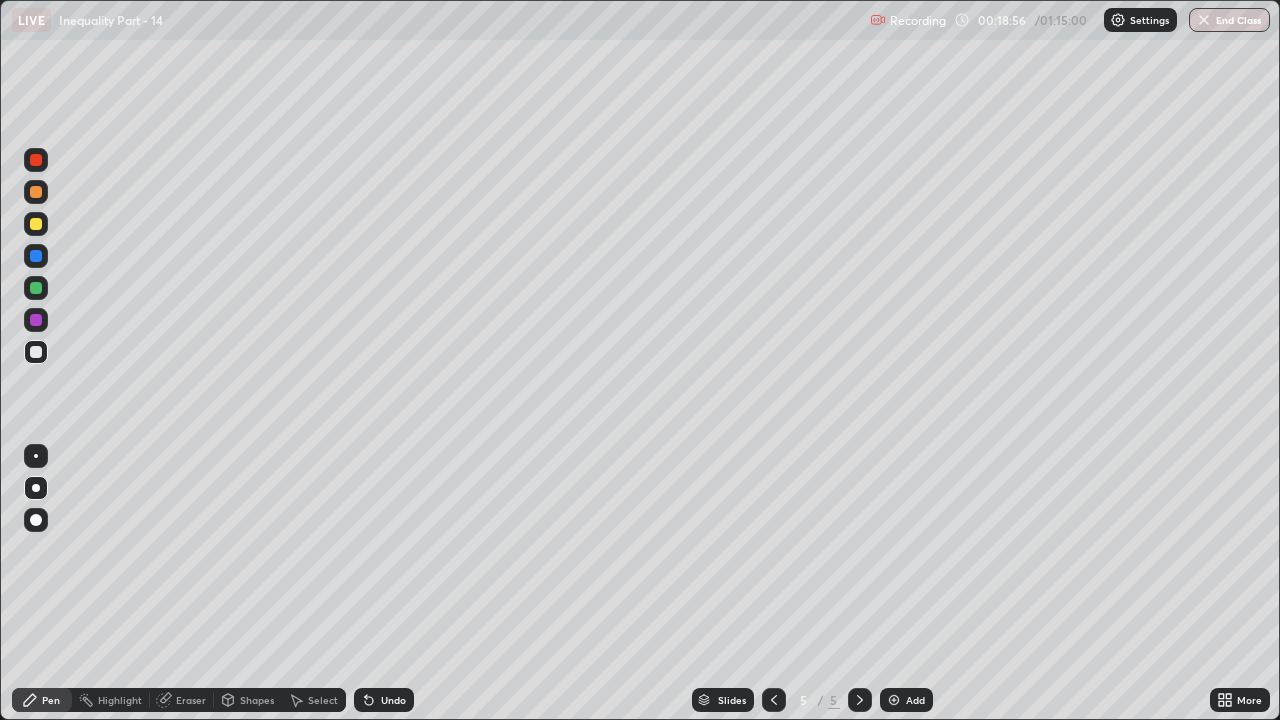 click at bounding box center [36, 288] 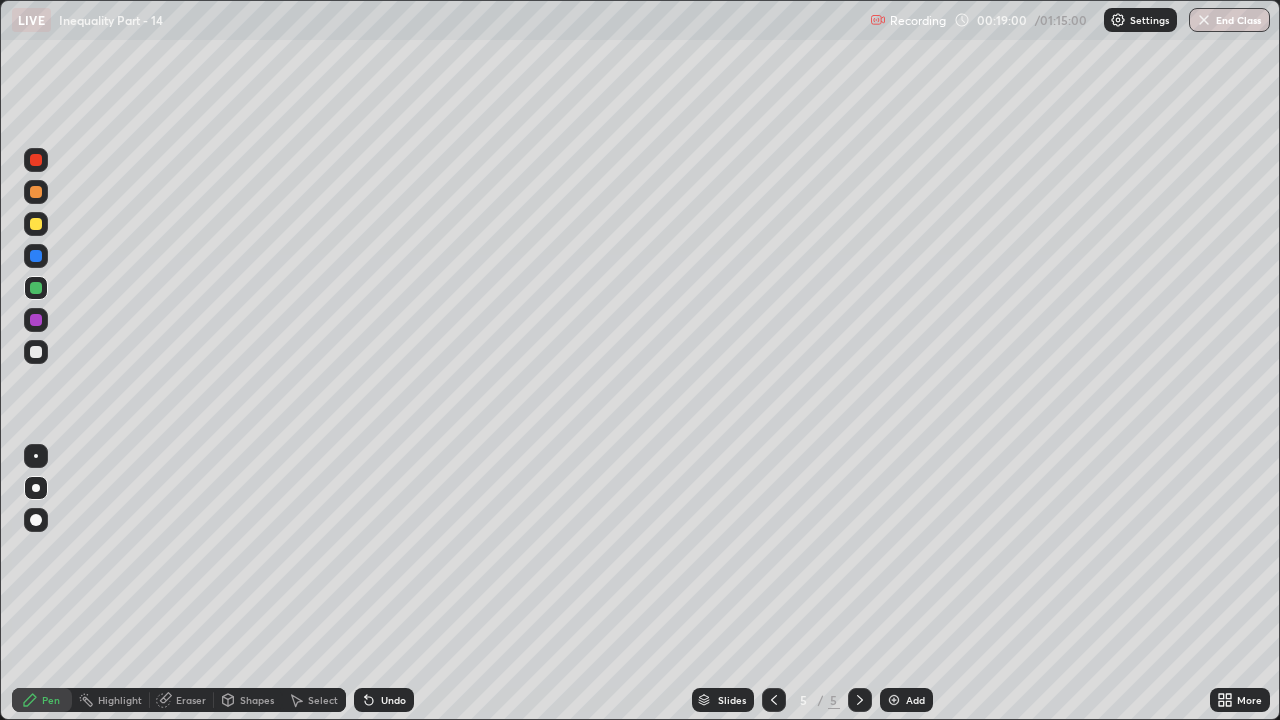 click at bounding box center [36, 352] 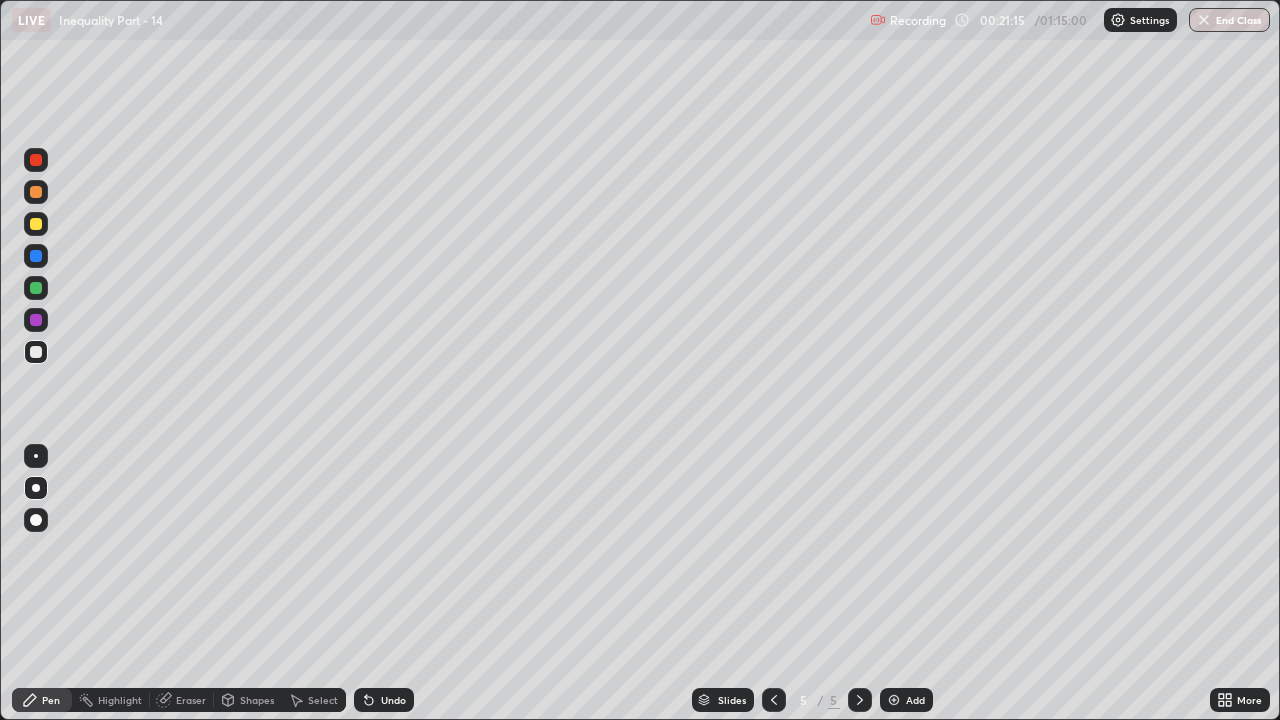 click on "Undo" at bounding box center [384, 700] 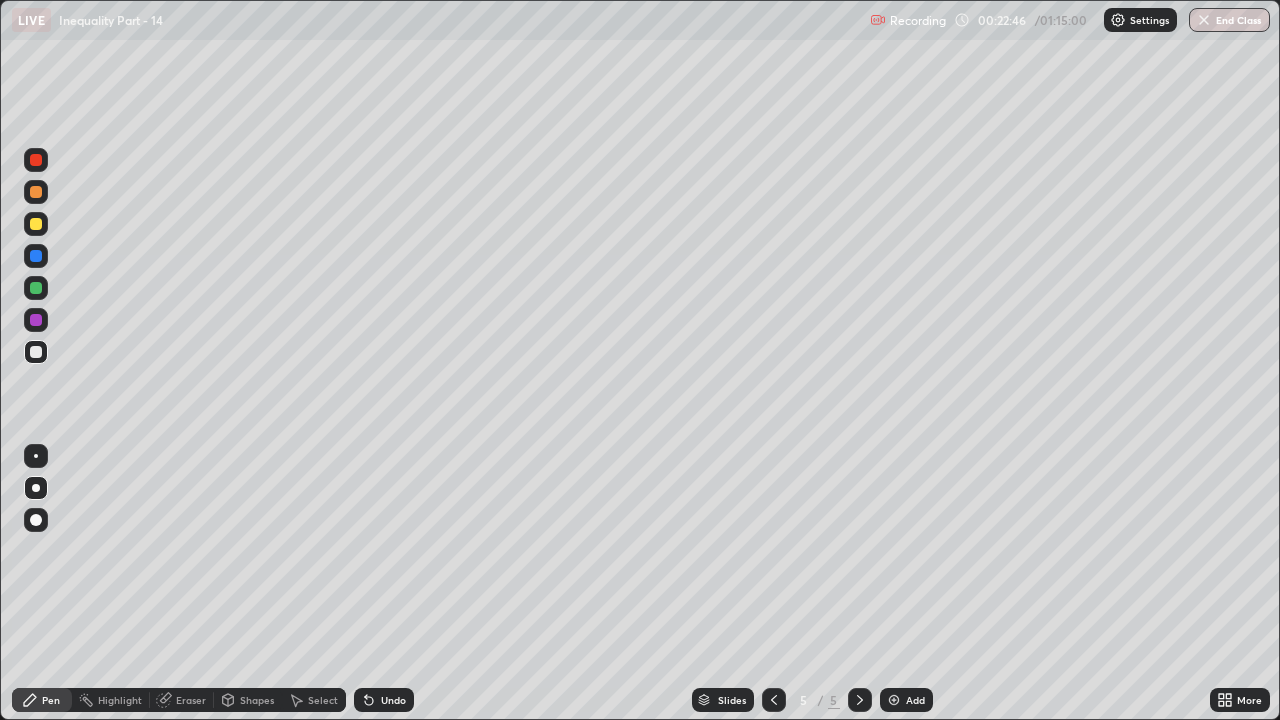 click on "Eraser" at bounding box center (191, 700) 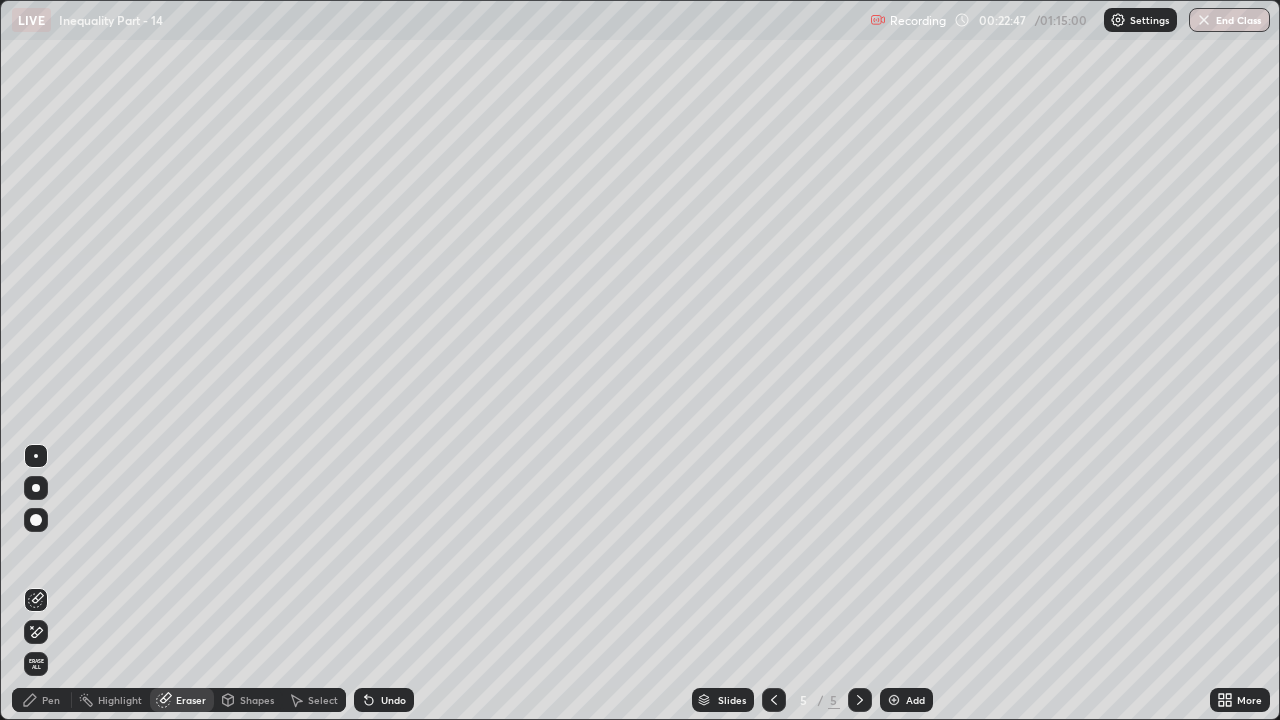 click 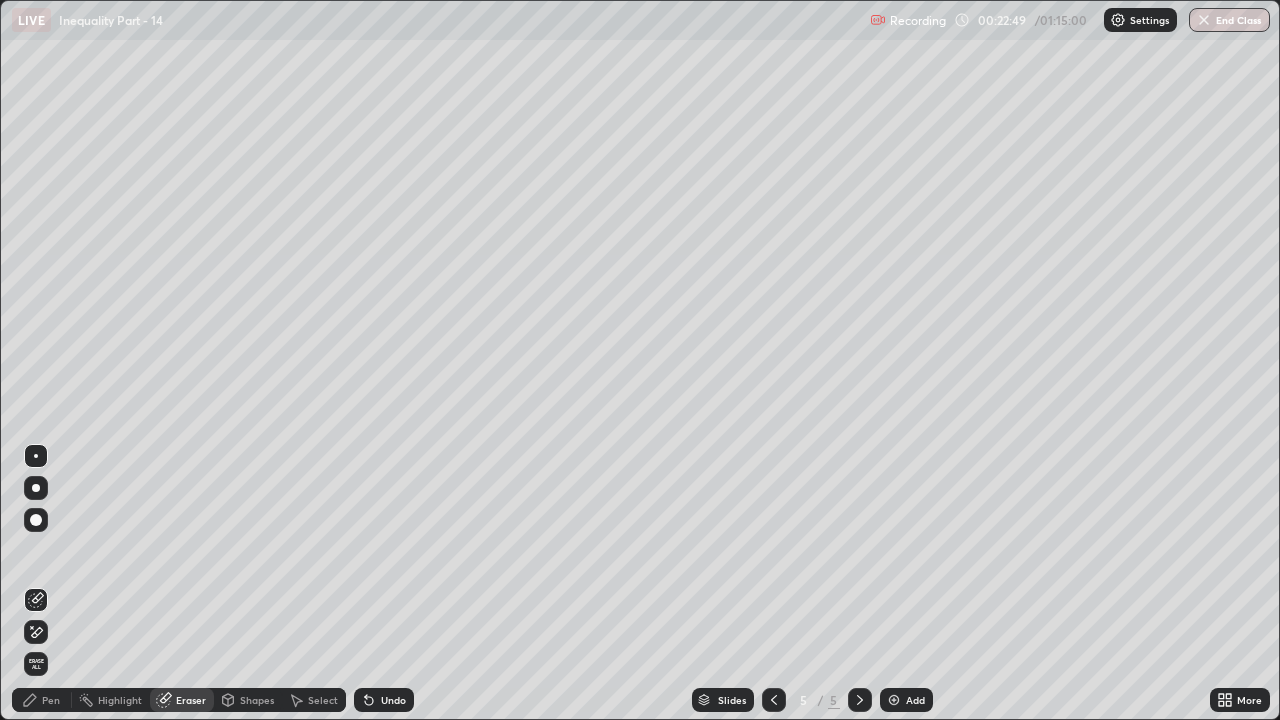 click on "Pen" at bounding box center (42, 700) 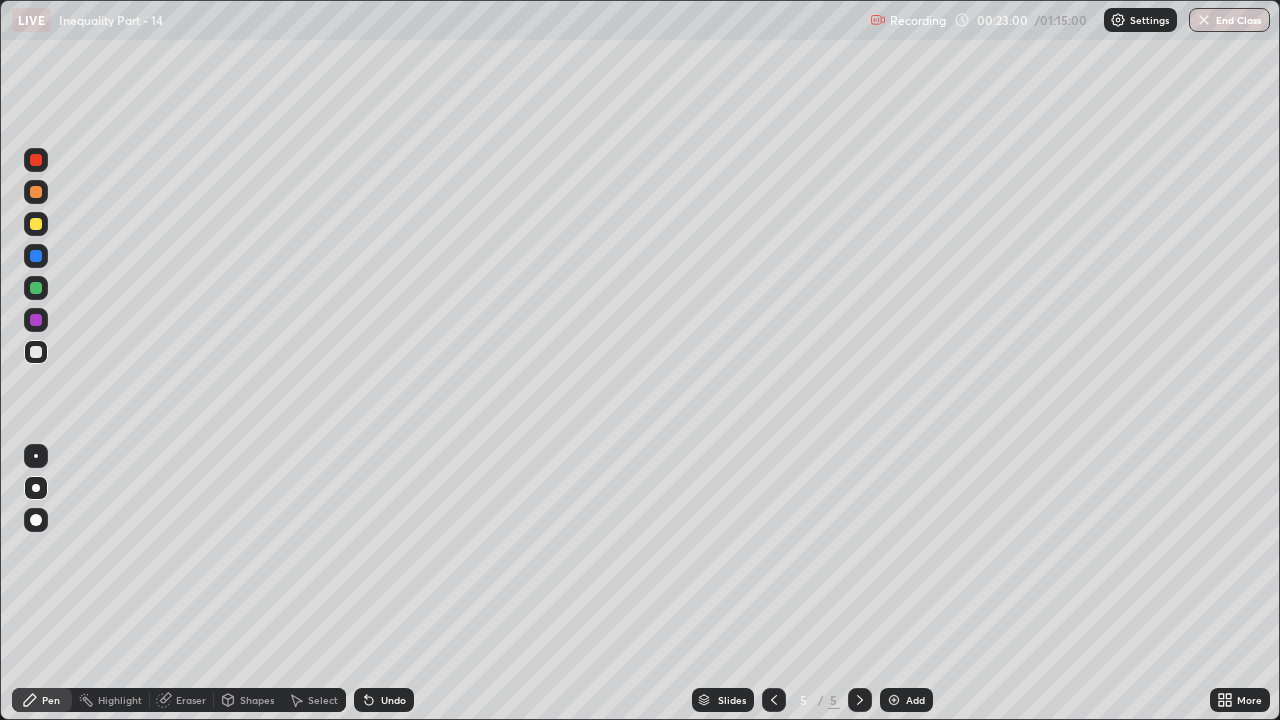 click on "Add" at bounding box center (915, 700) 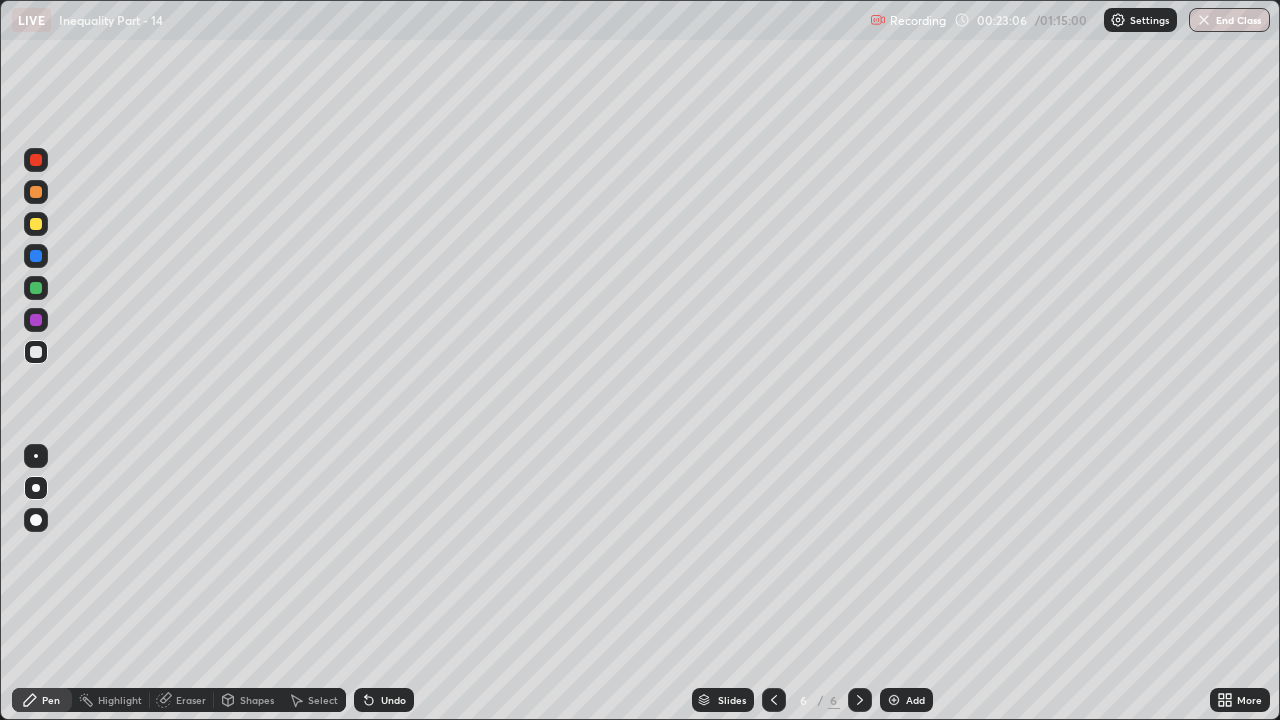 click 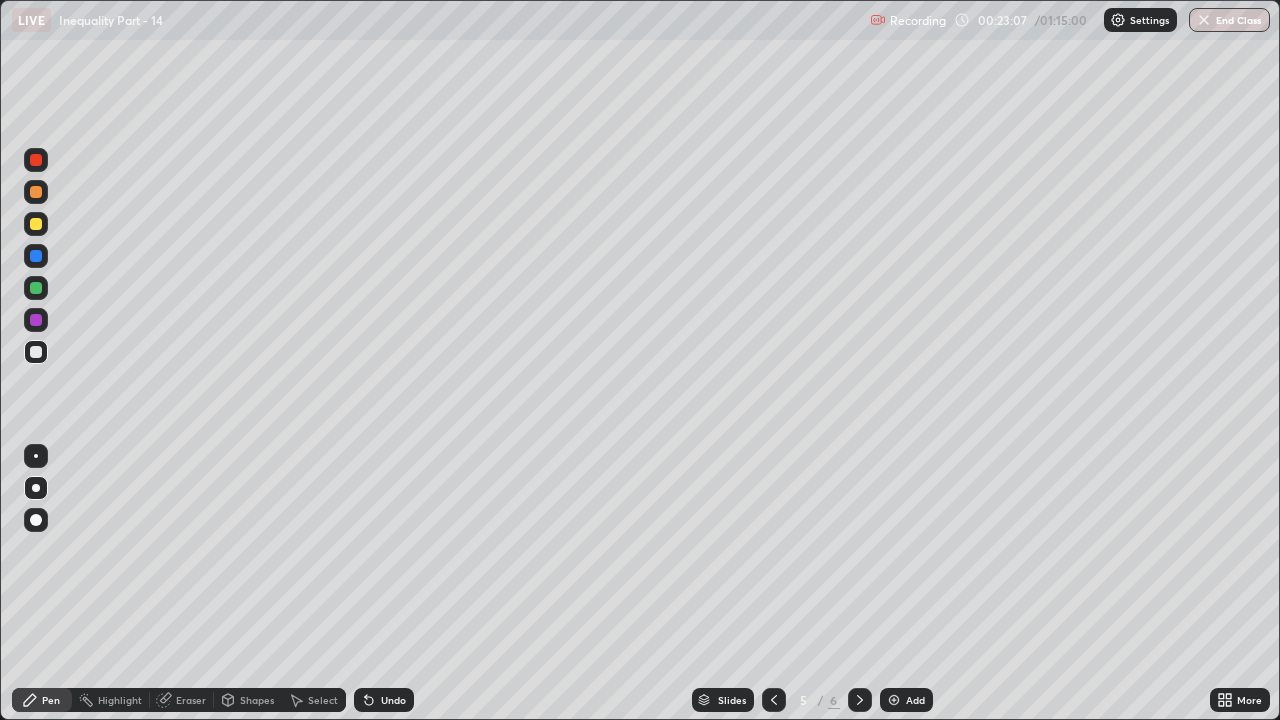 click 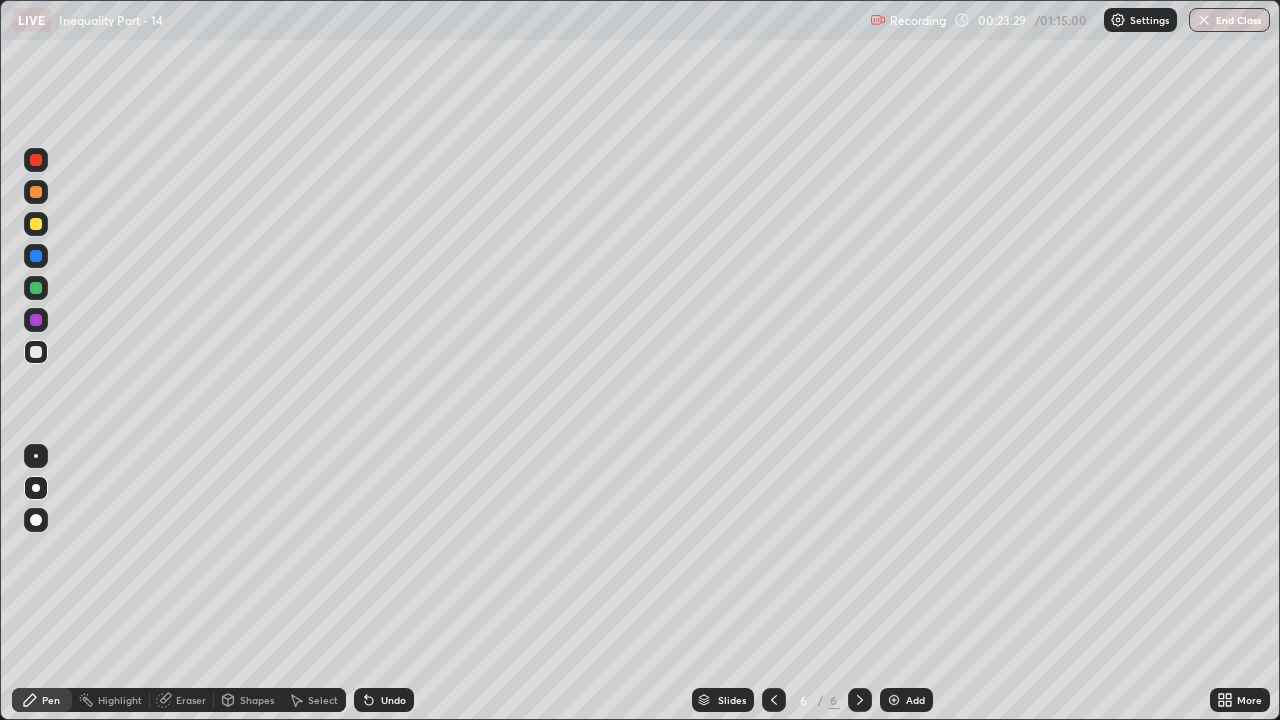 click at bounding box center (774, 700) 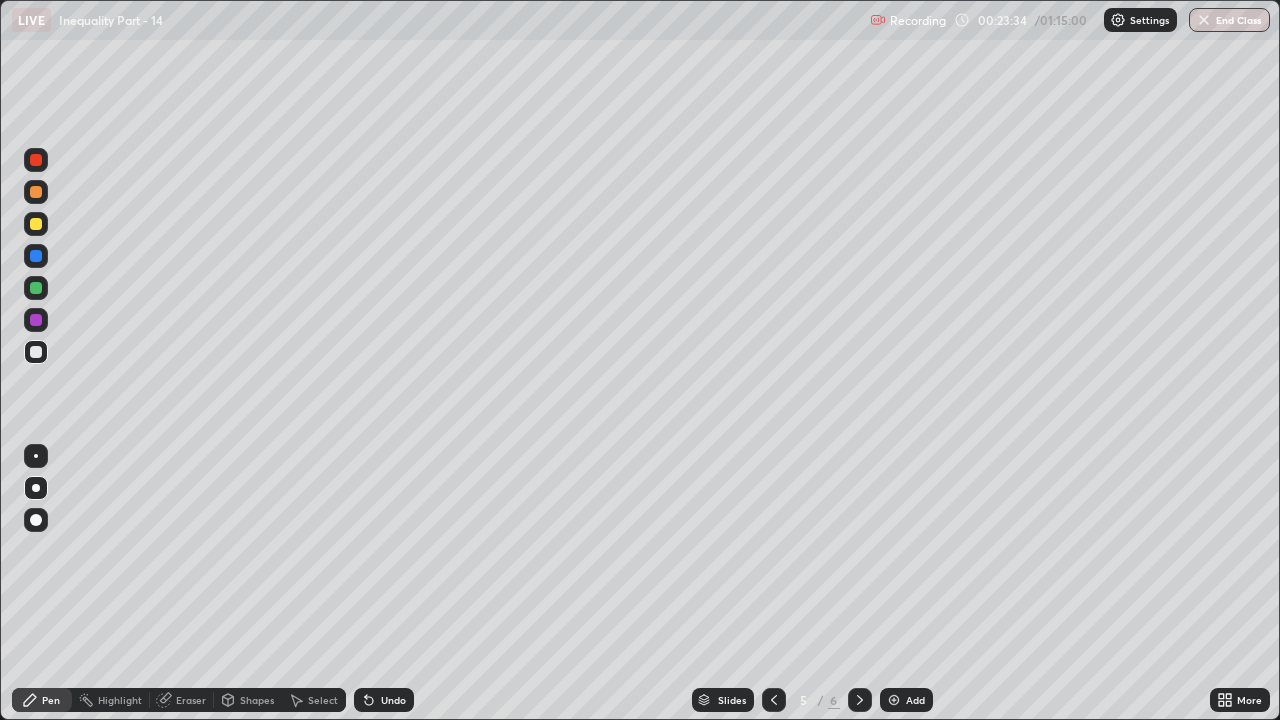 click at bounding box center (860, 700) 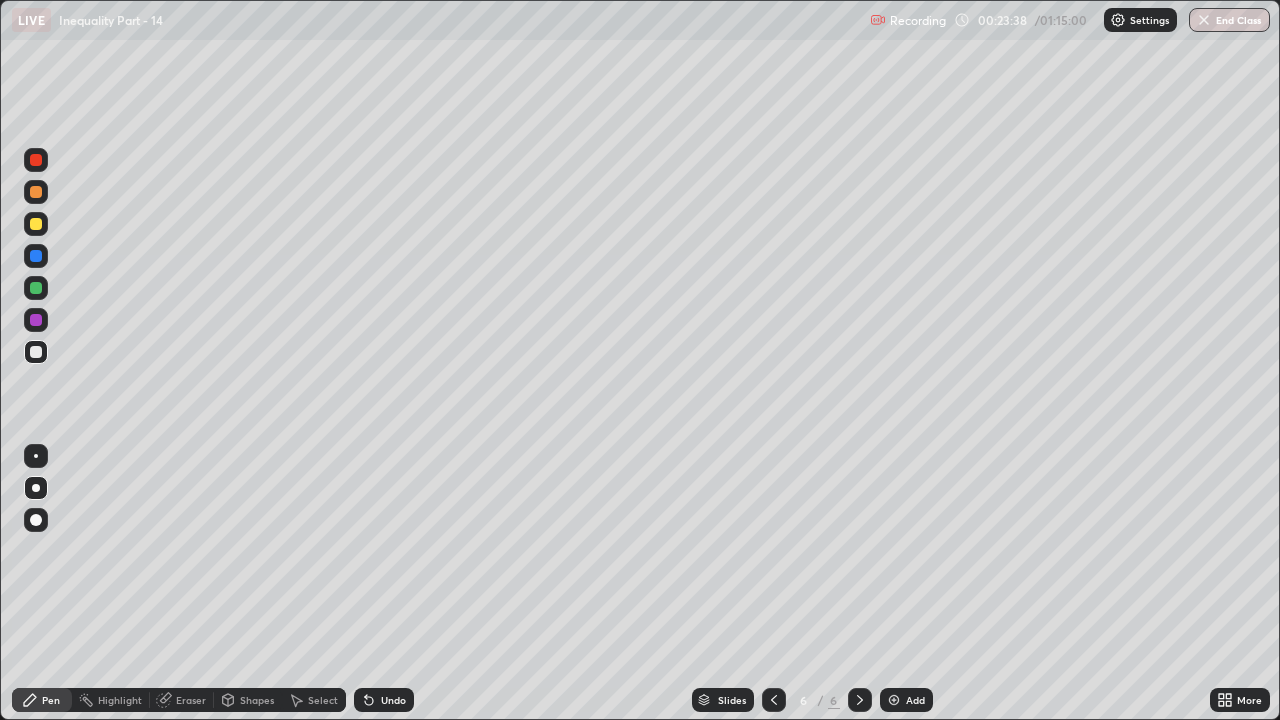 click on "Slides" at bounding box center (723, 700) 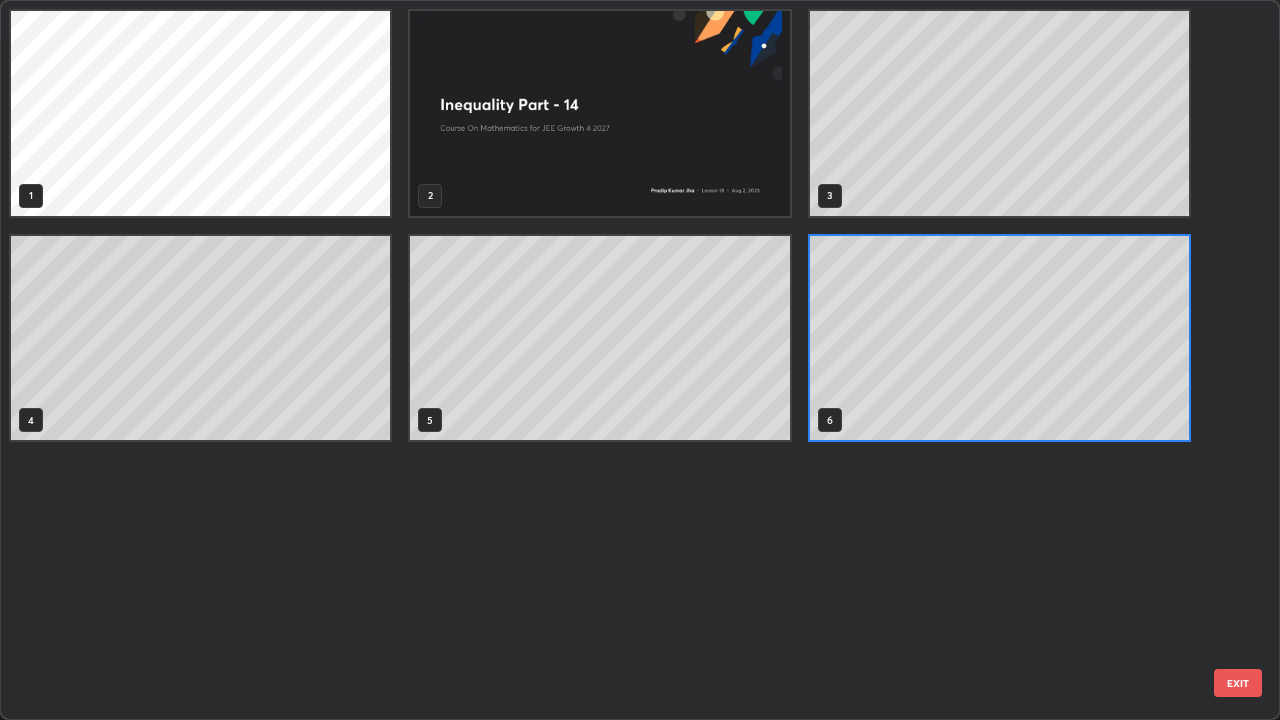 scroll, scrollTop: 7, scrollLeft: 11, axis: both 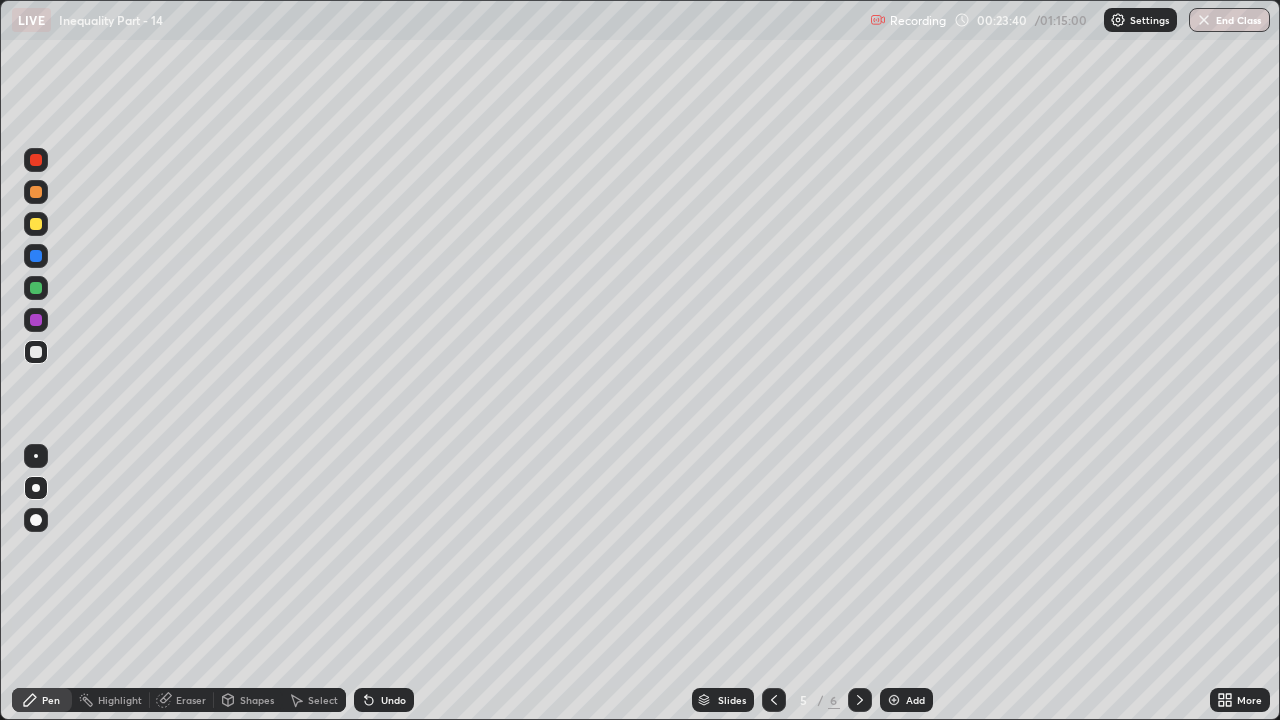 click on "Undo" at bounding box center [393, 700] 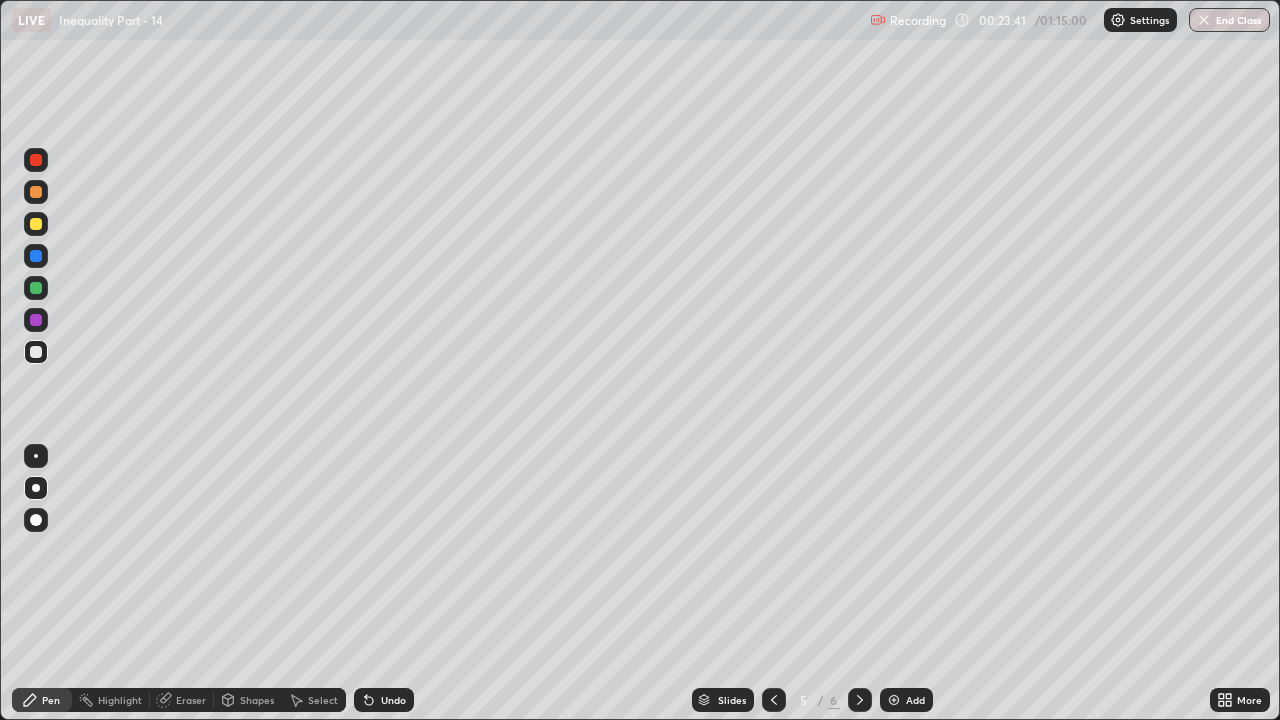 click on "Undo" at bounding box center (384, 700) 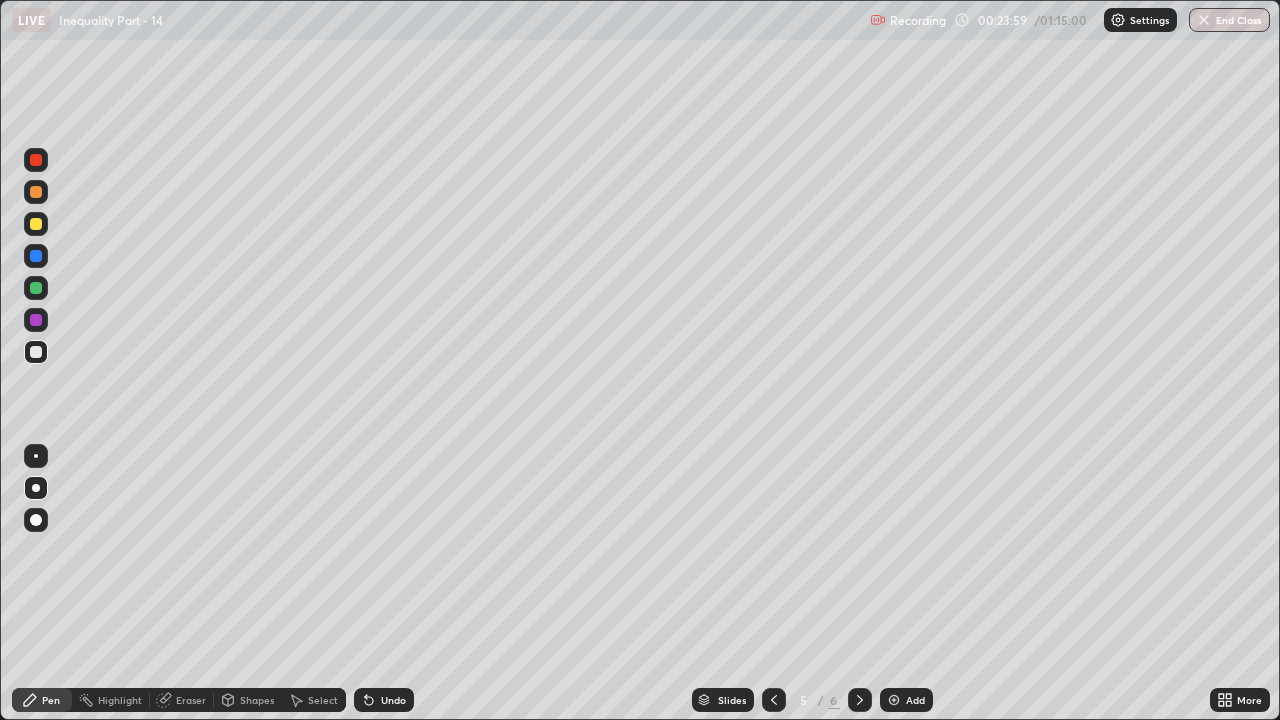click on "Eraser" at bounding box center [191, 700] 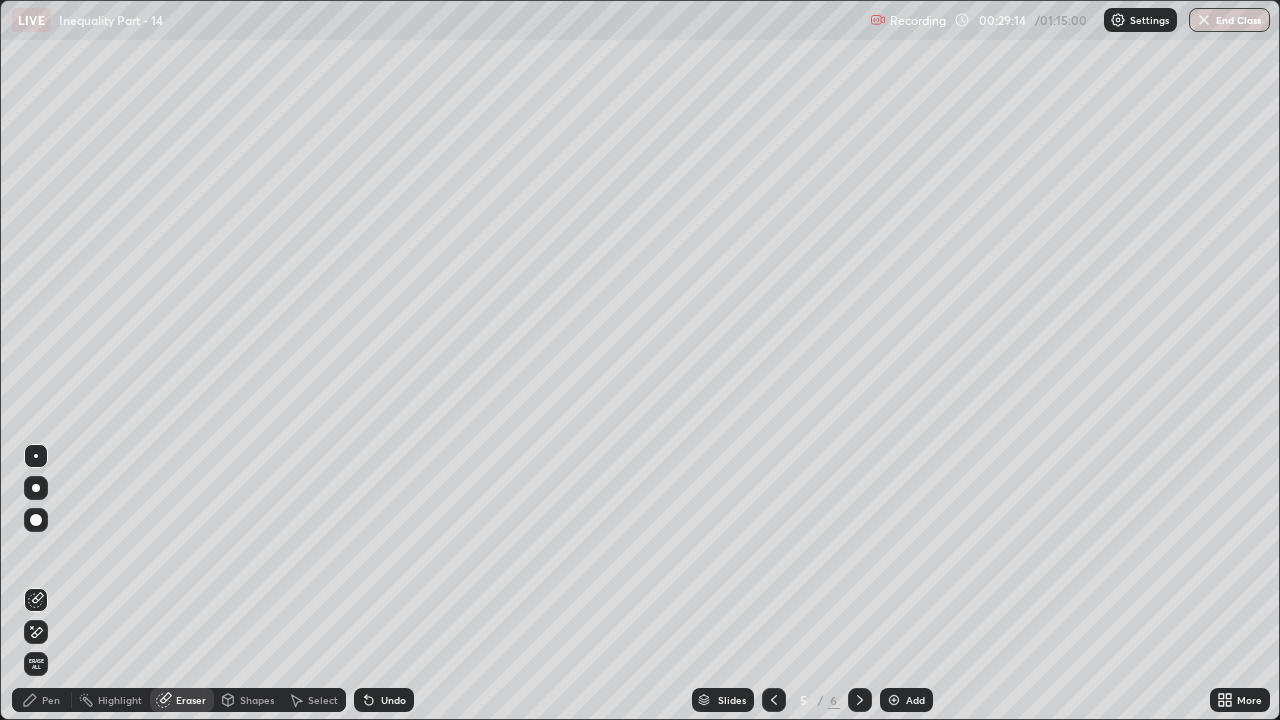 click on "Add" at bounding box center (915, 700) 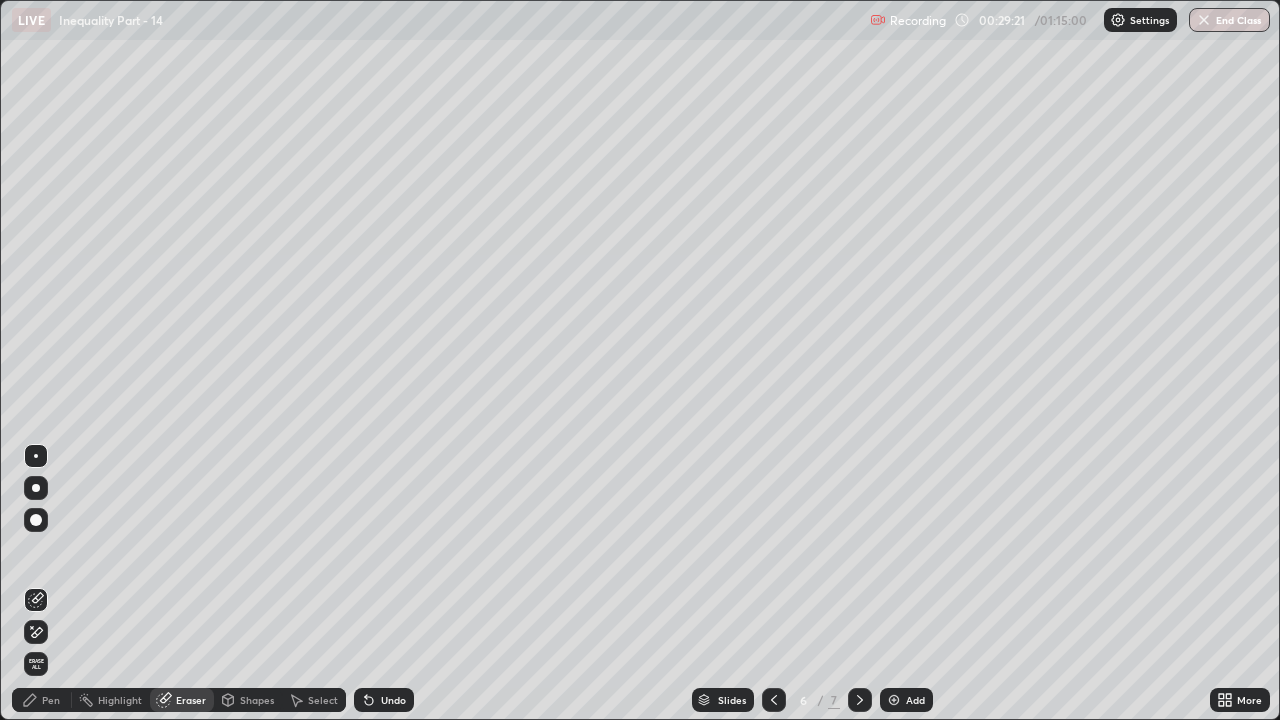 click on "Pen" at bounding box center (42, 700) 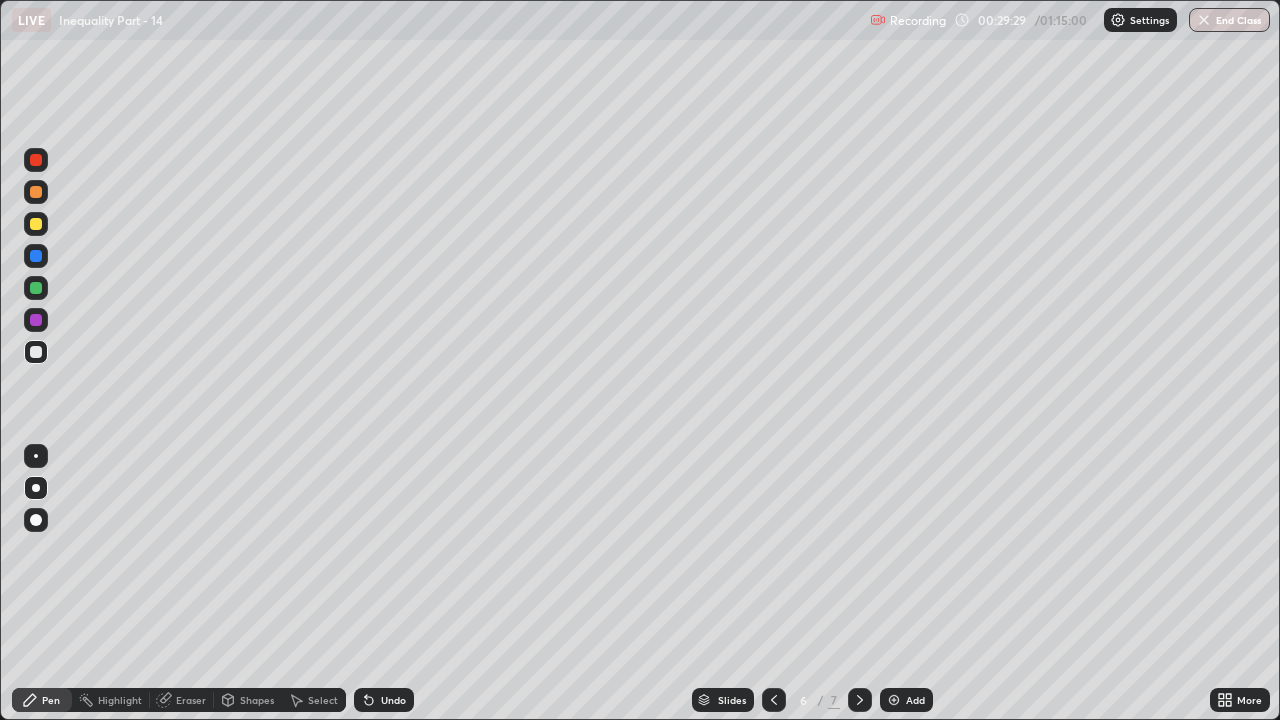click on "6" at bounding box center [804, 700] 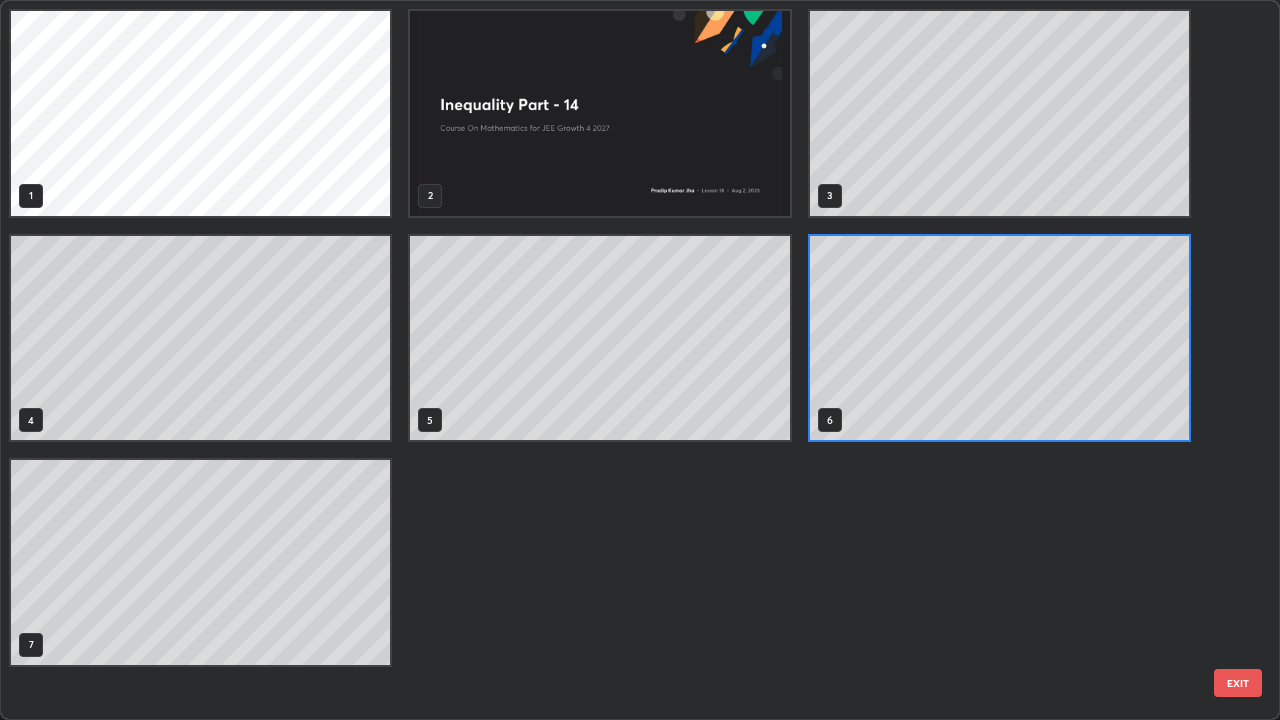 scroll, scrollTop: 7, scrollLeft: 11, axis: both 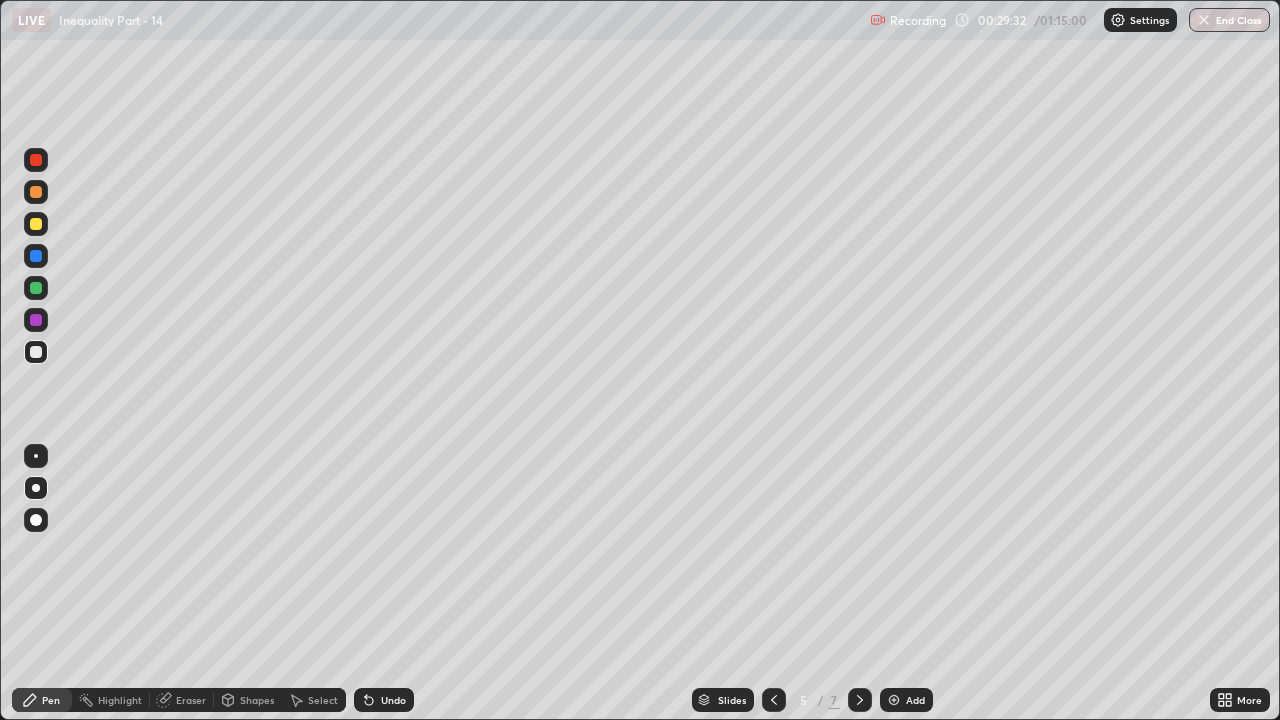 click at bounding box center (774, 700) 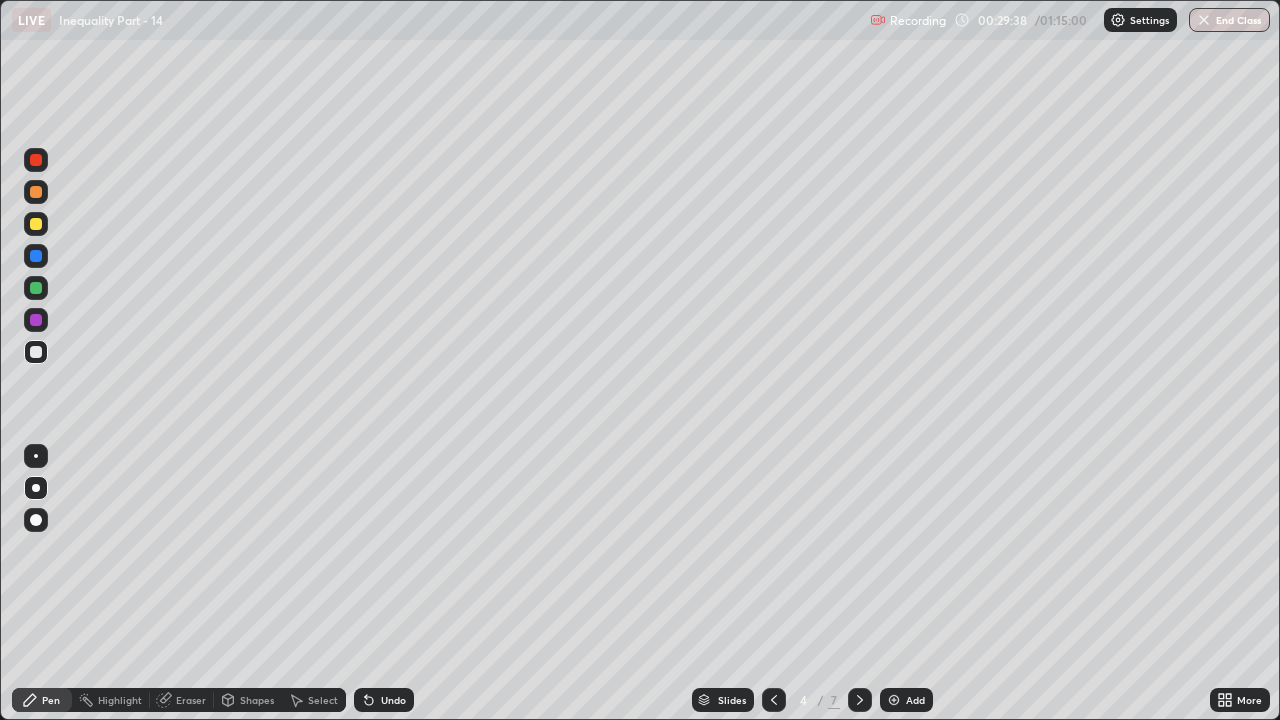 click at bounding box center (860, 700) 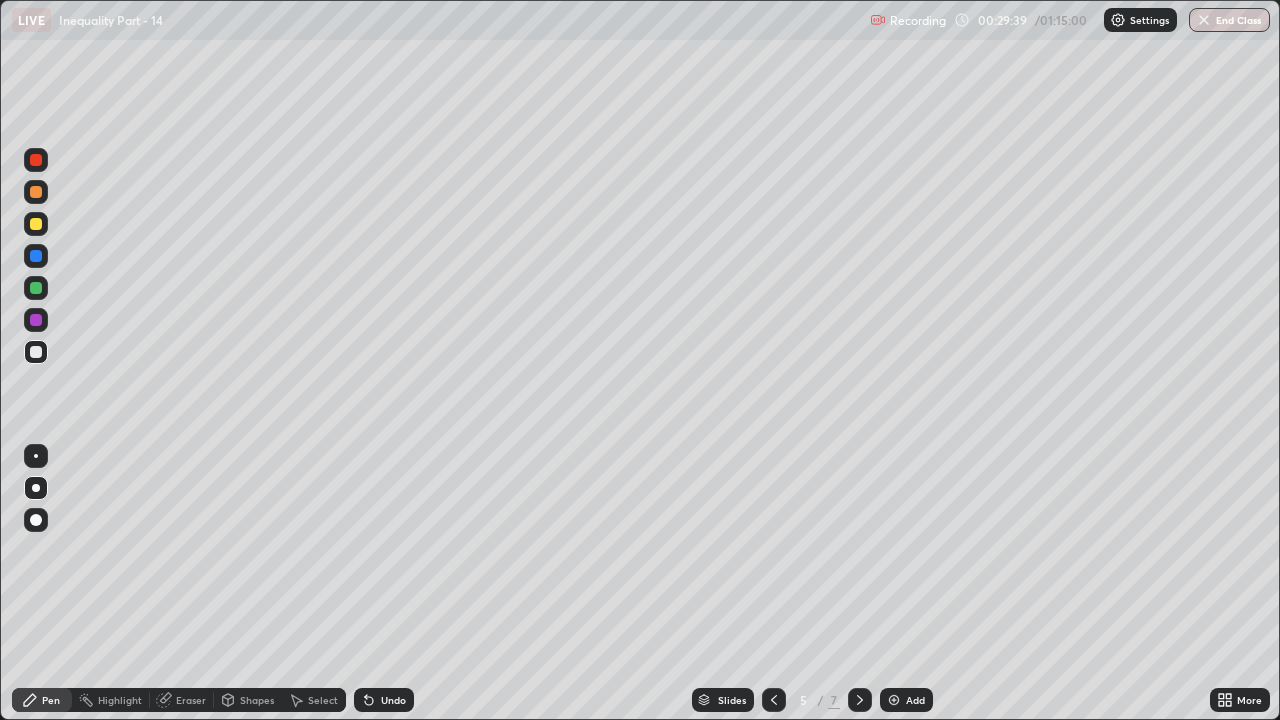 click 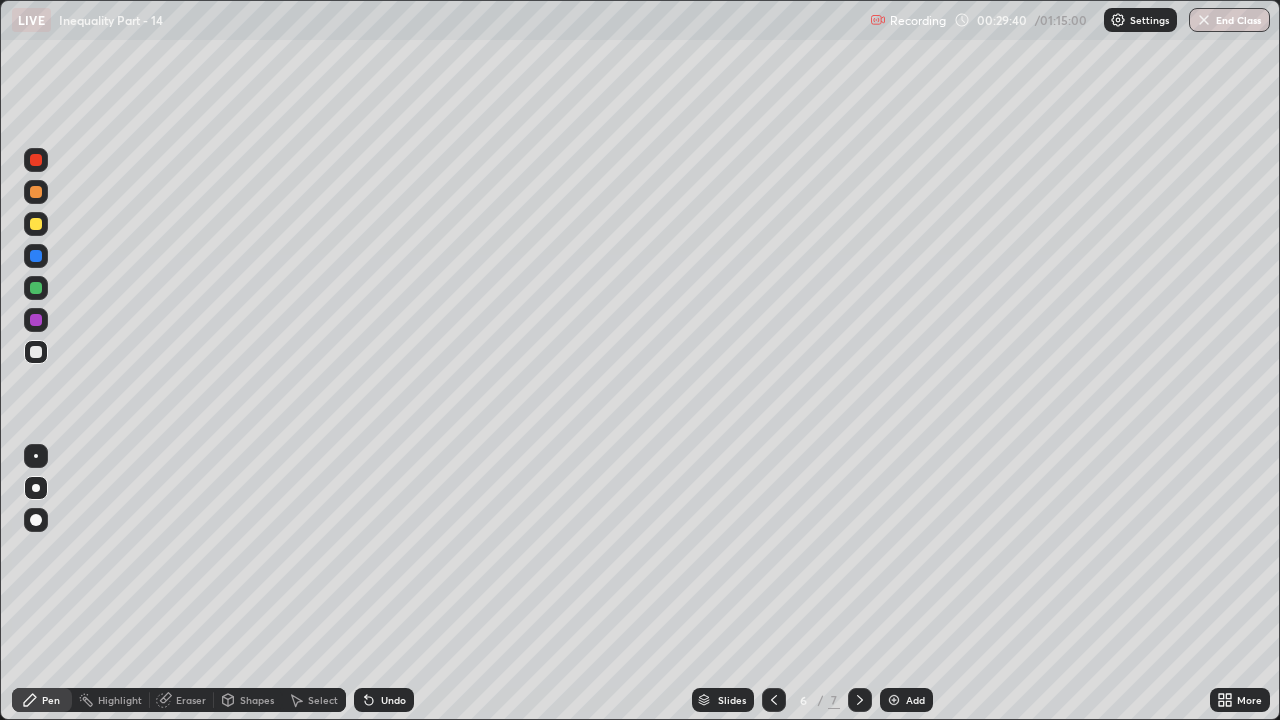 click at bounding box center [860, 700] 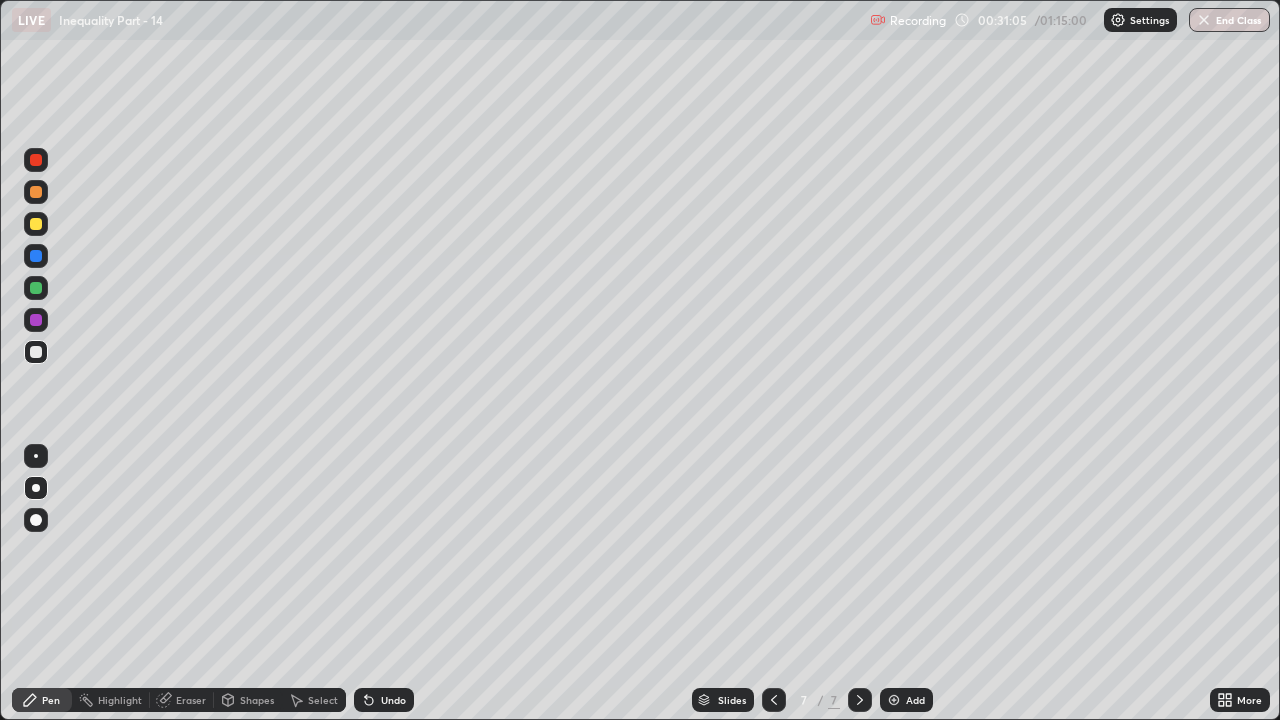 click on "Add" at bounding box center (906, 700) 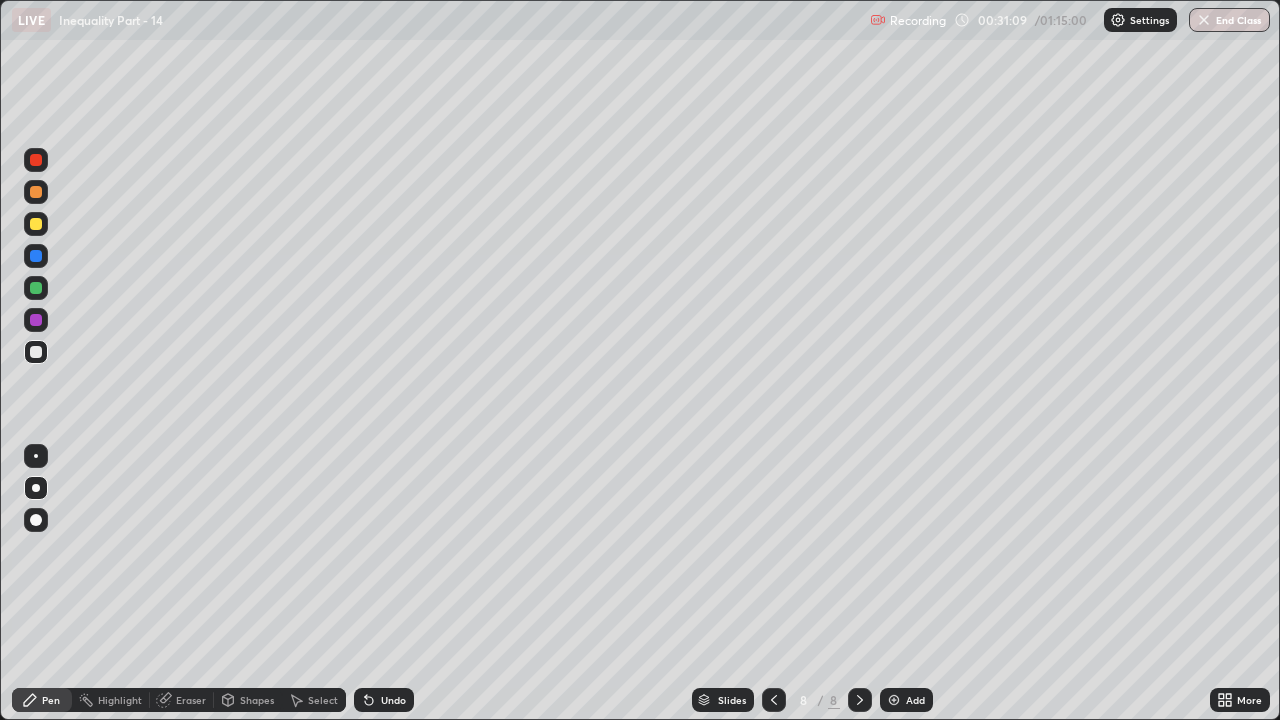 click at bounding box center [36, 192] 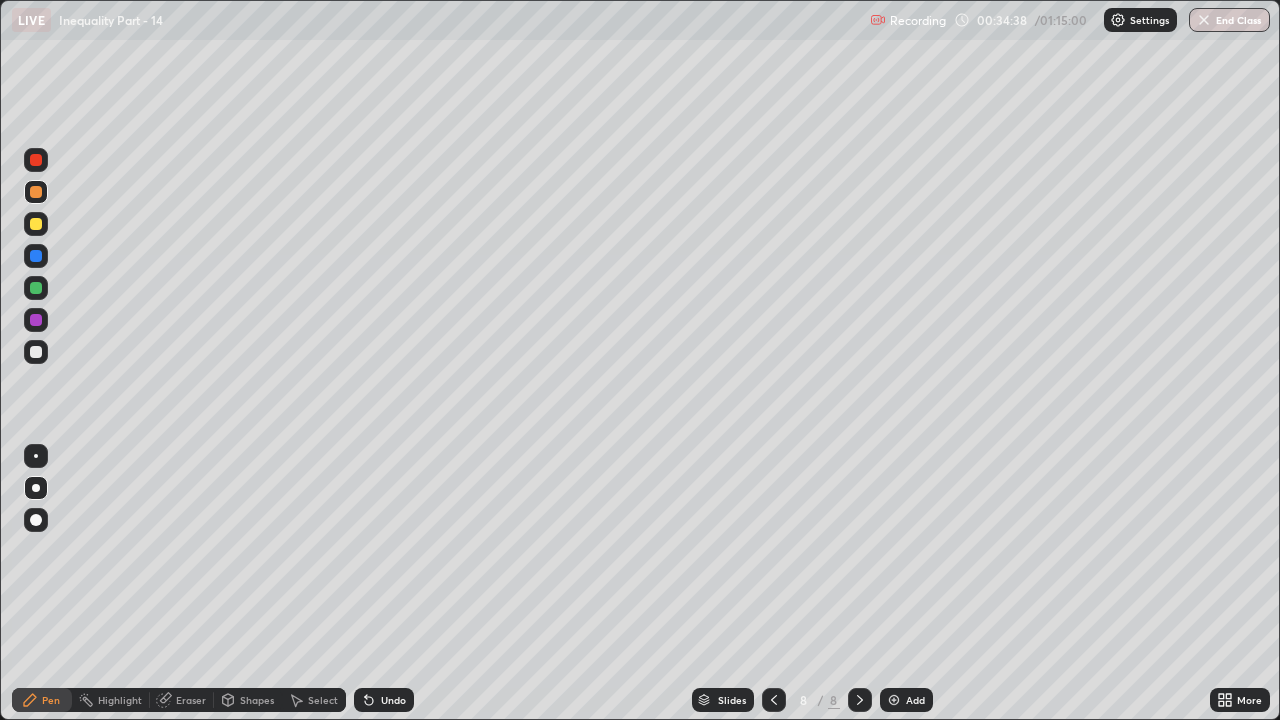 click at bounding box center (36, 352) 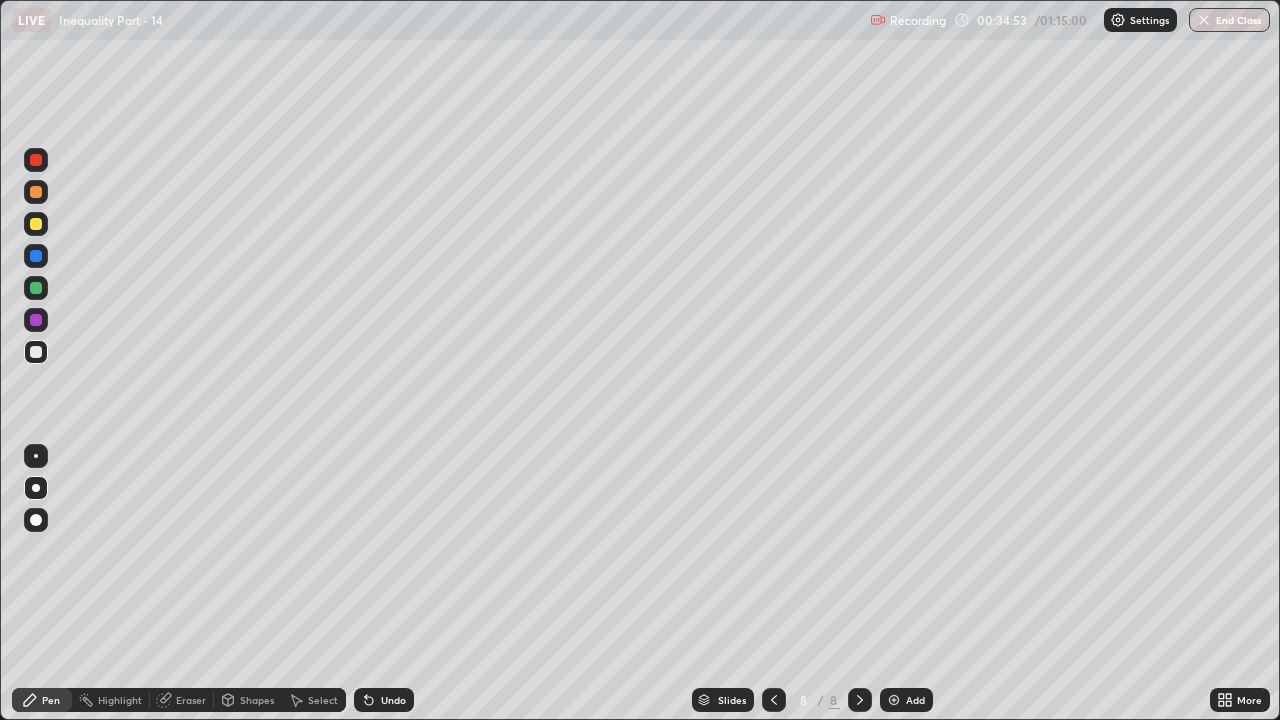 click on "Shapes" at bounding box center (257, 700) 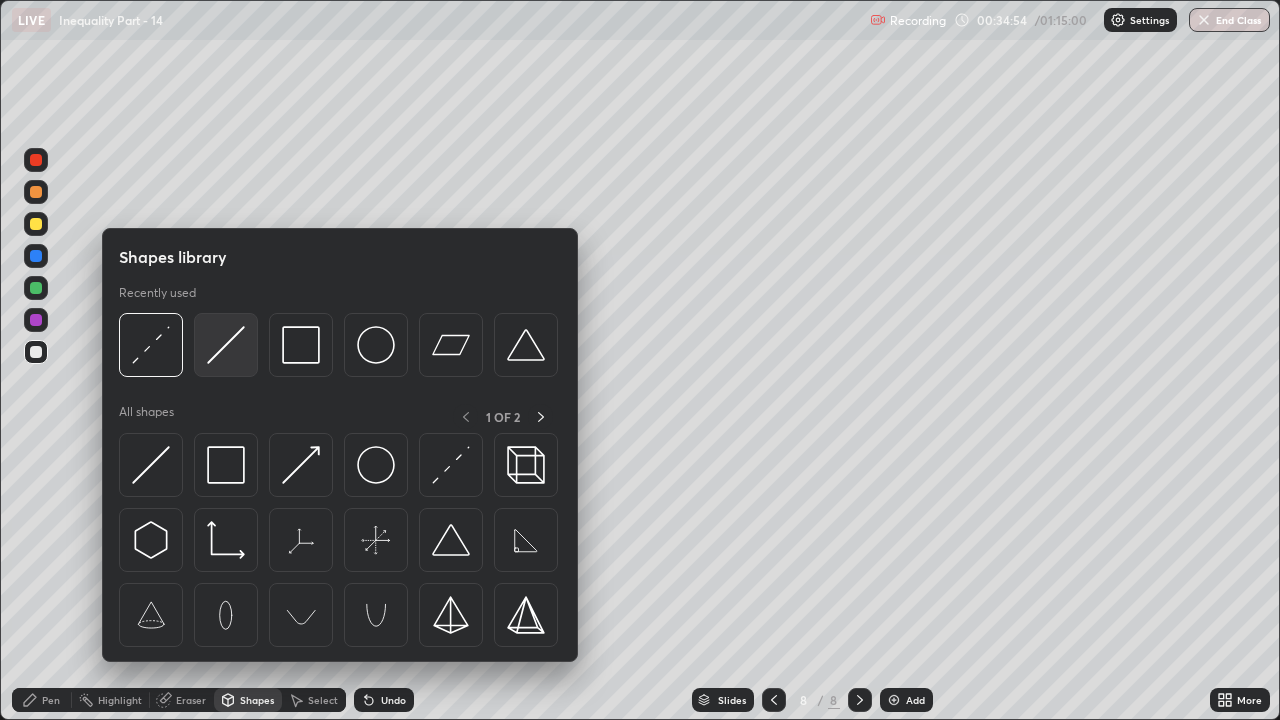 click at bounding box center (226, 345) 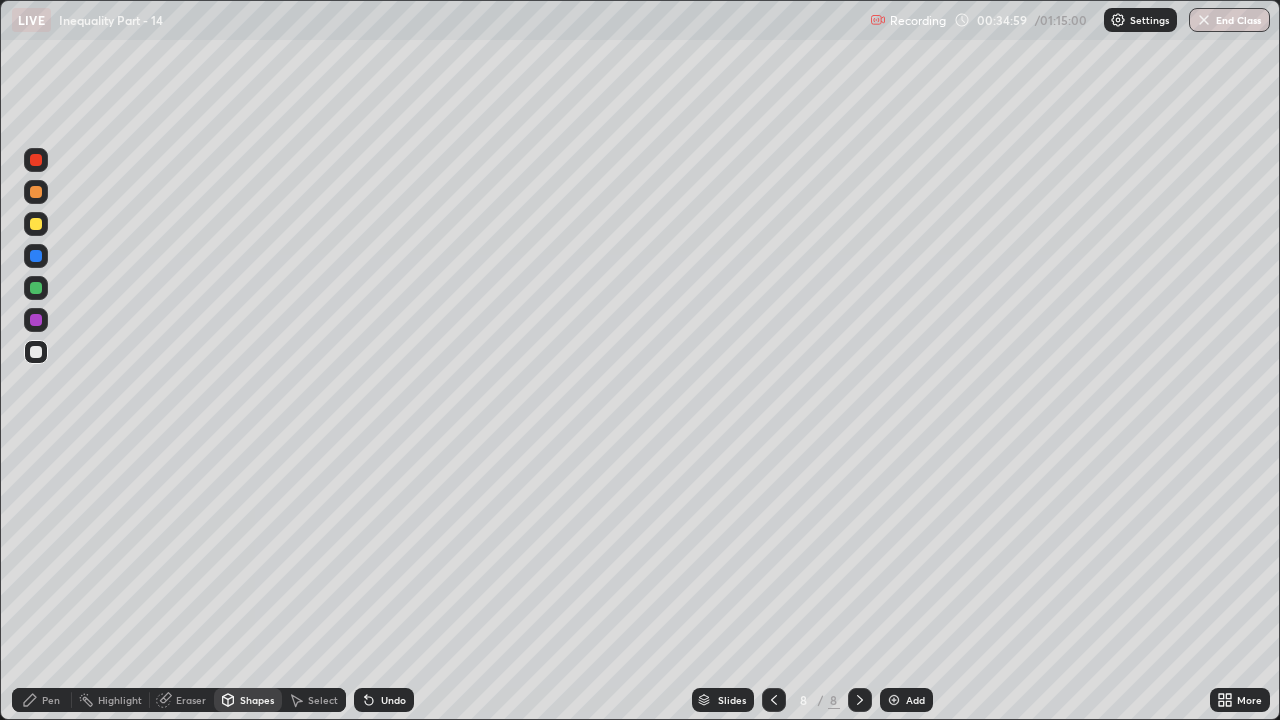click on "Pen" at bounding box center (42, 700) 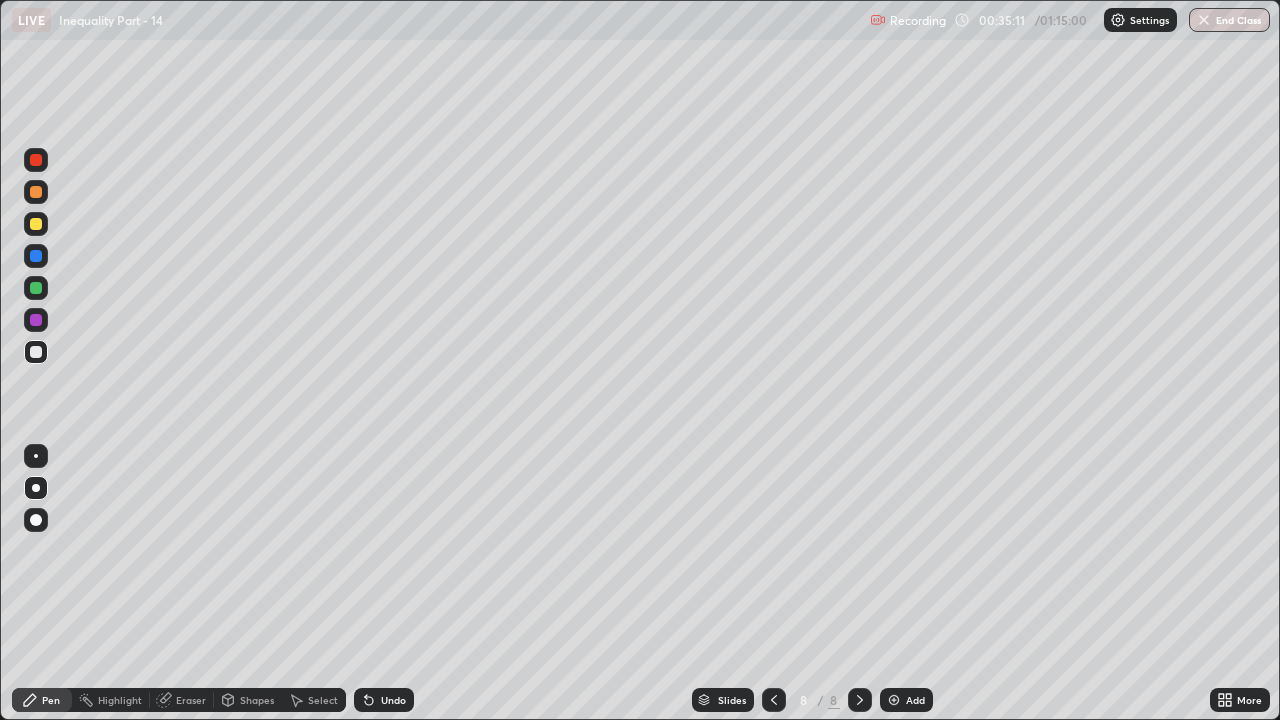 click at bounding box center (36, 288) 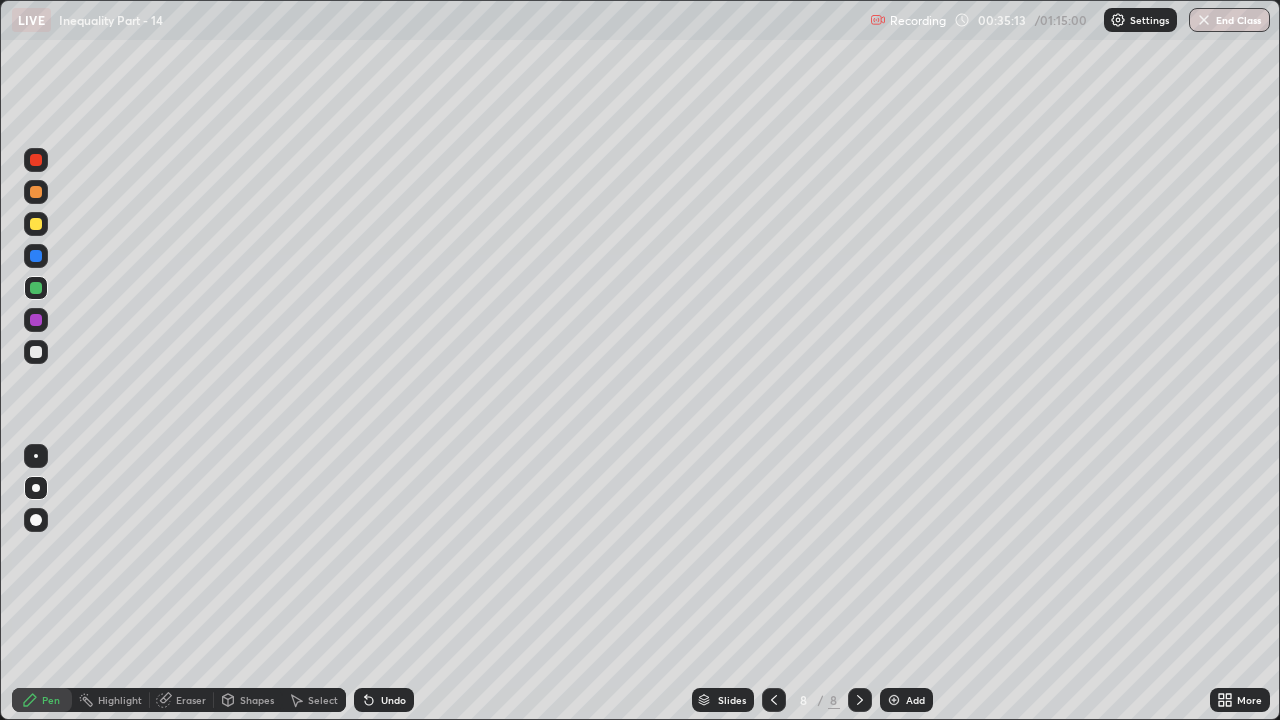 click at bounding box center (36, 224) 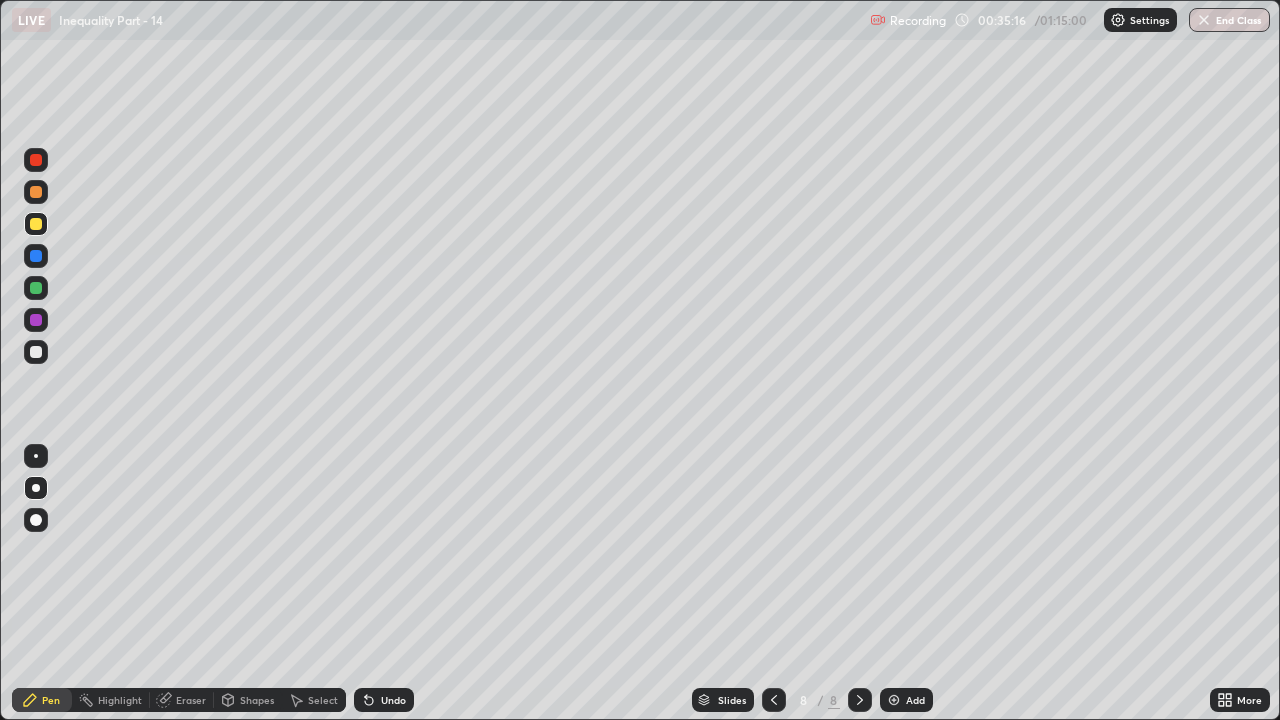 click at bounding box center (36, 288) 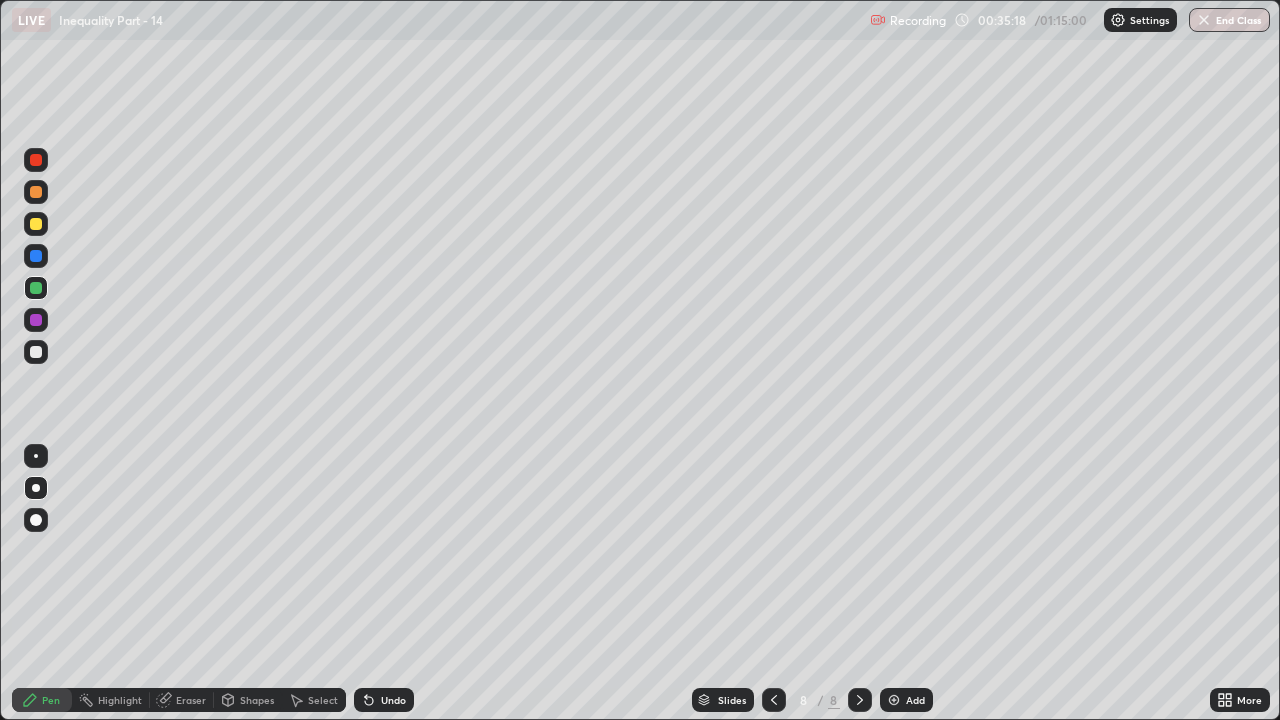 click at bounding box center (36, 288) 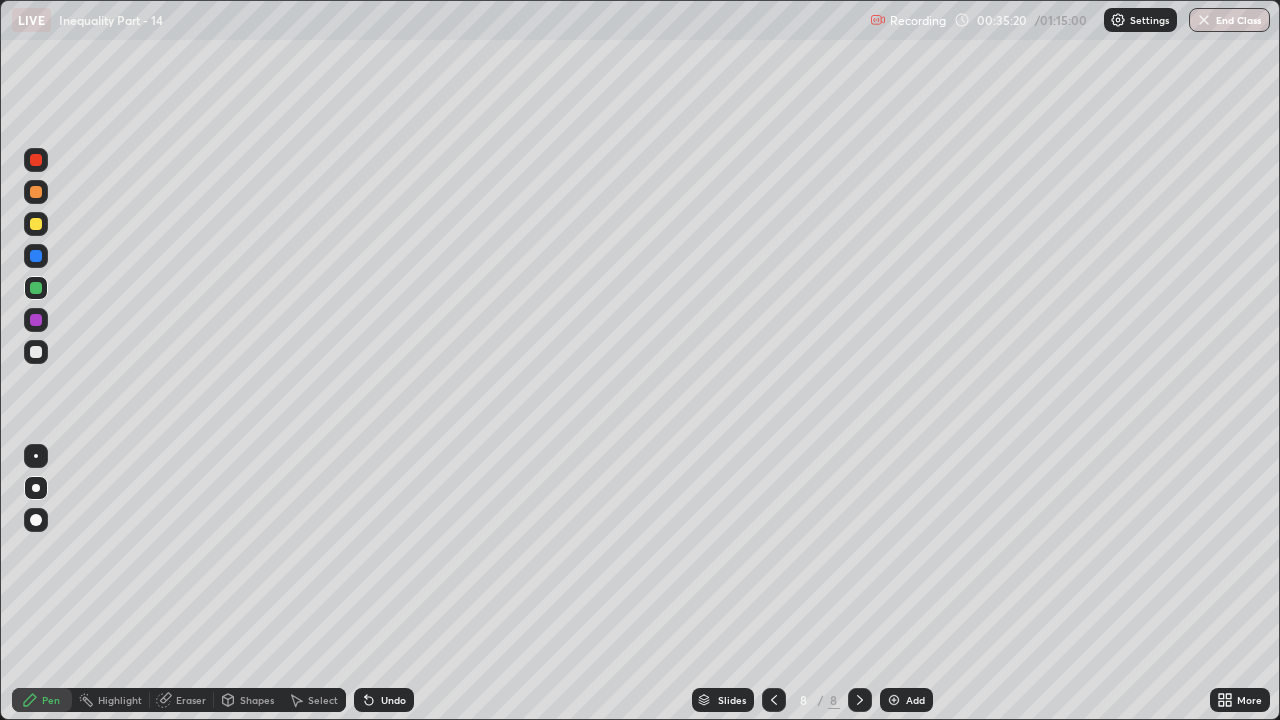 click on "Undo" at bounding box center [393, 700] 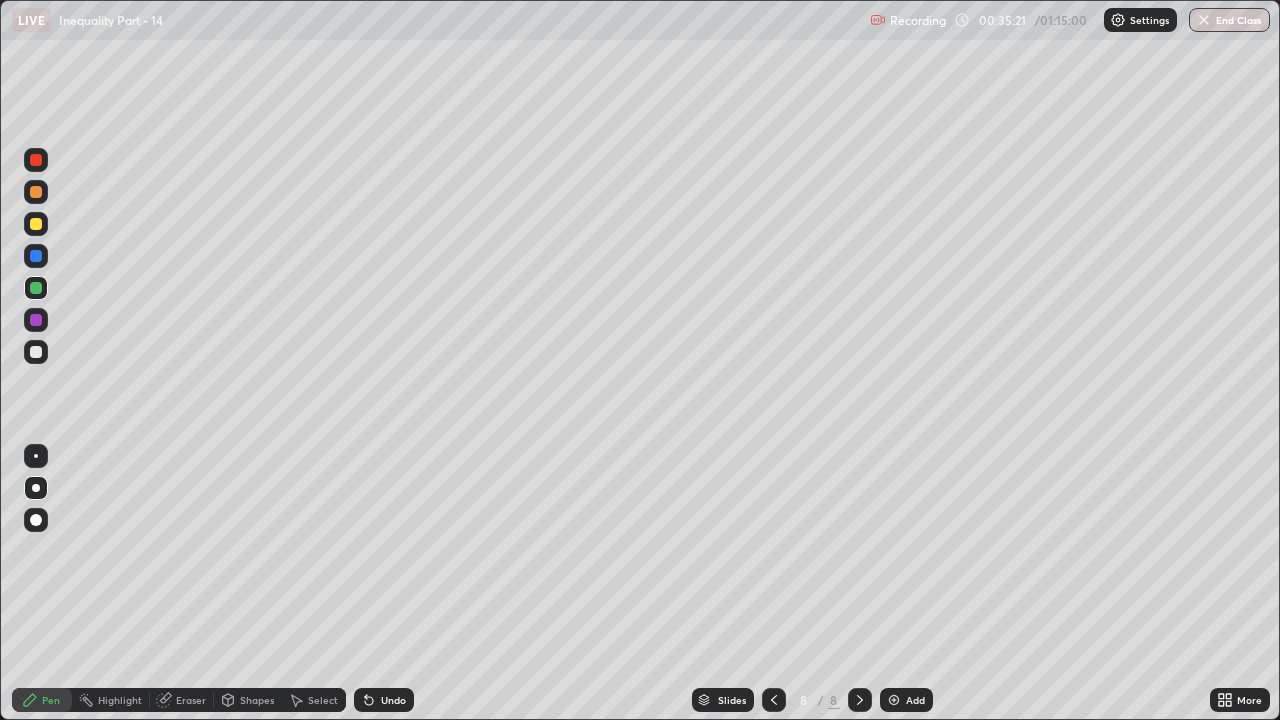click on "Undo" at bounding box center (393, 700) 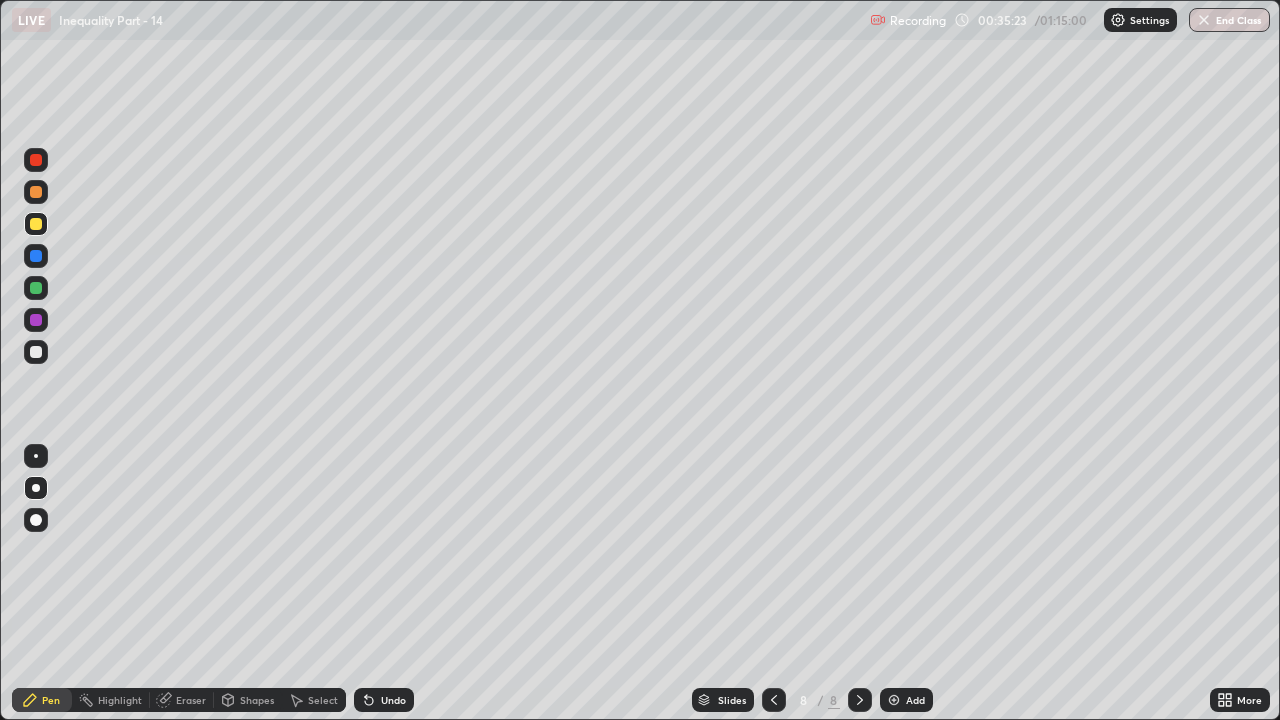 click at bounding box center (36, 288) 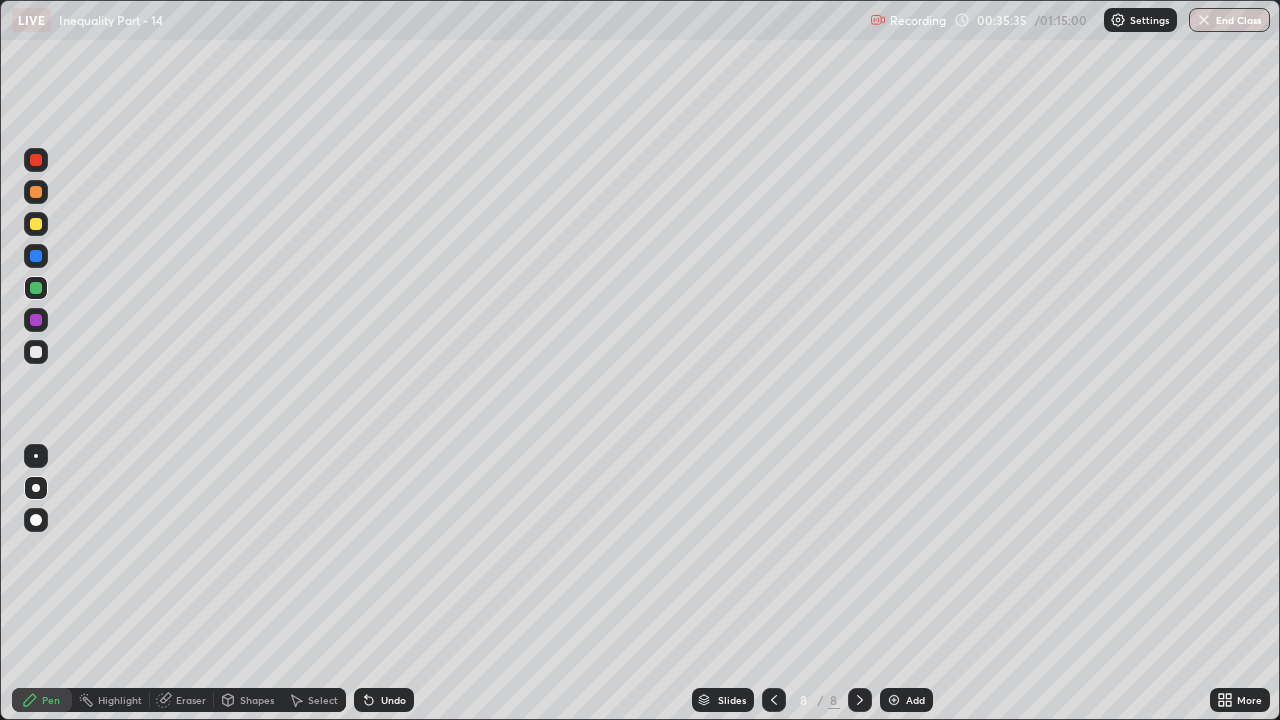 click on "Undo" at bounding box center (393, 700) 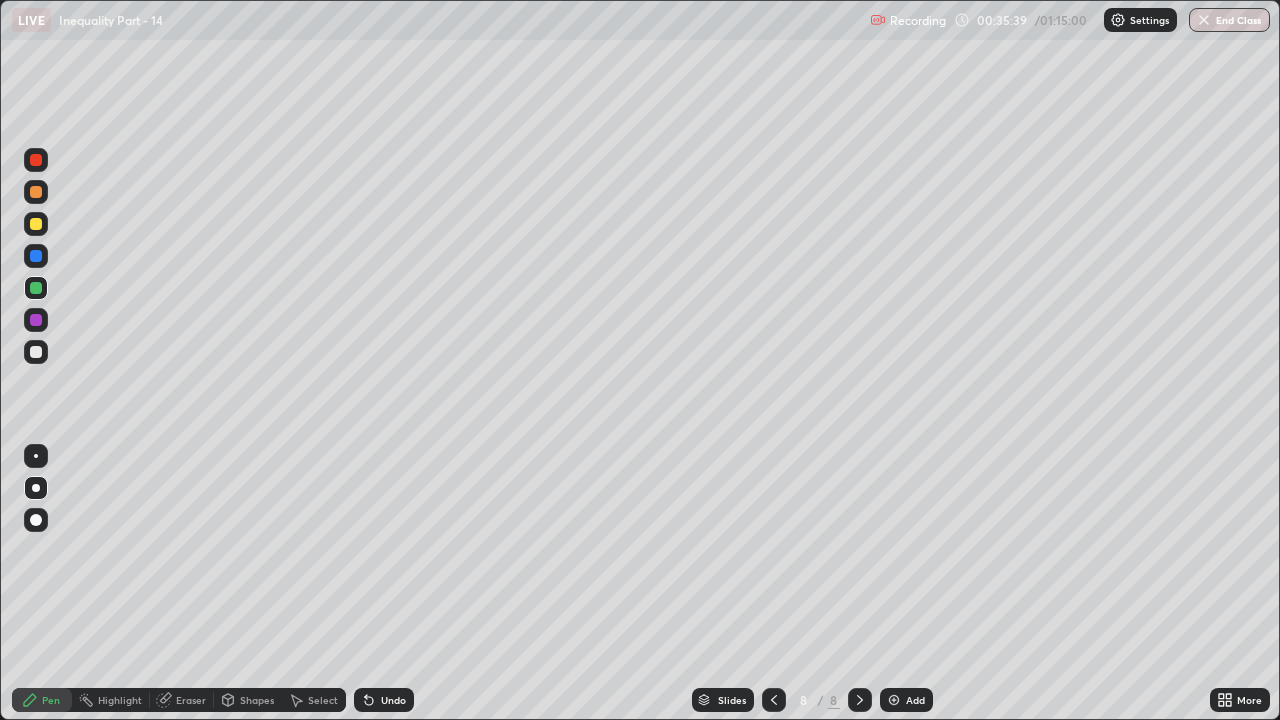click at bounding box center (36, 192) 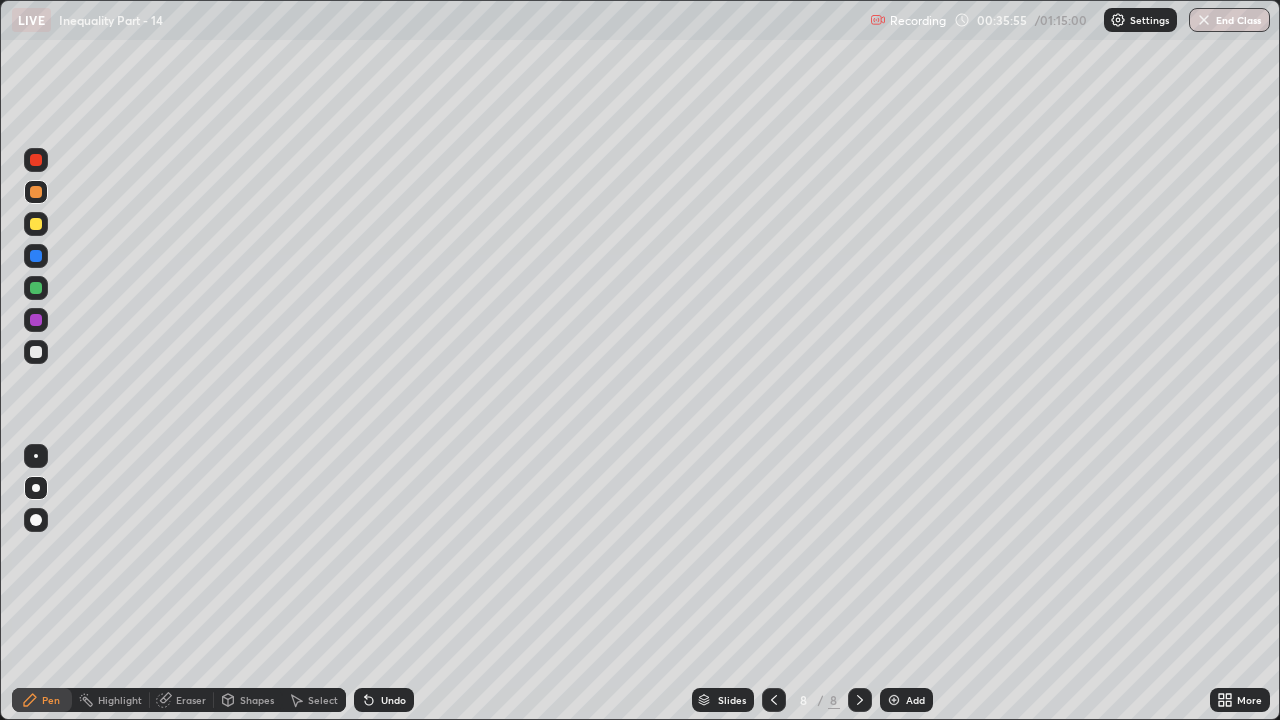 click at bounding box center [36, 320] 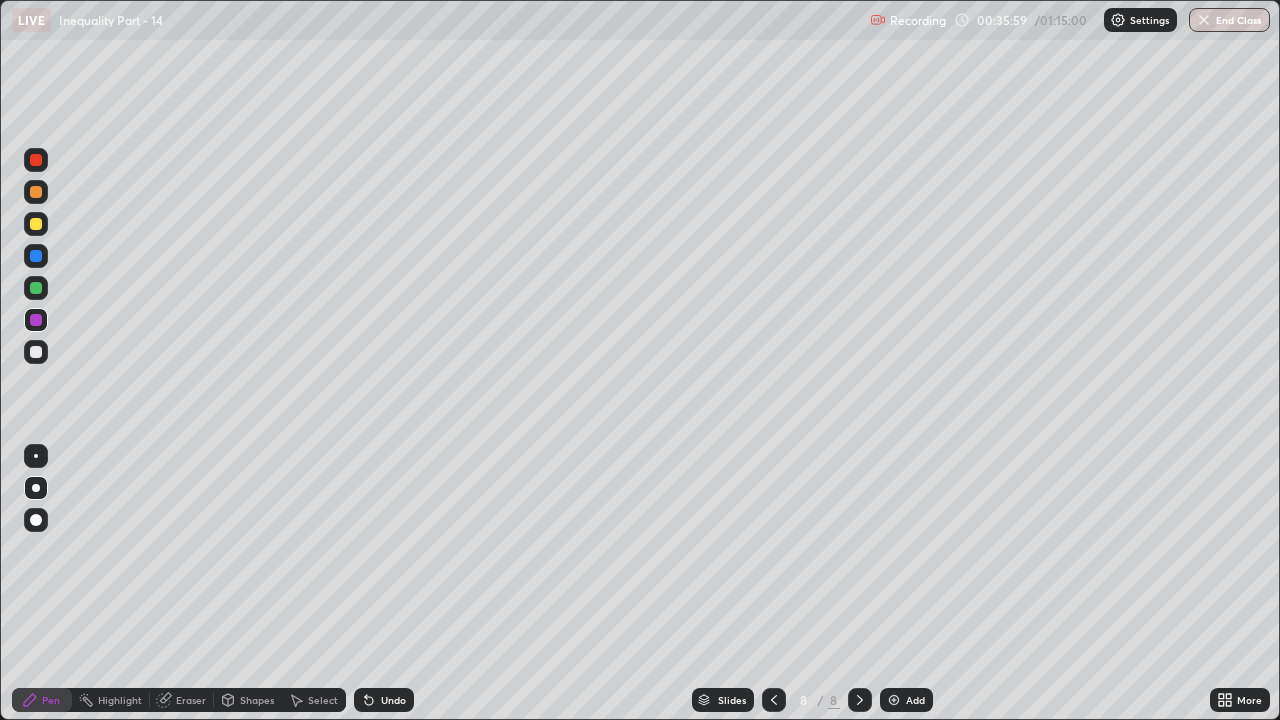 click at bounding box center (36, 352) 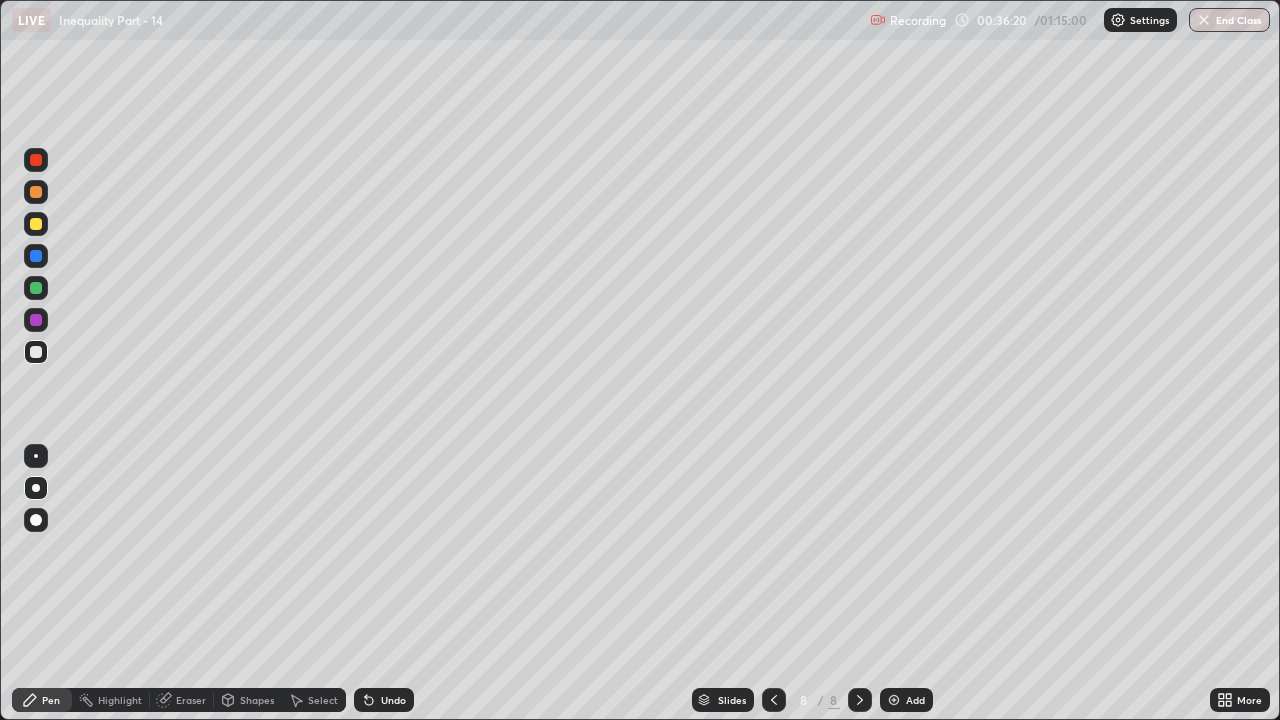 click at bounding box center [36, 224] 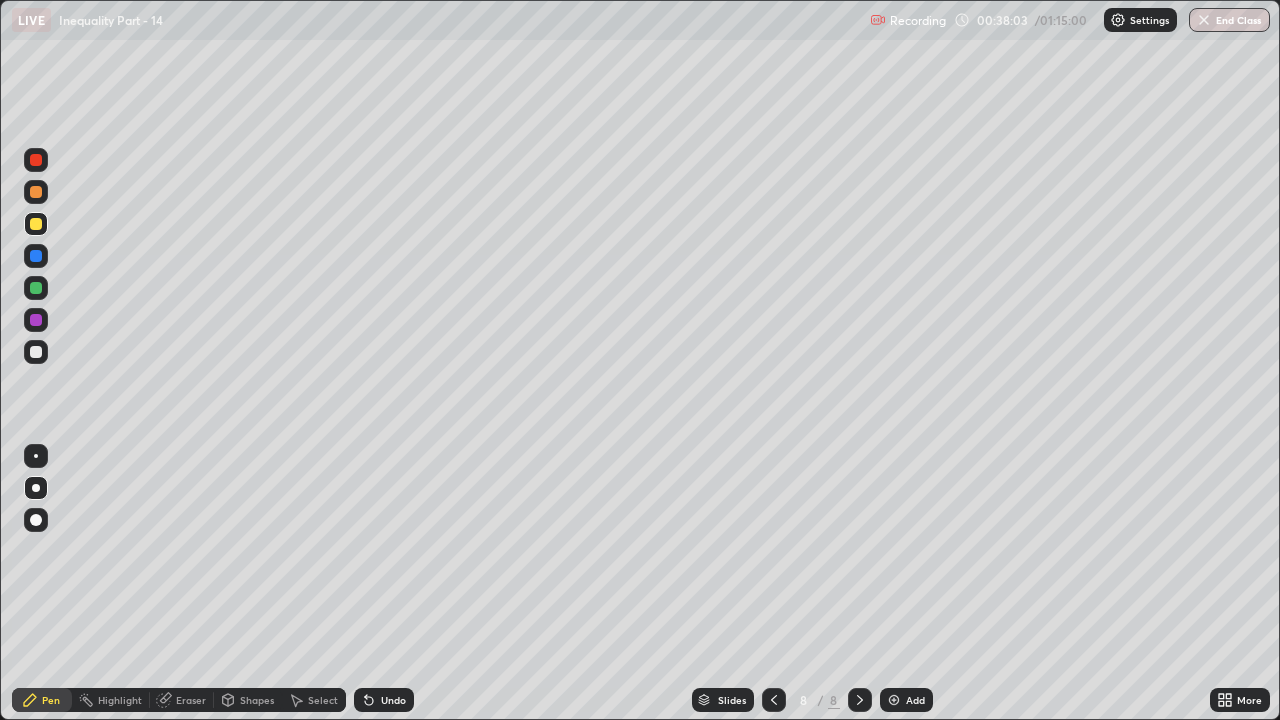 click on "Add" at bounding box center [915, 700] 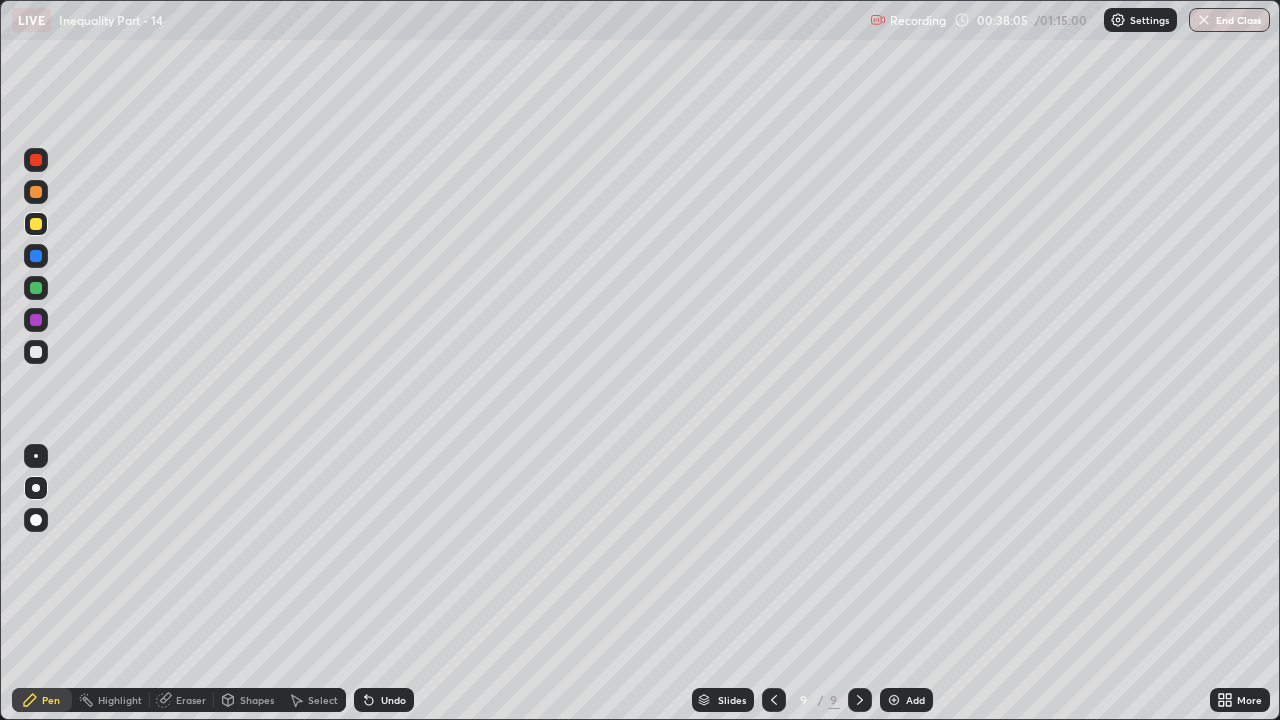 click on "Pen" at bounding box center [42, 700] 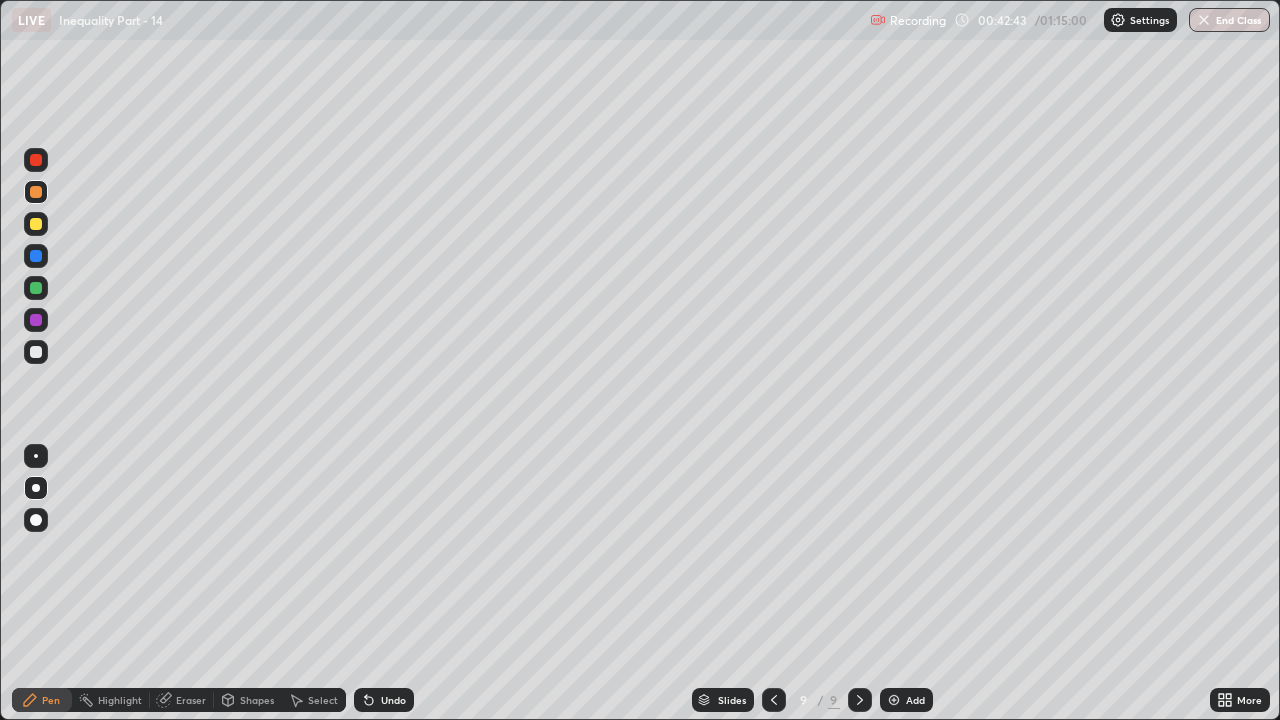 click at bounding box center (36, 288) 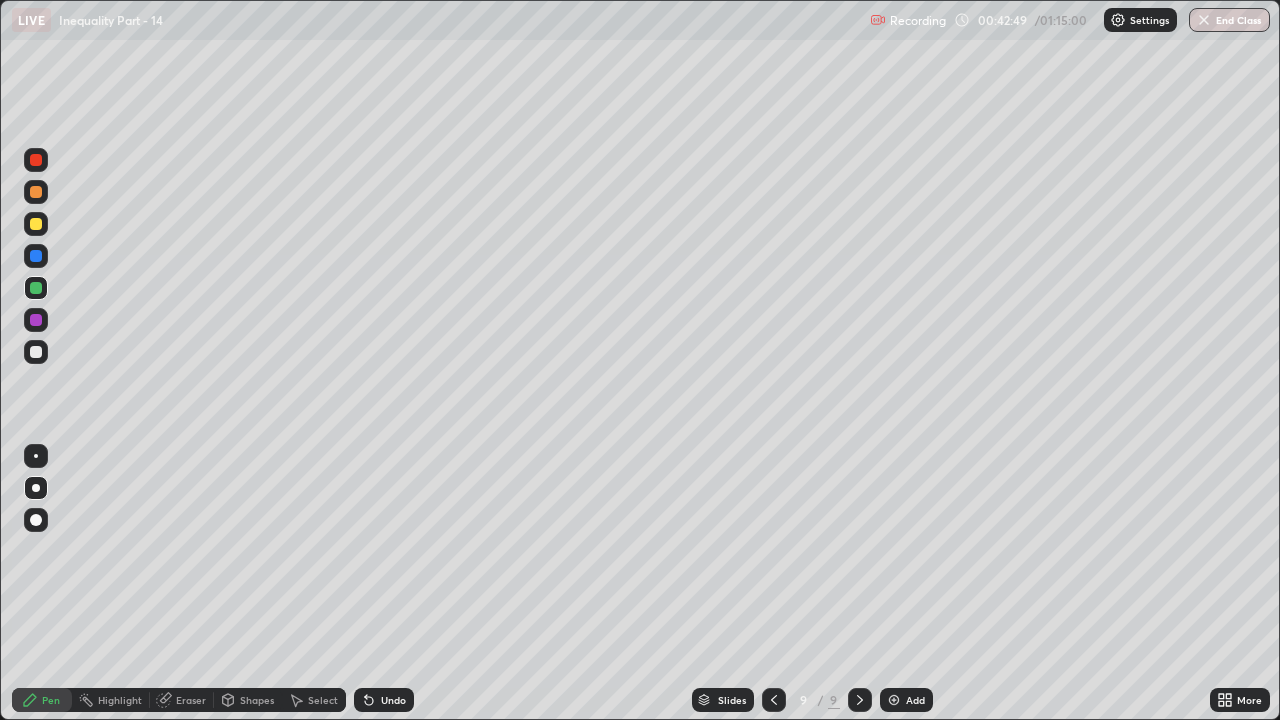 click at bounding box center (36, 352) 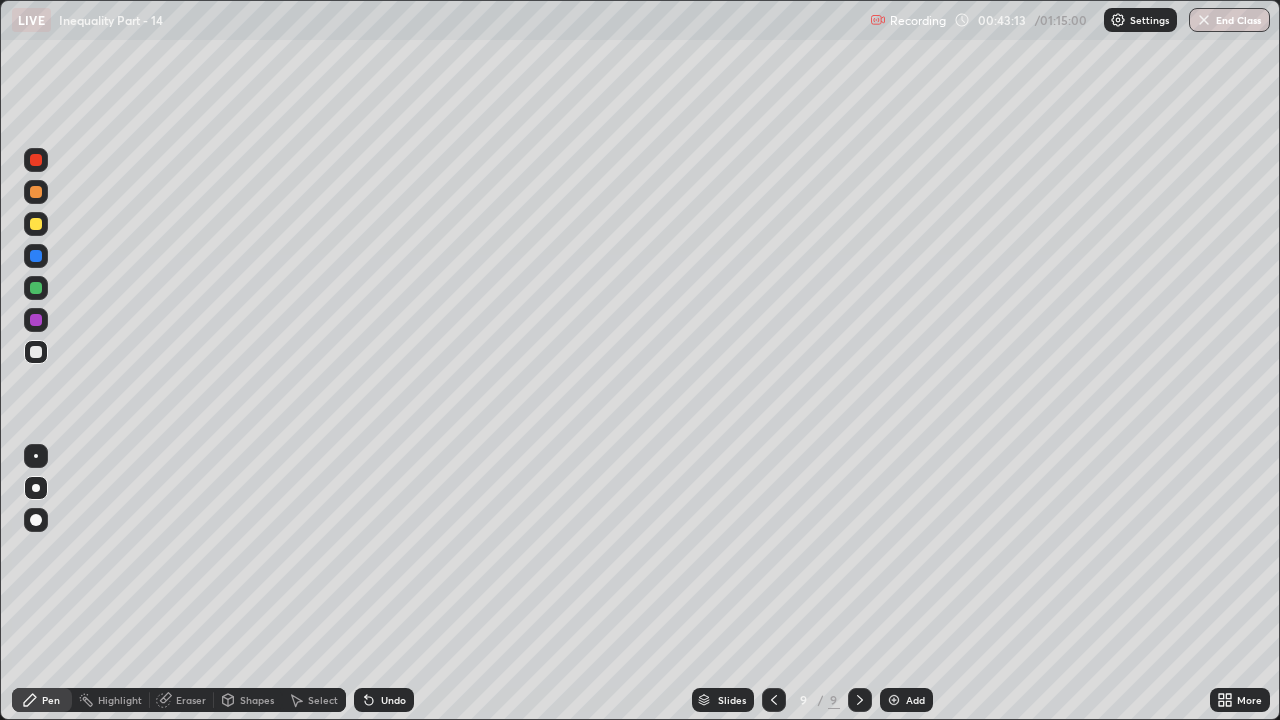 click on "Shapes" at bounding box center (257, 700) 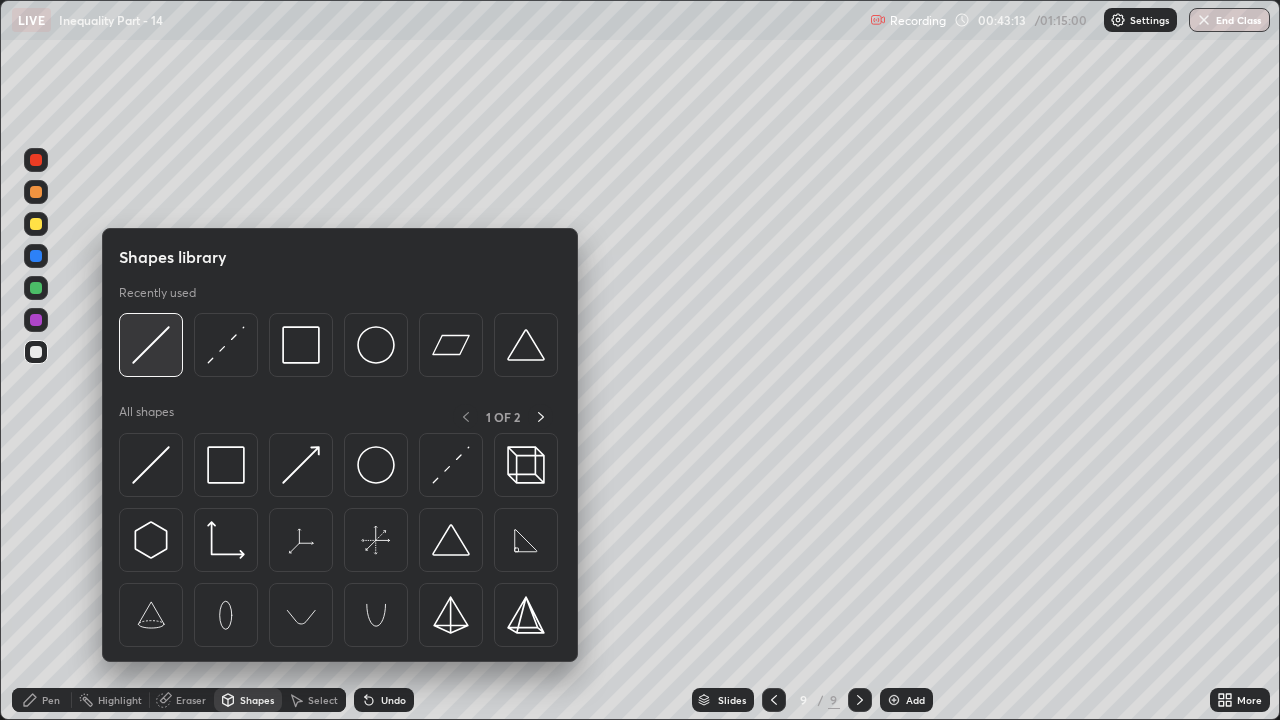 click at bounding box center [151, 345] 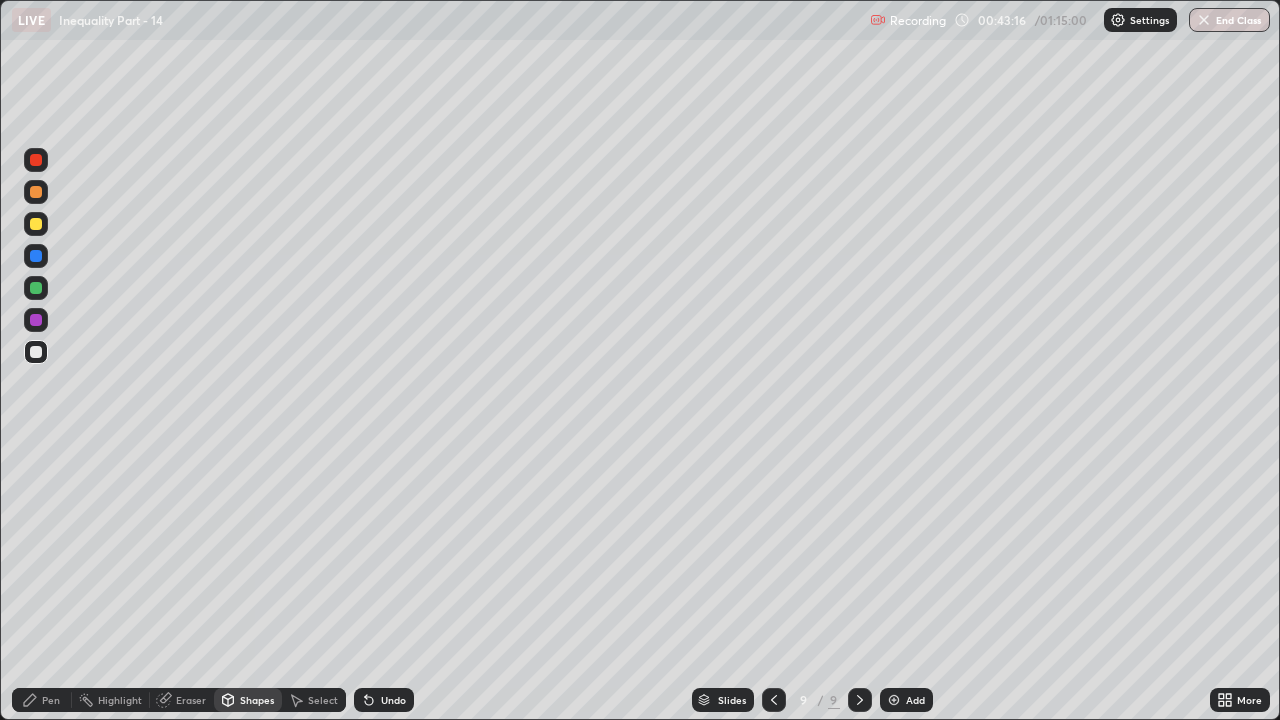 click on "Pen" at bounding box center (51, 700) 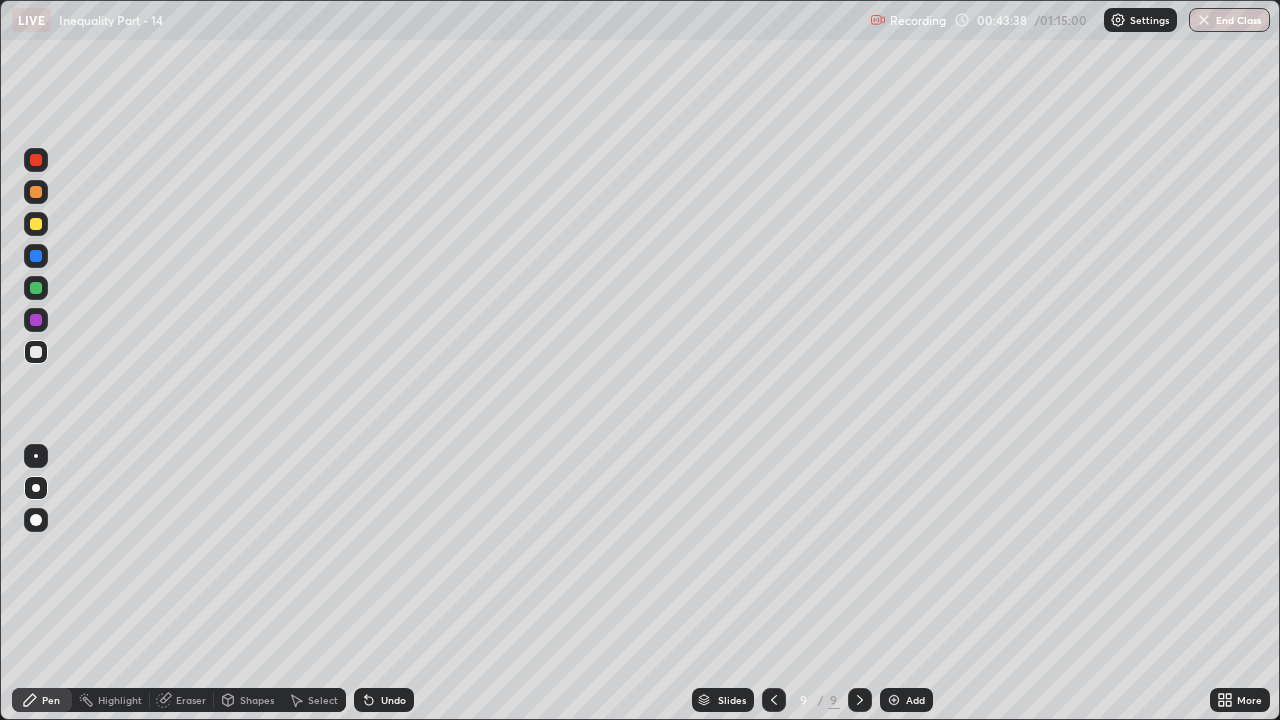 click on "Shapes" at bounding box center (257, 700) 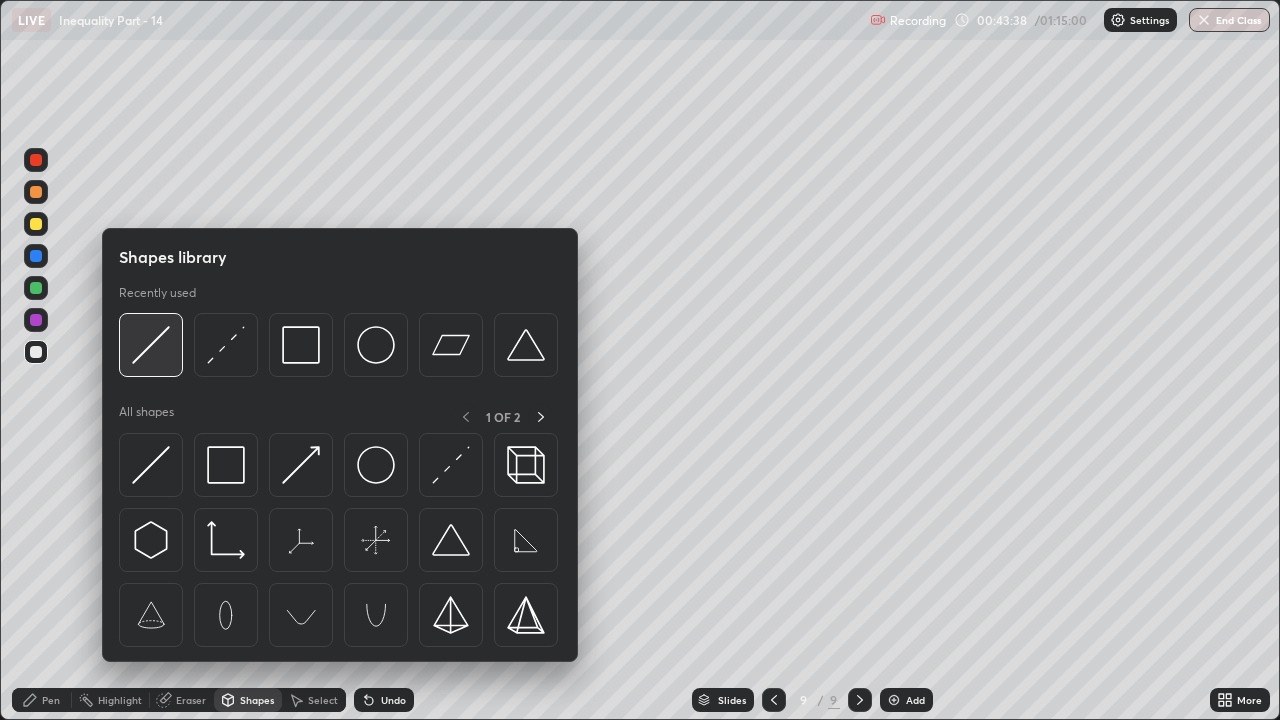 click at bounding box center [151, 345] 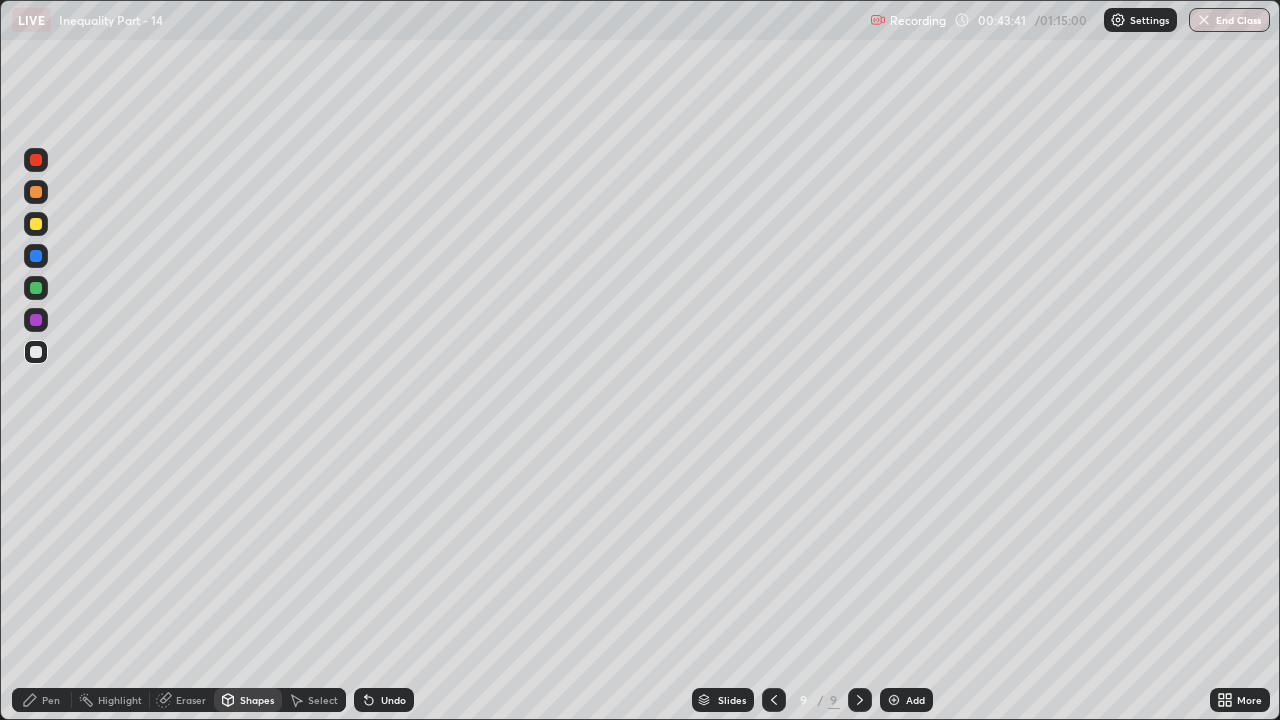 click 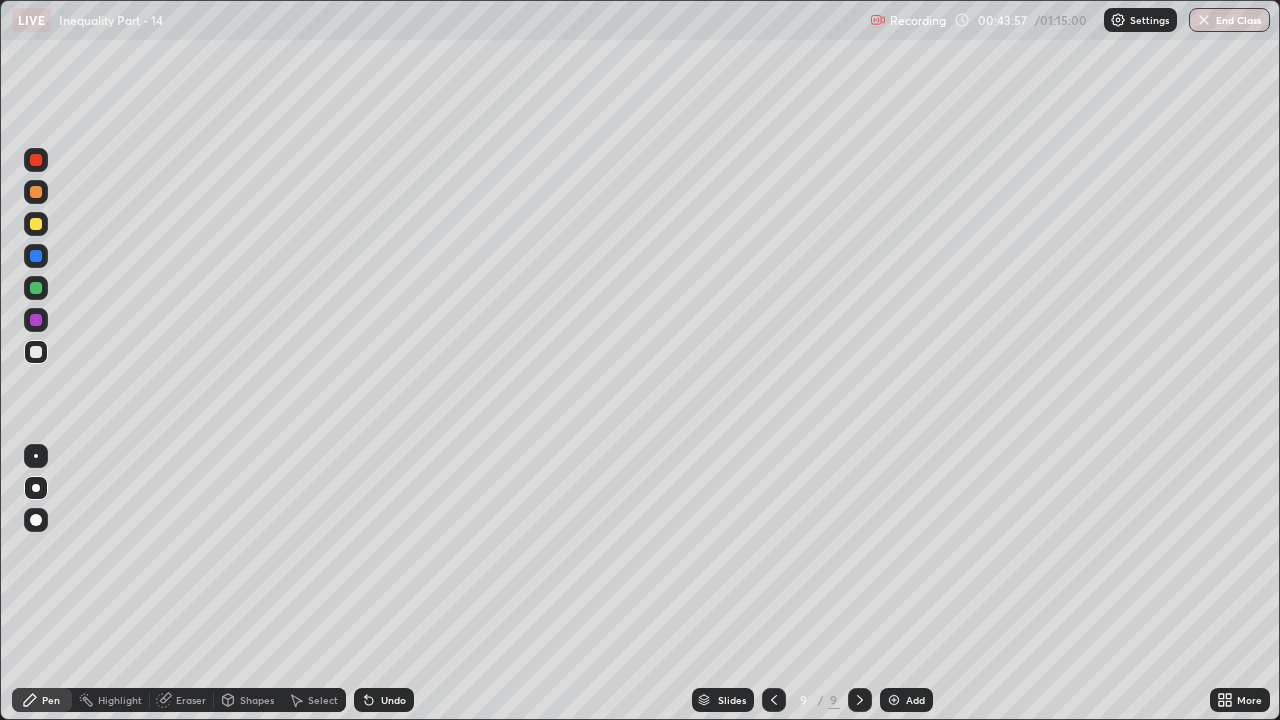 click on "Shapes" at bounding box center (257, 700) 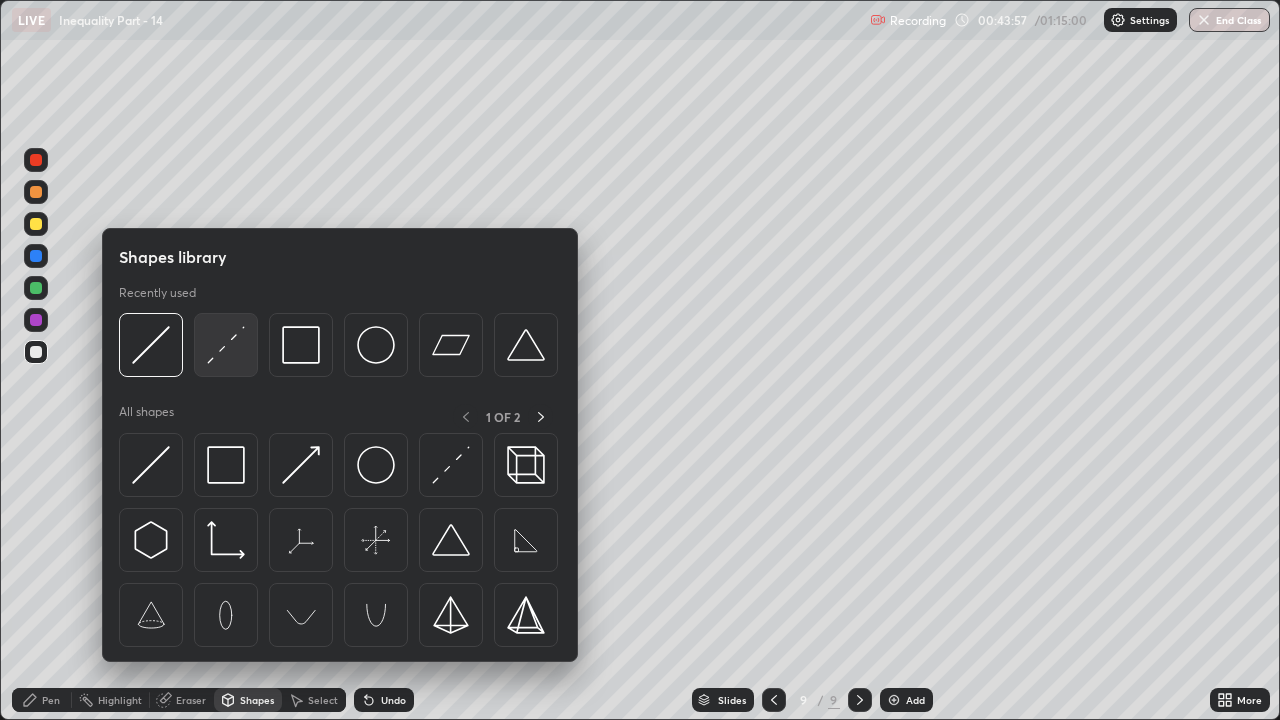 click at bounding box center [226, 345] 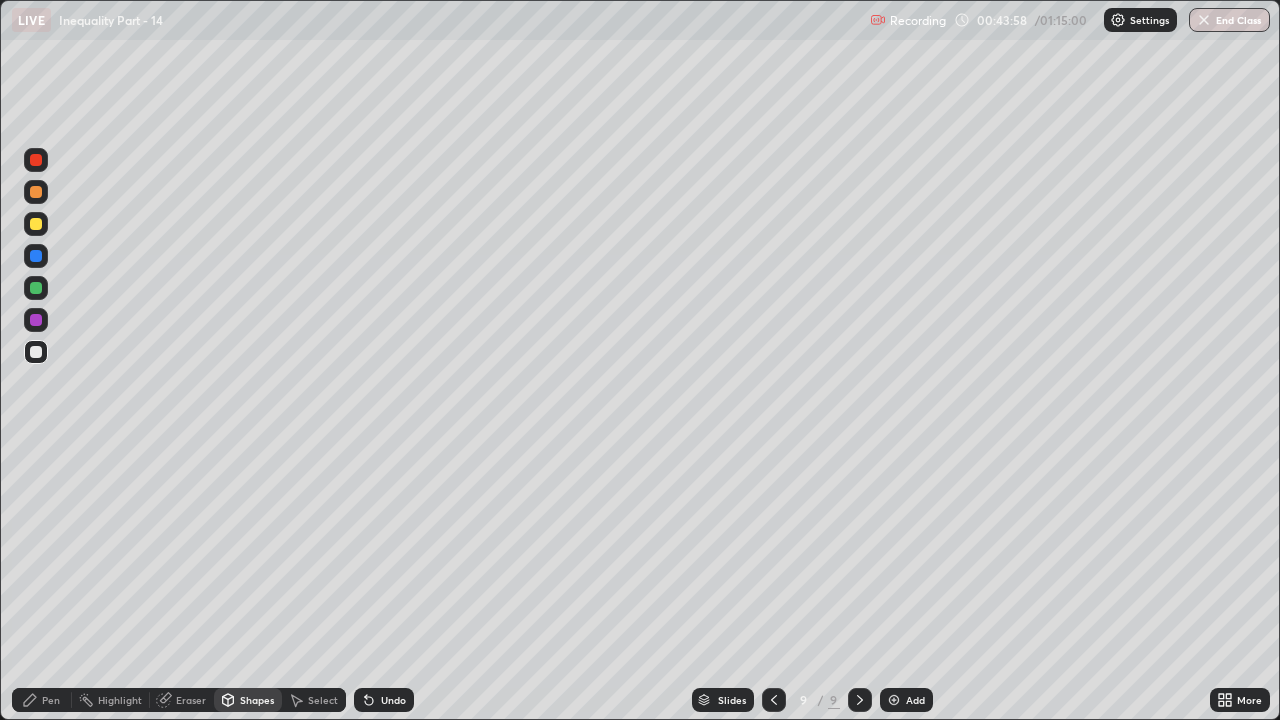 click at bounding box center [36, 224] 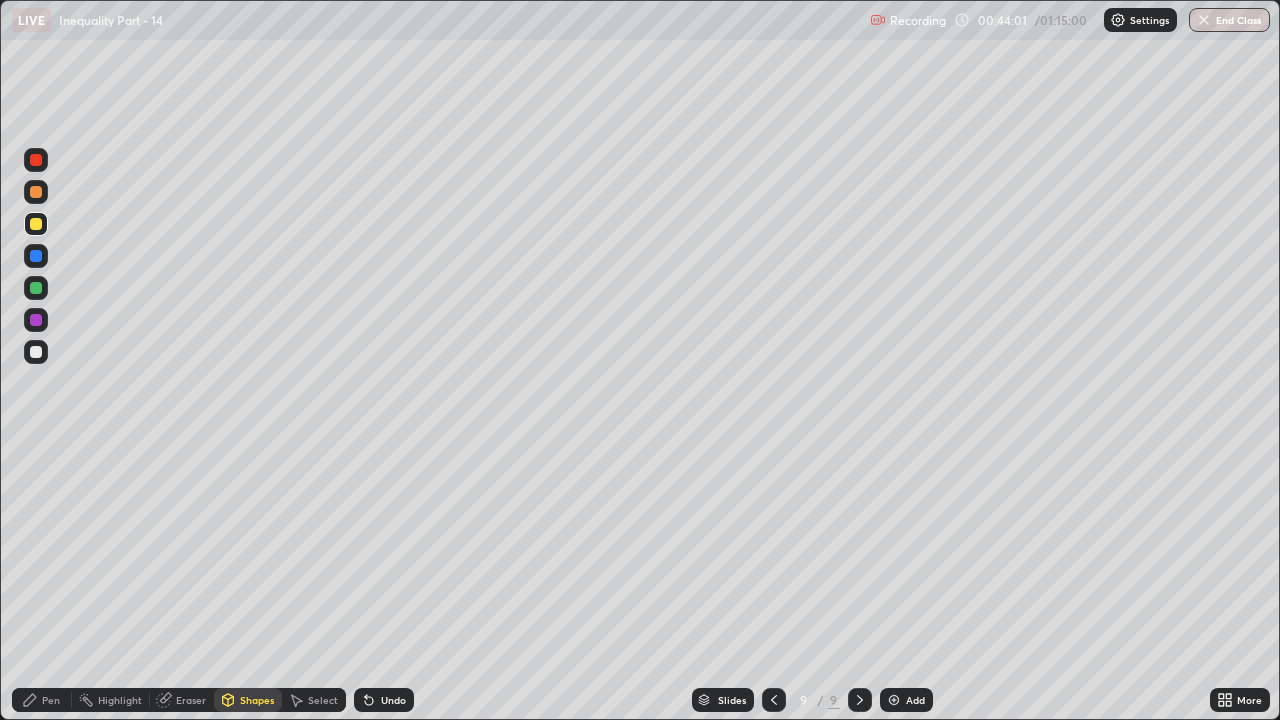 click 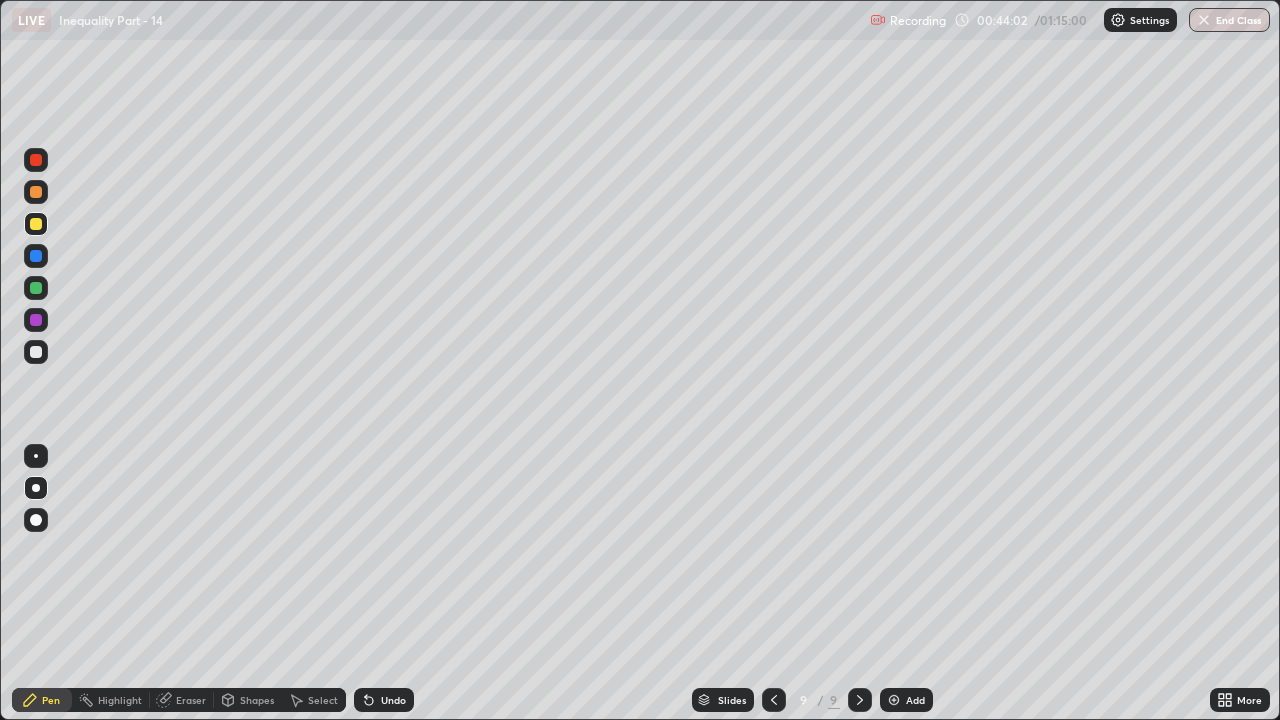 click at bounding box center (36, 352) 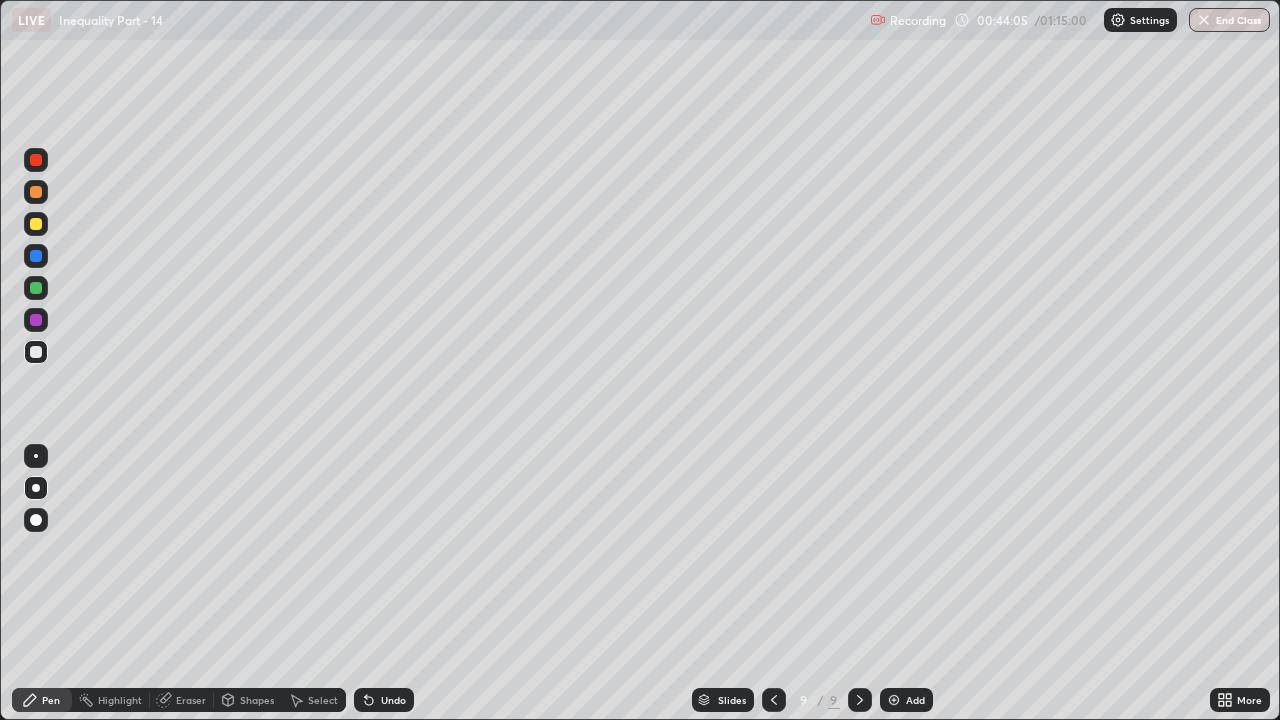 click on "Shapes" at bounding box center (248, 700) 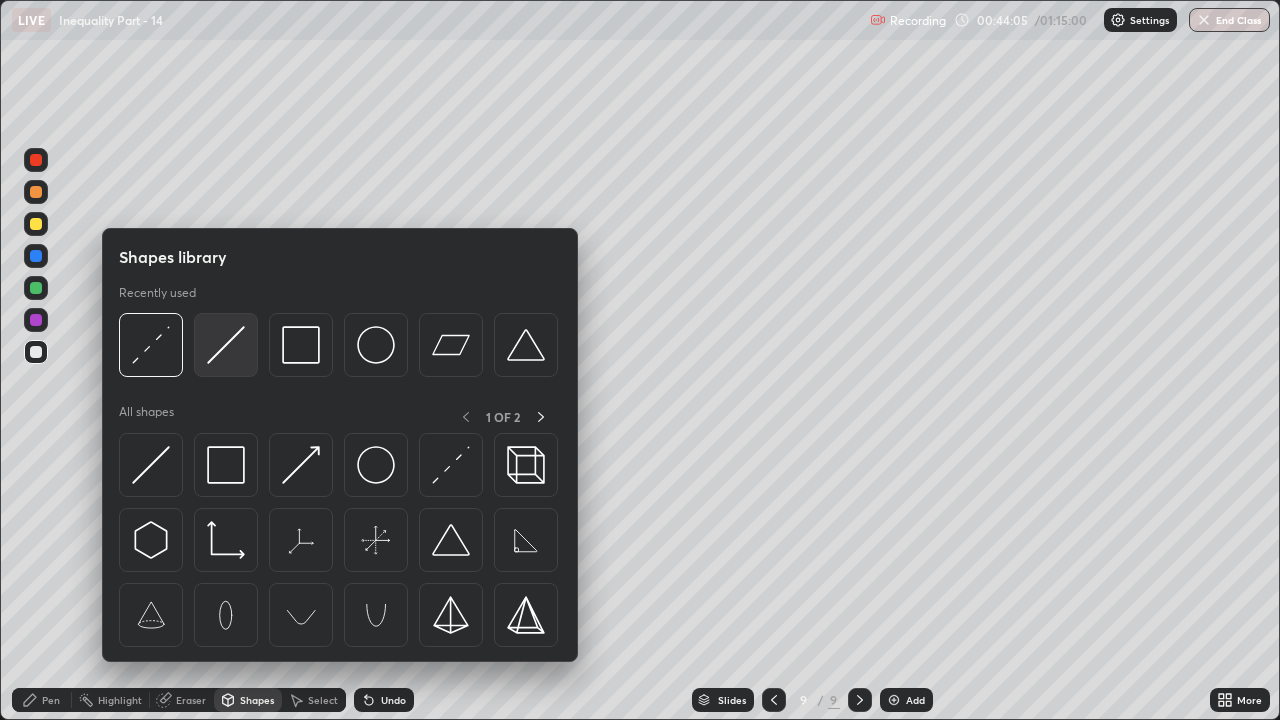 click at bounding box center [226, 345] 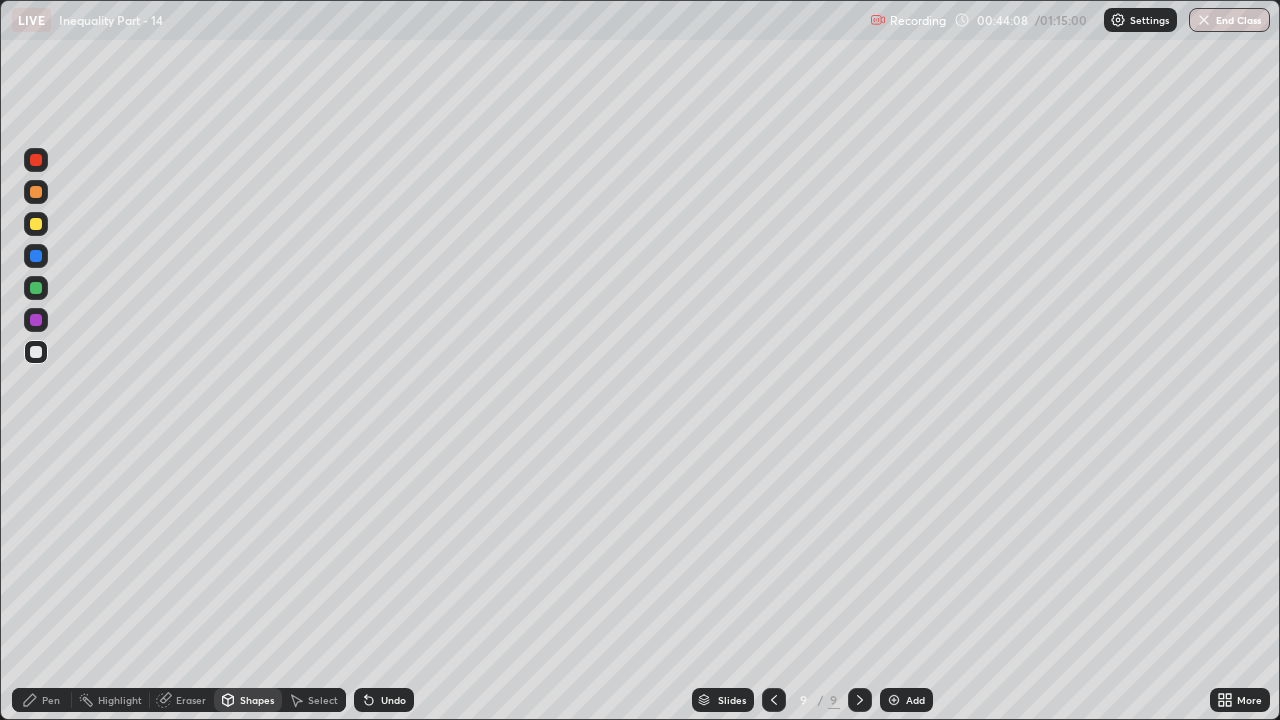 click on "Pen" at bounding box center (51, 700) 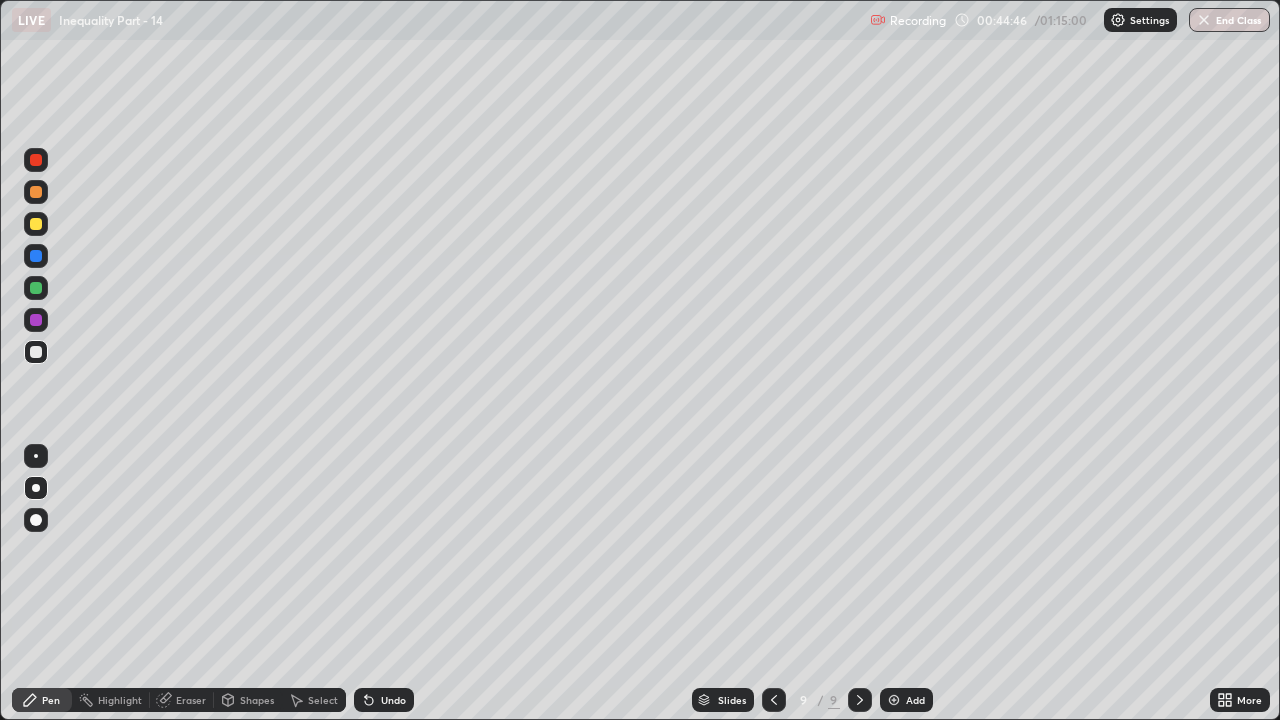 click on "Undo" at bounding box center (393, 700) 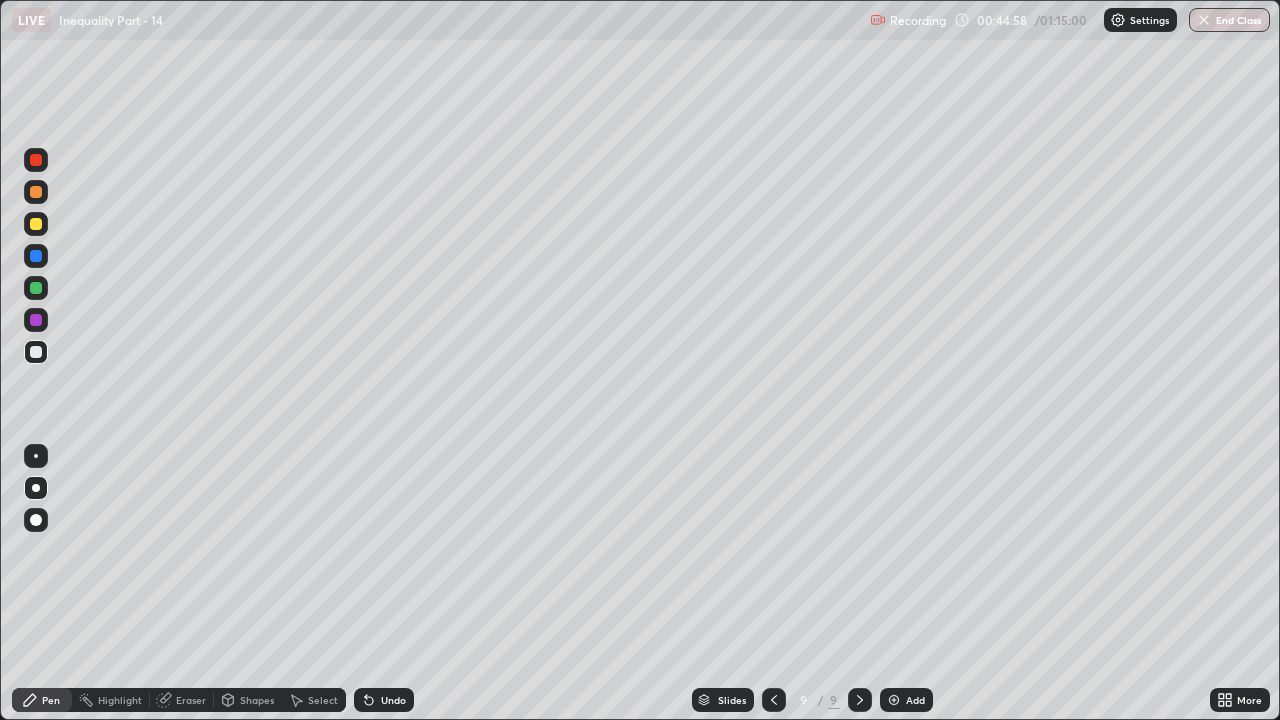 click on "Eraser" at bounding box center (182, 700) 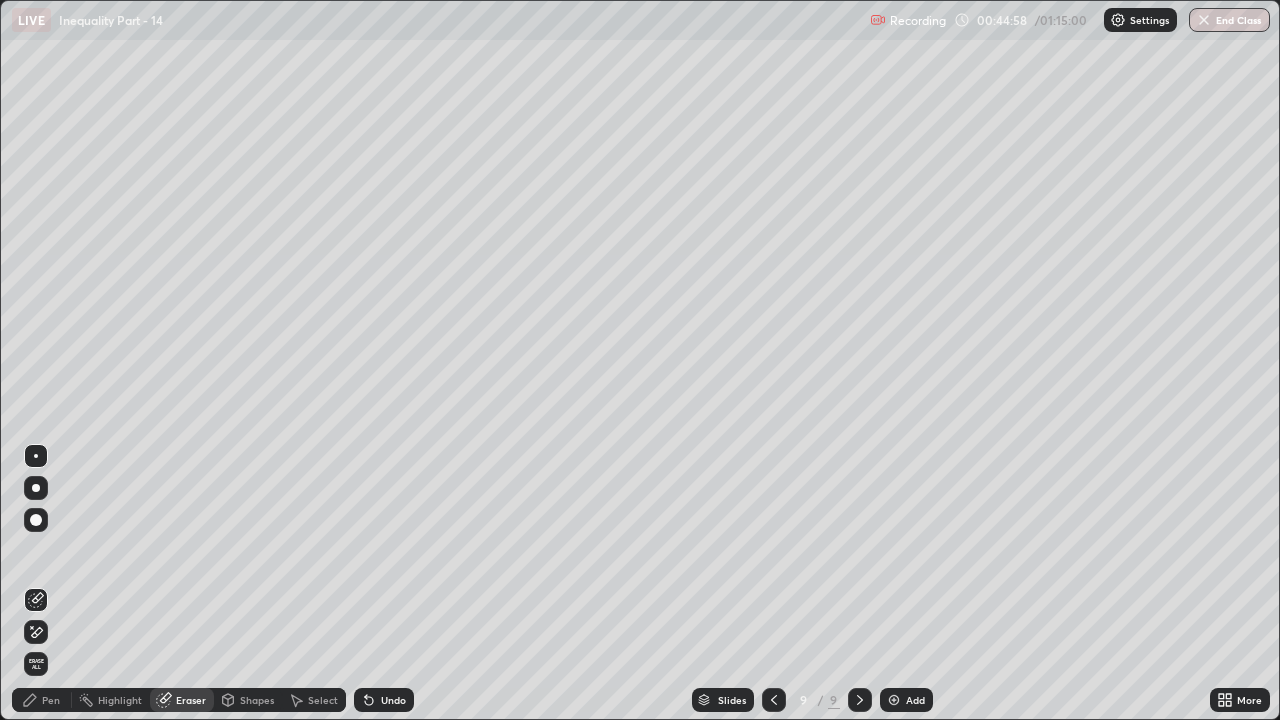 click 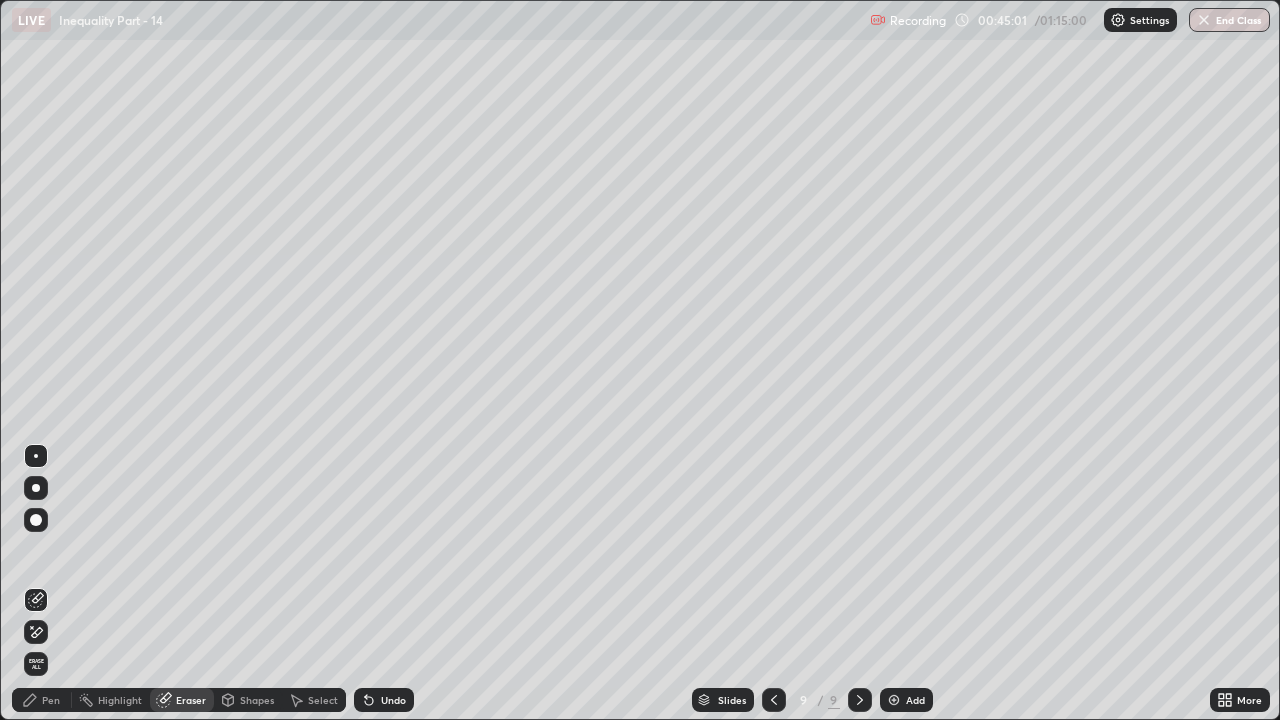 click on "Pen" at bounding box center [42, 700] 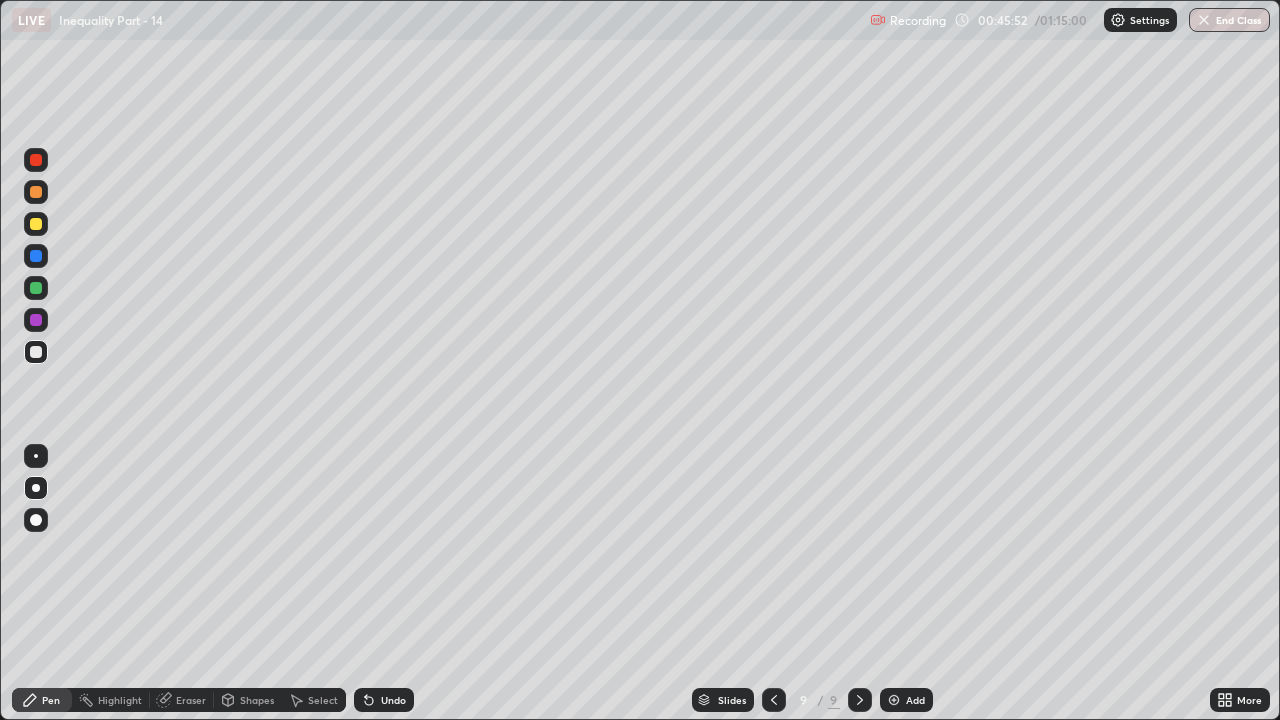click on "Add" at bounding box center (906, 700) 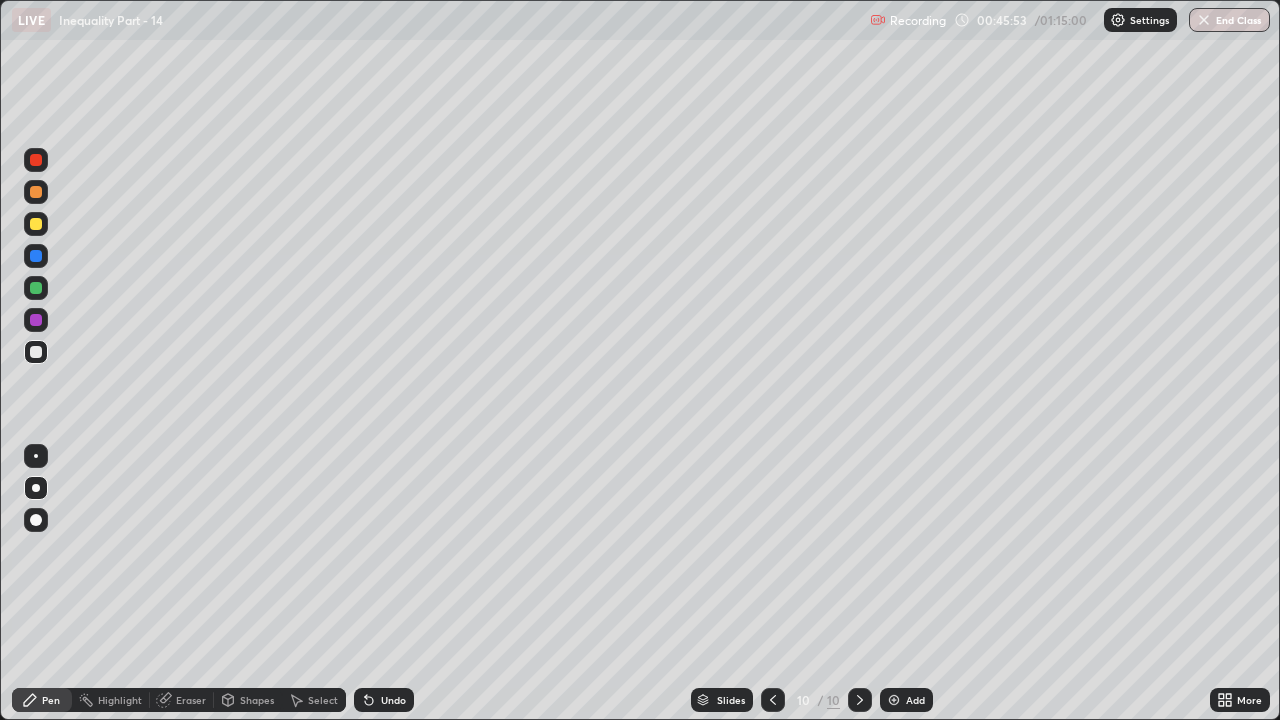 click on "Shapes" at bounding box center [248, 700] 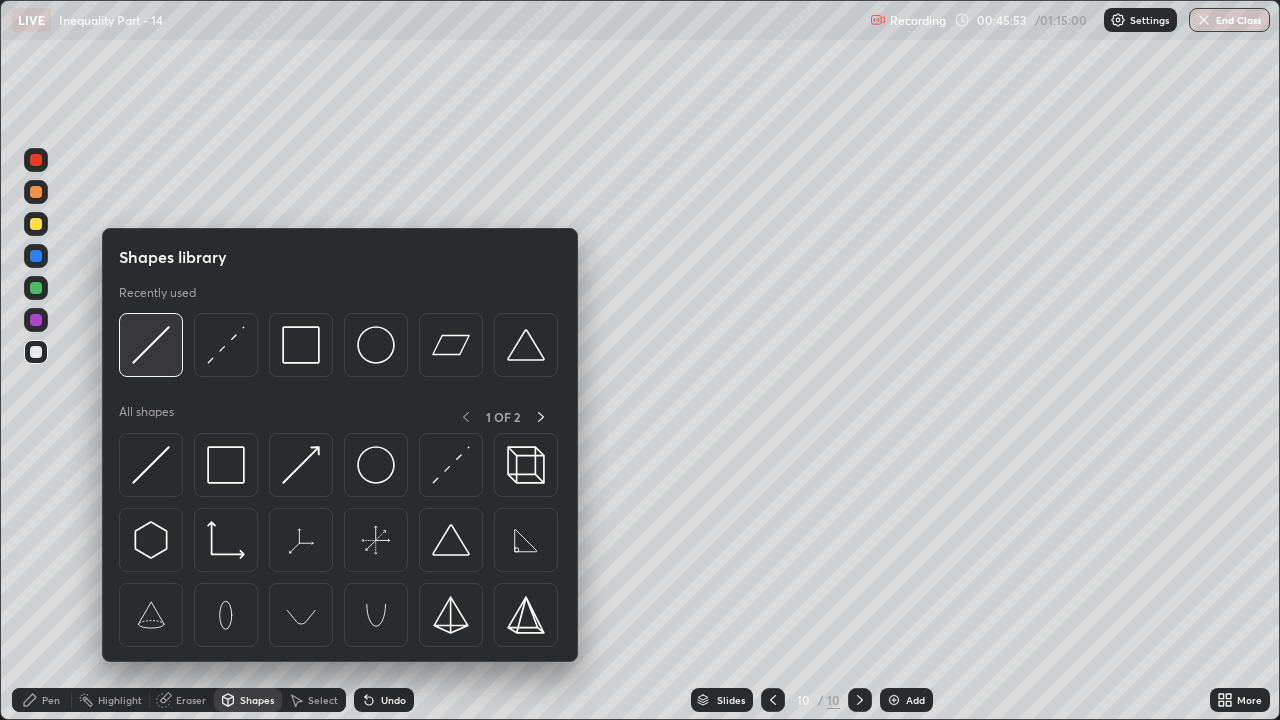 click at bounding box center (151, 345) 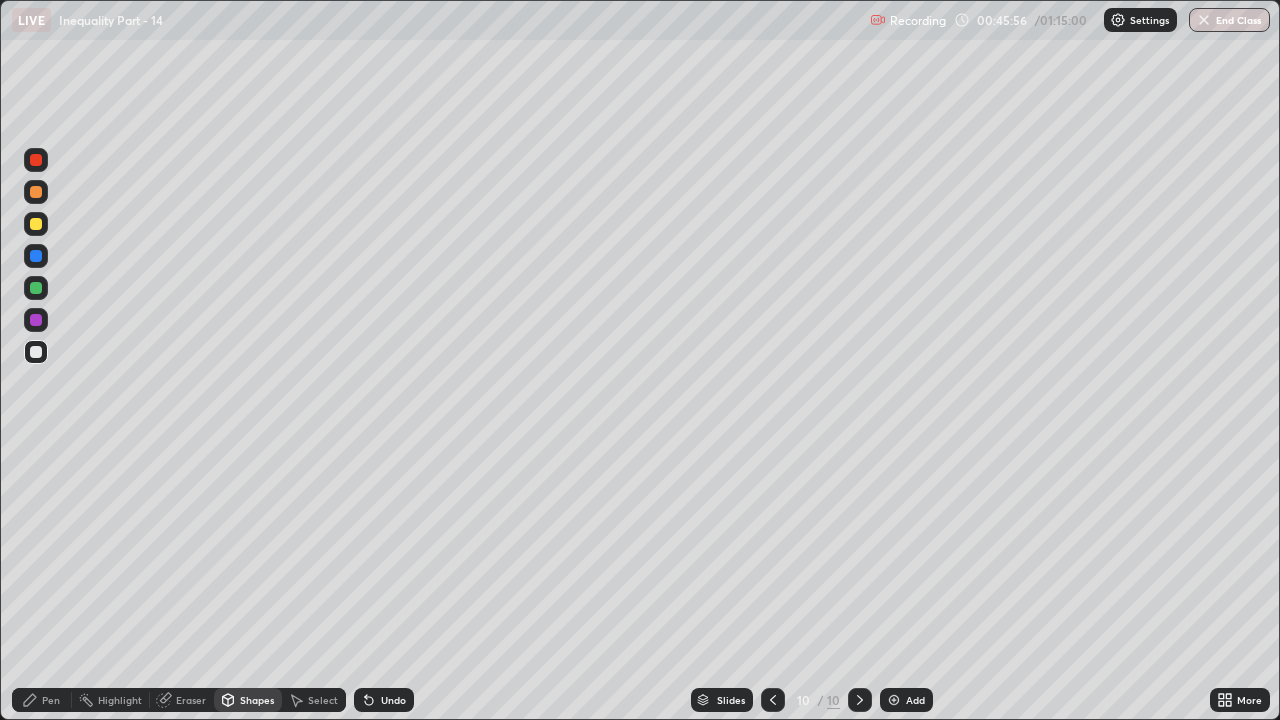 click on "Pen" at bounding box center (51, 700) 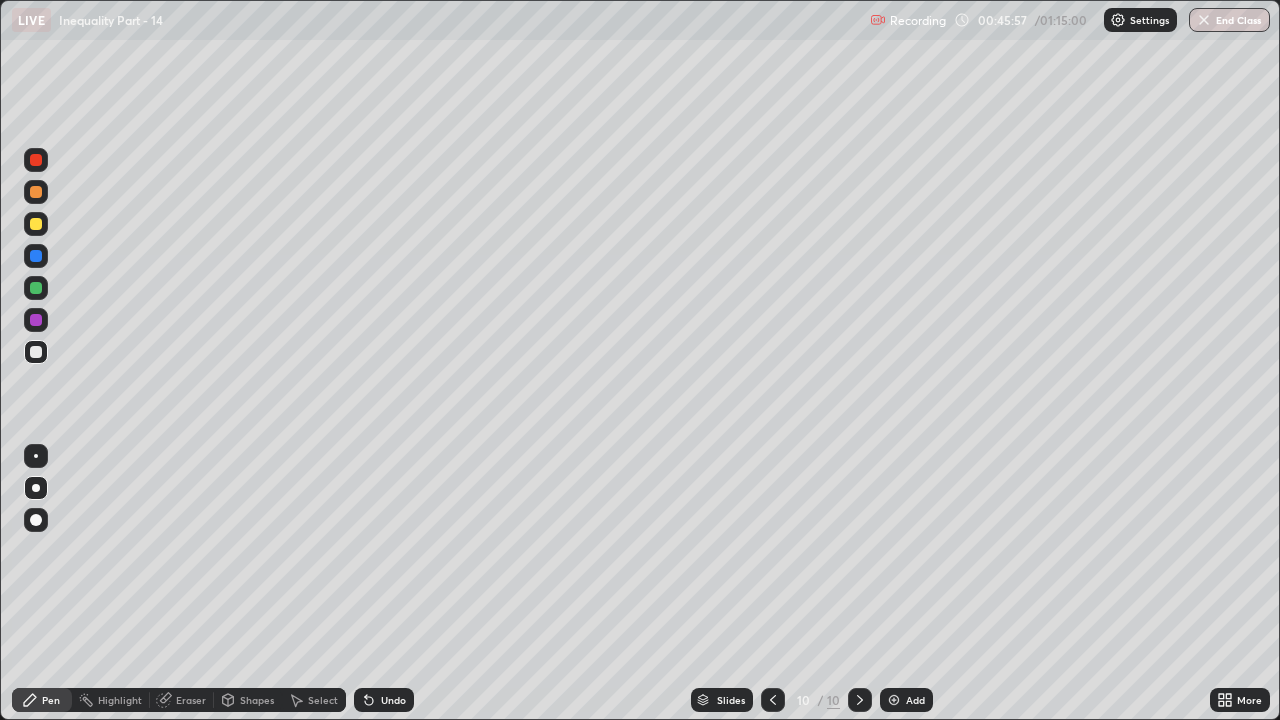 click 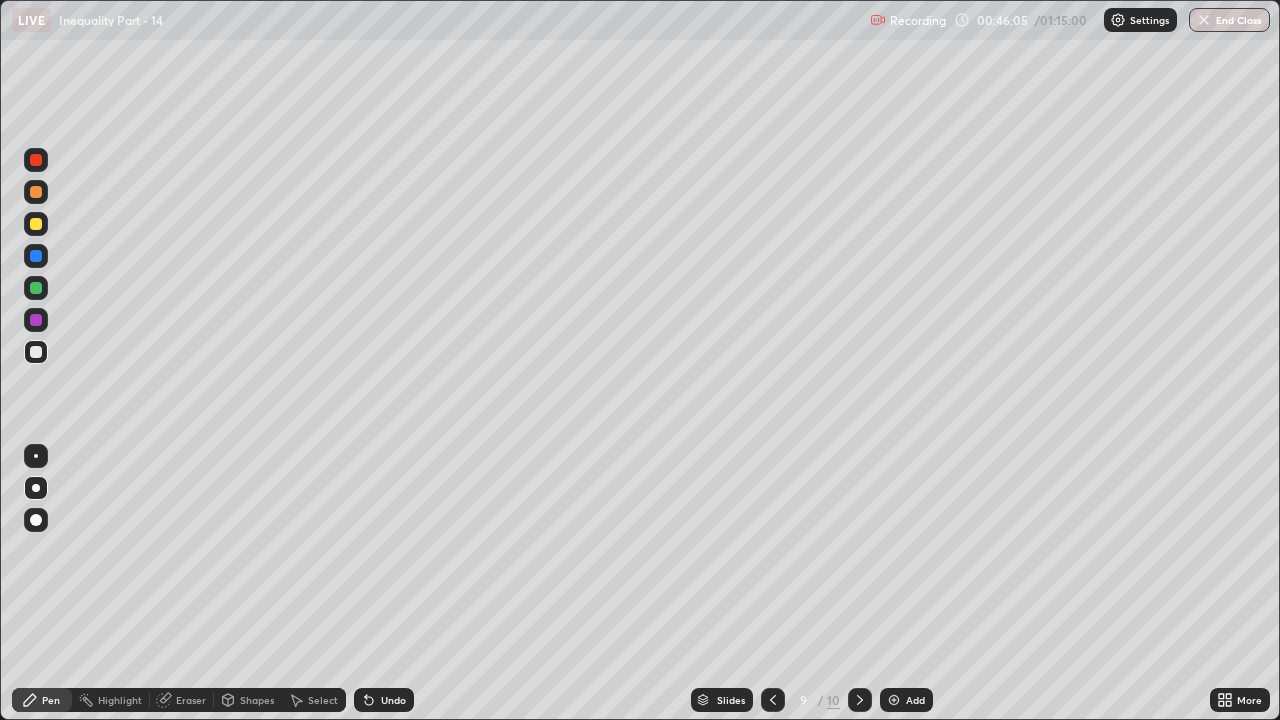 click at bounding box center (860, 700) 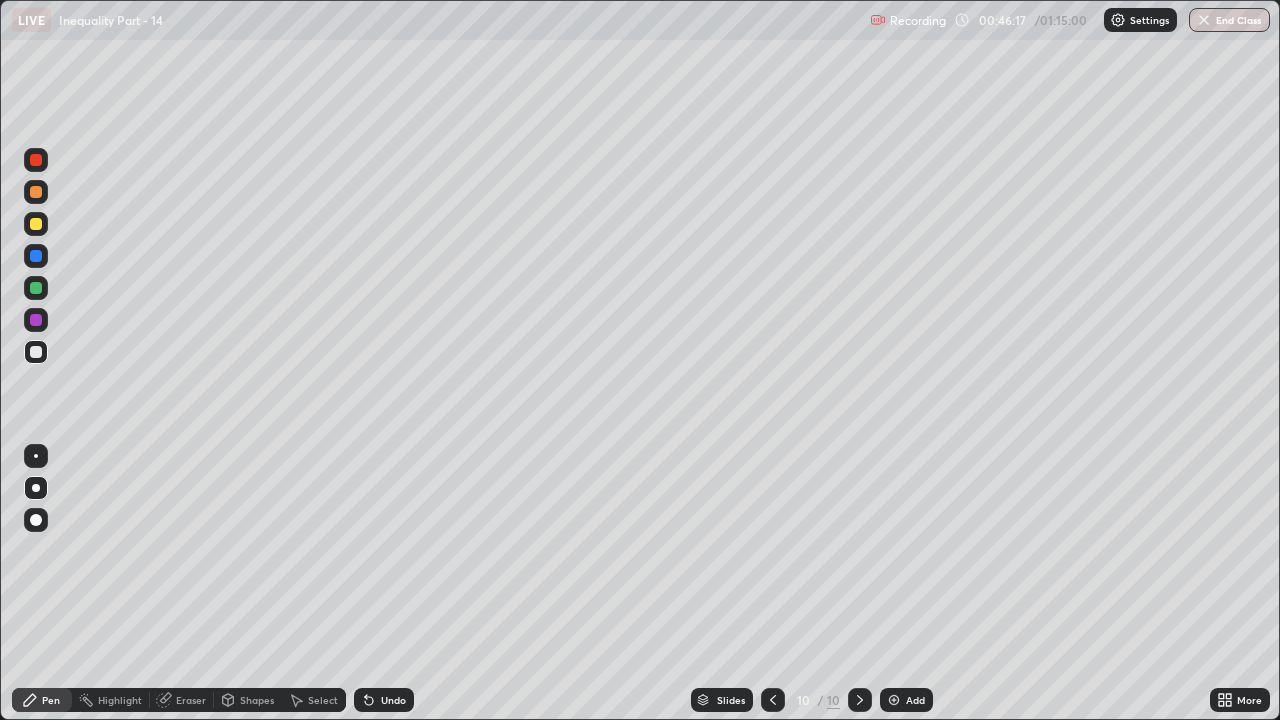 click at bounding box center (773, 700) 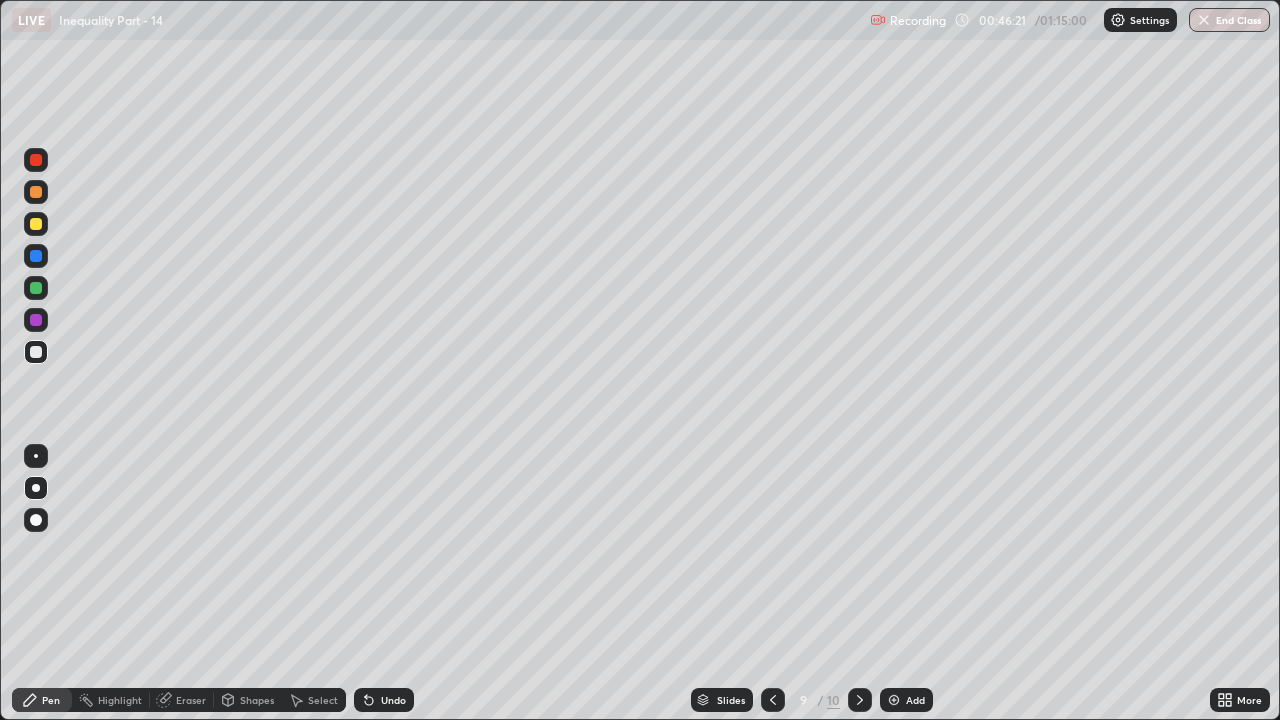 click at bounding box center [36, 288] 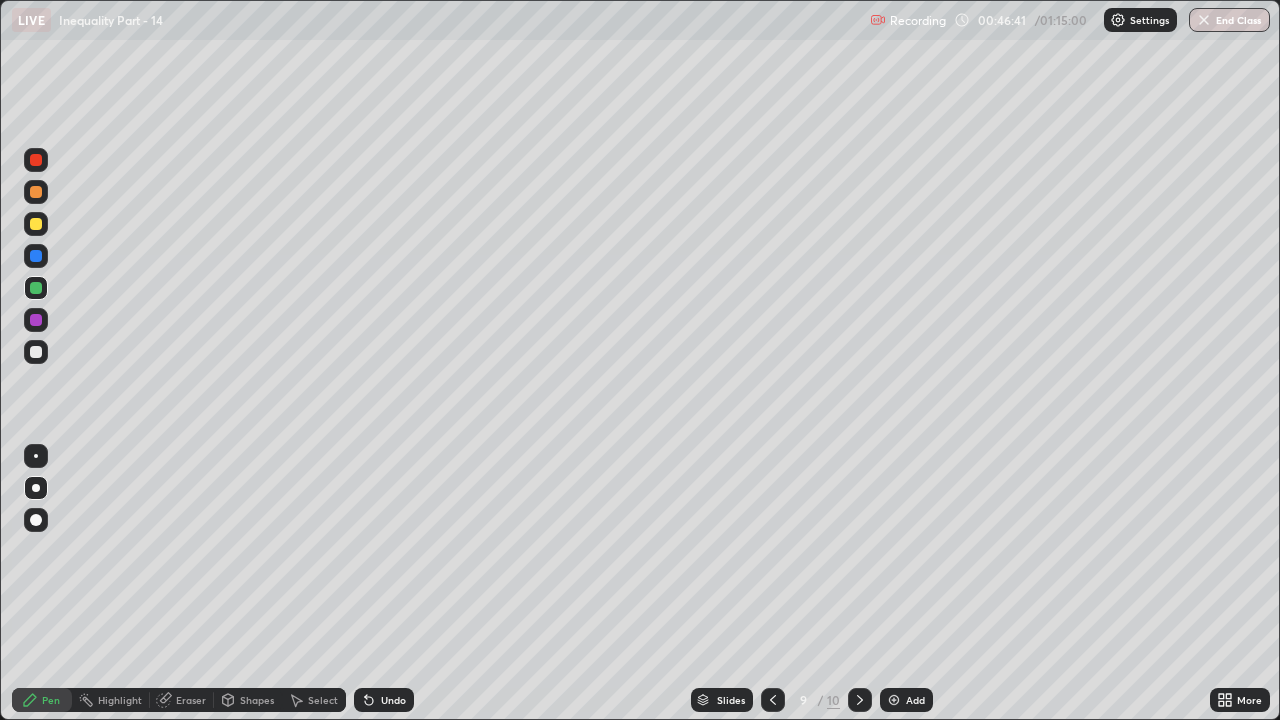 click 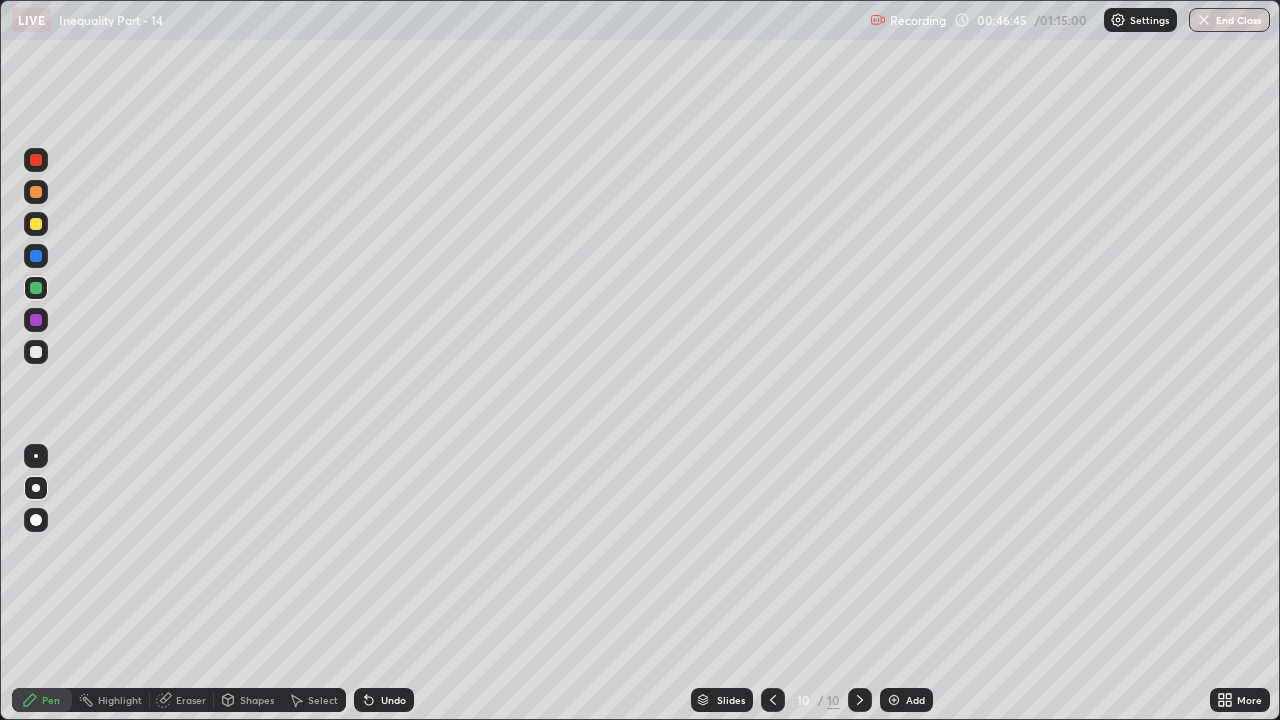 click at bounding box center (36, 224) 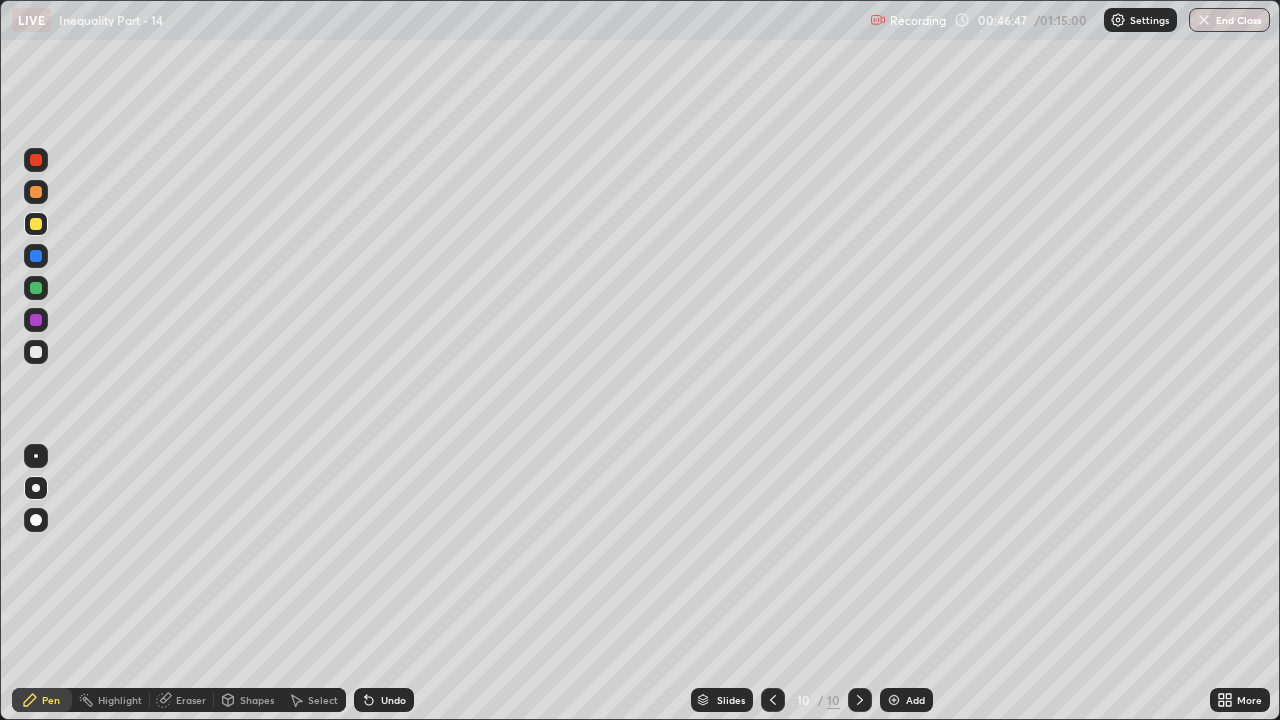 click at bounding box center [36, 288] 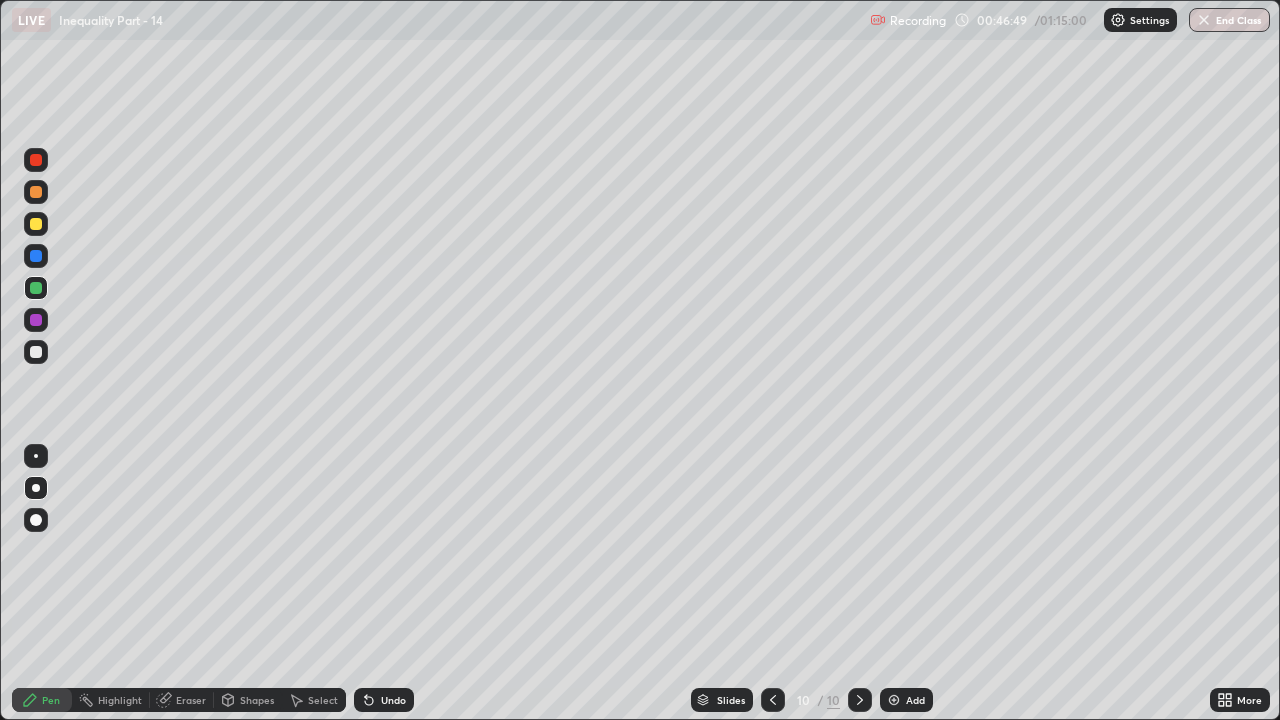 click at bounding box center [36, 224] 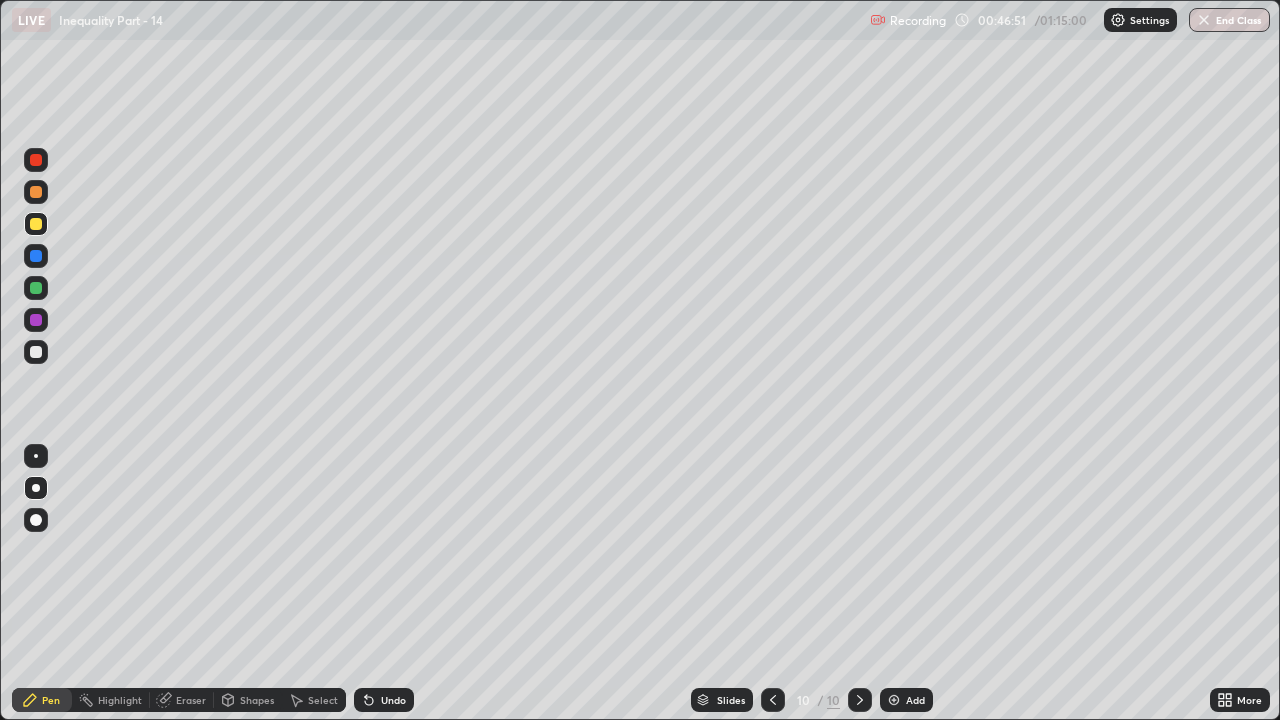 click at bounding box center [36, 288] 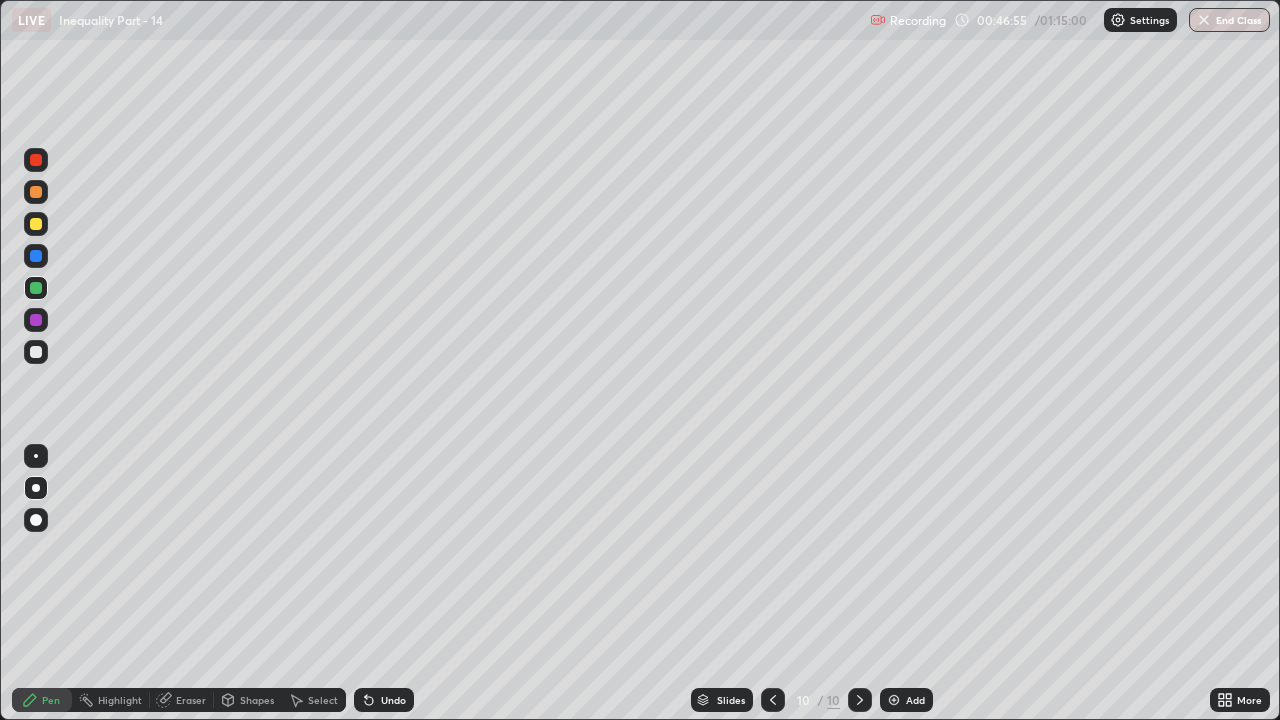 click 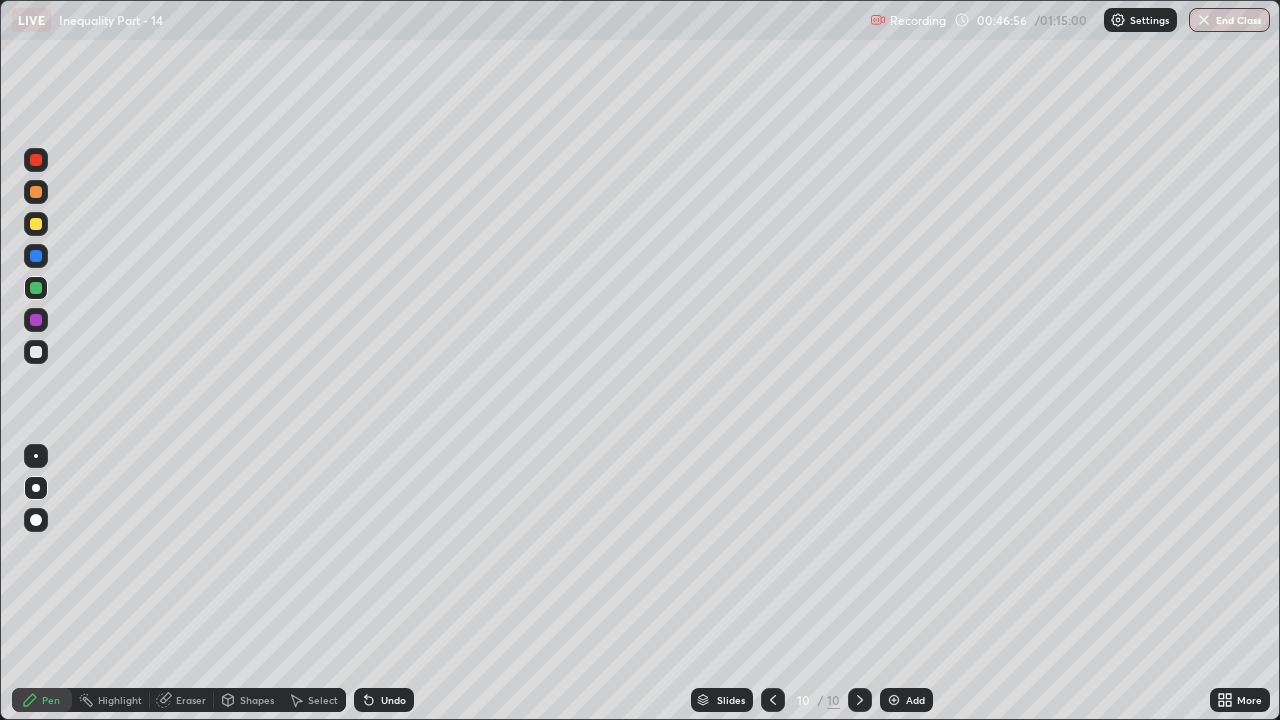 click 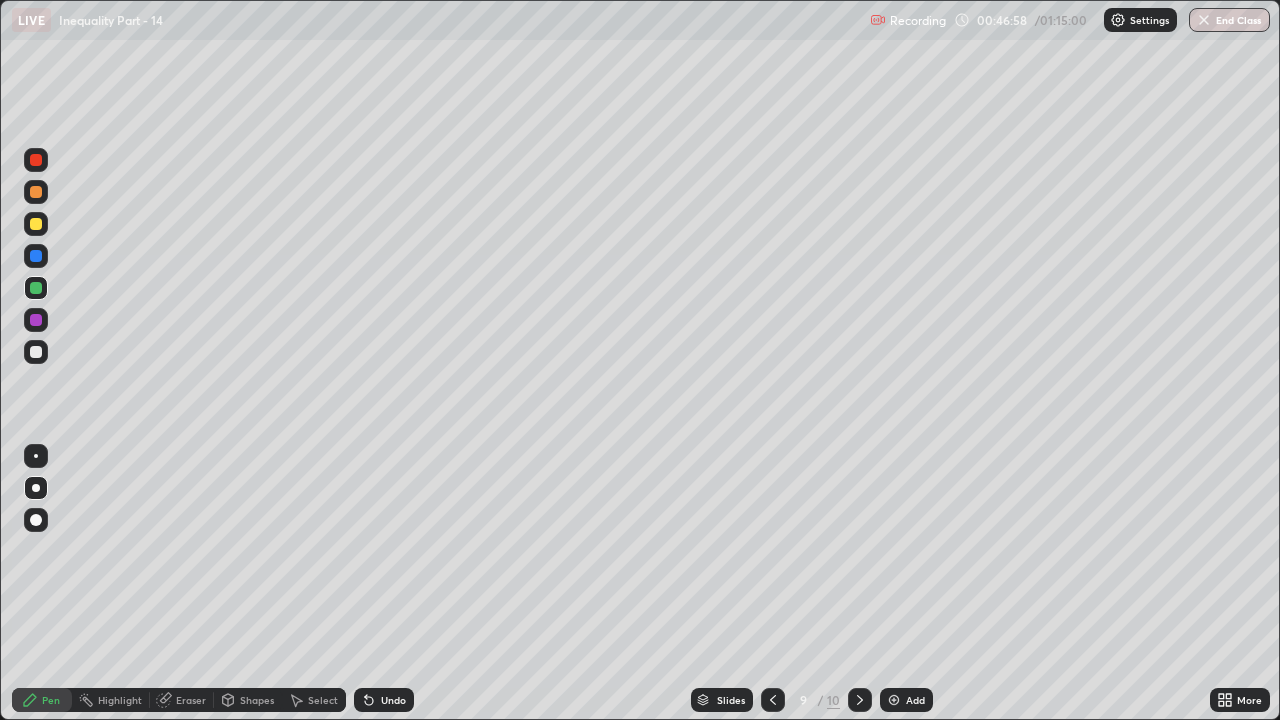 click 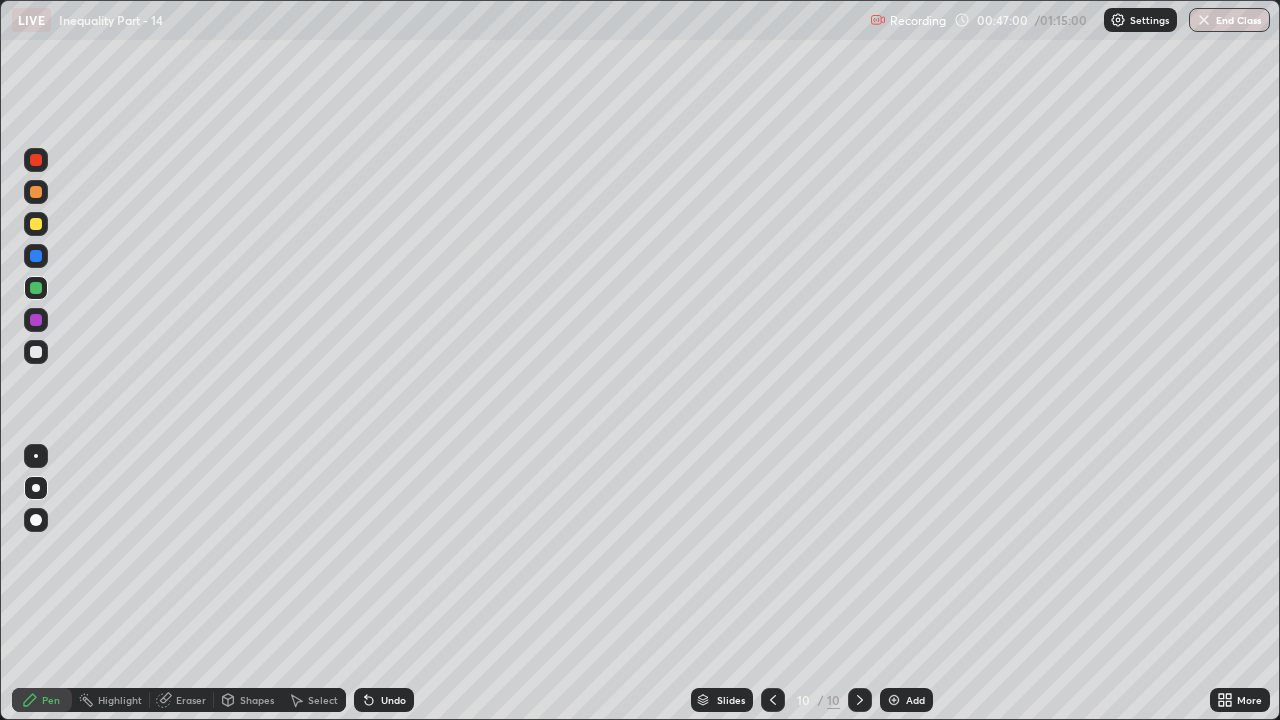 click at bounding box center [36, 192] 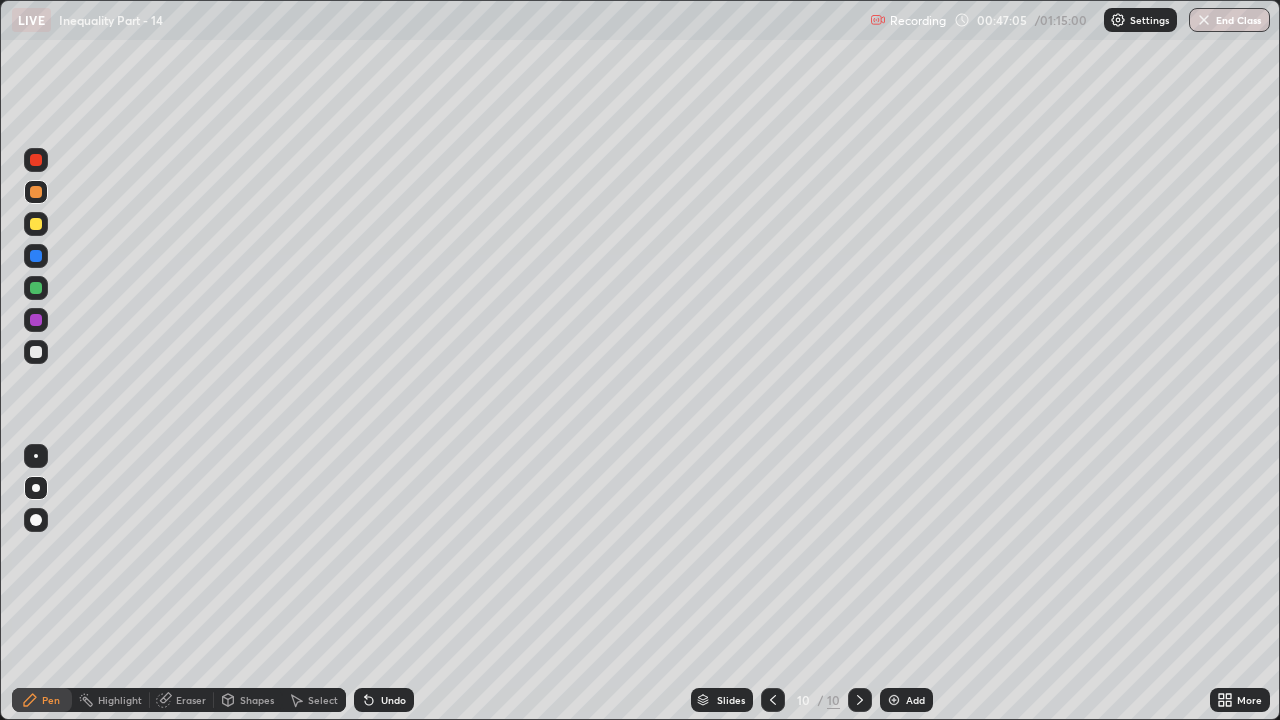 click 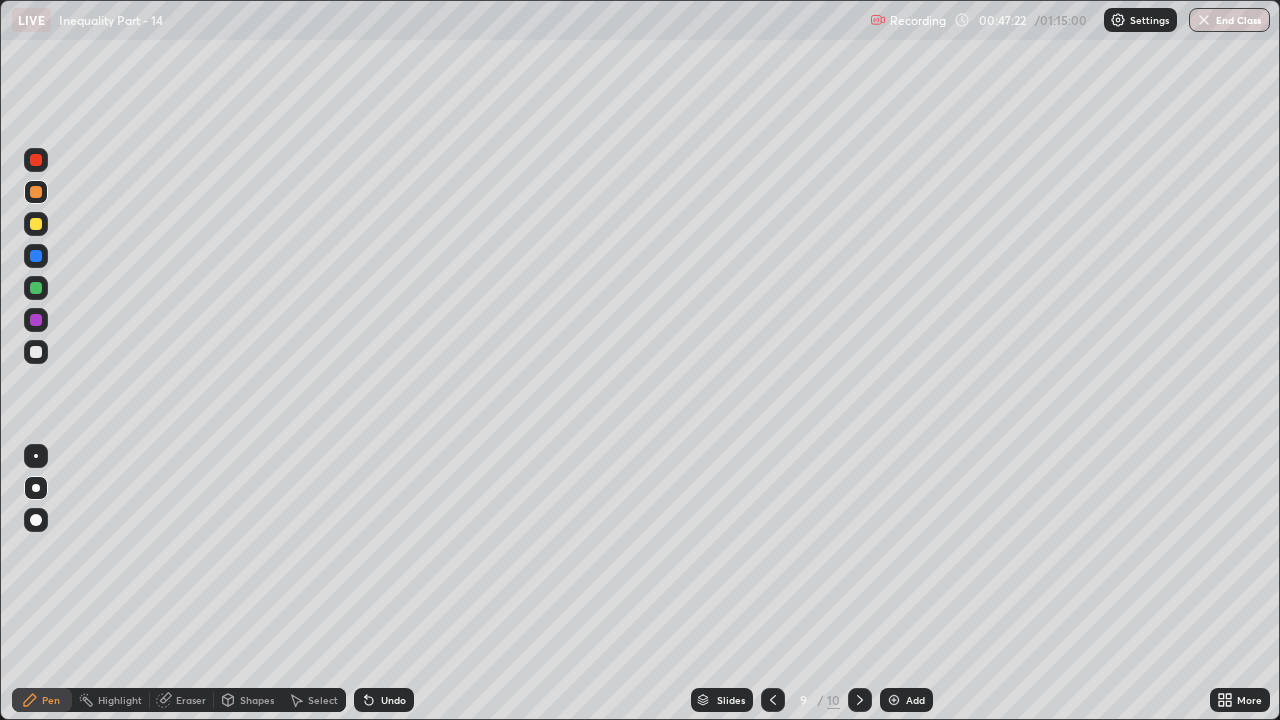 click at bounding box center [860, 700] 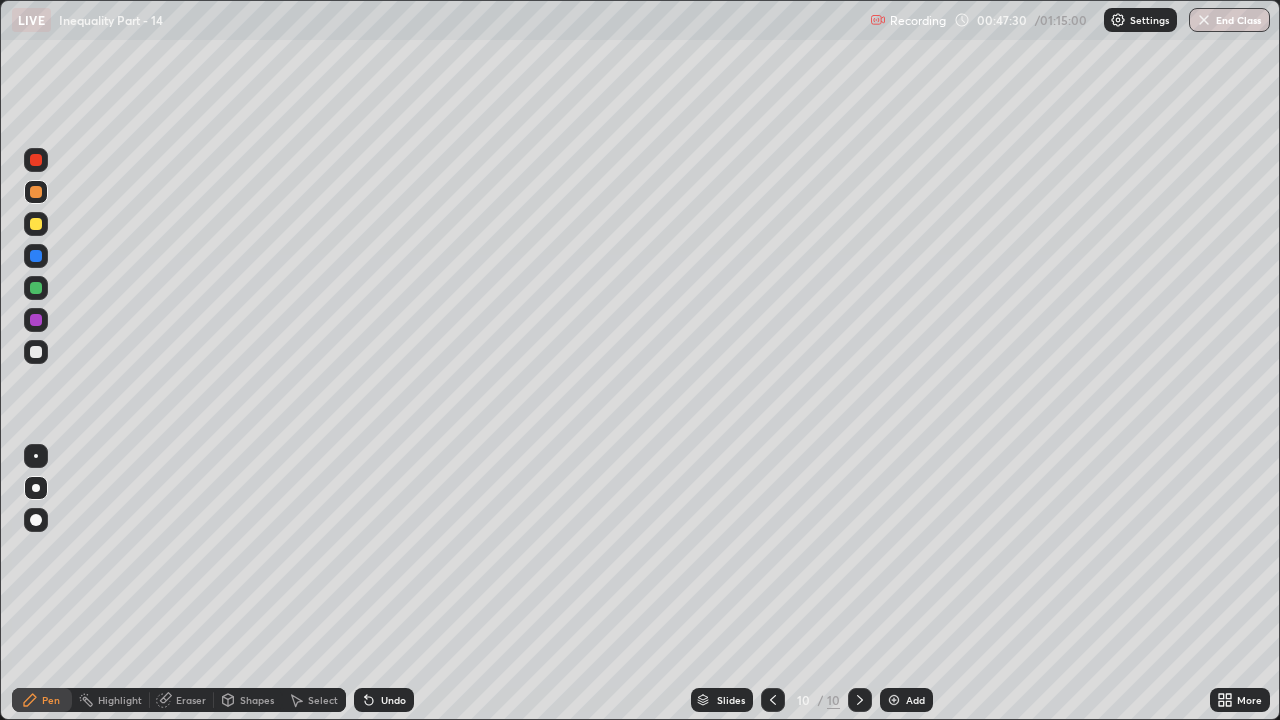click on "Undo" at bounding box center (384, 700) 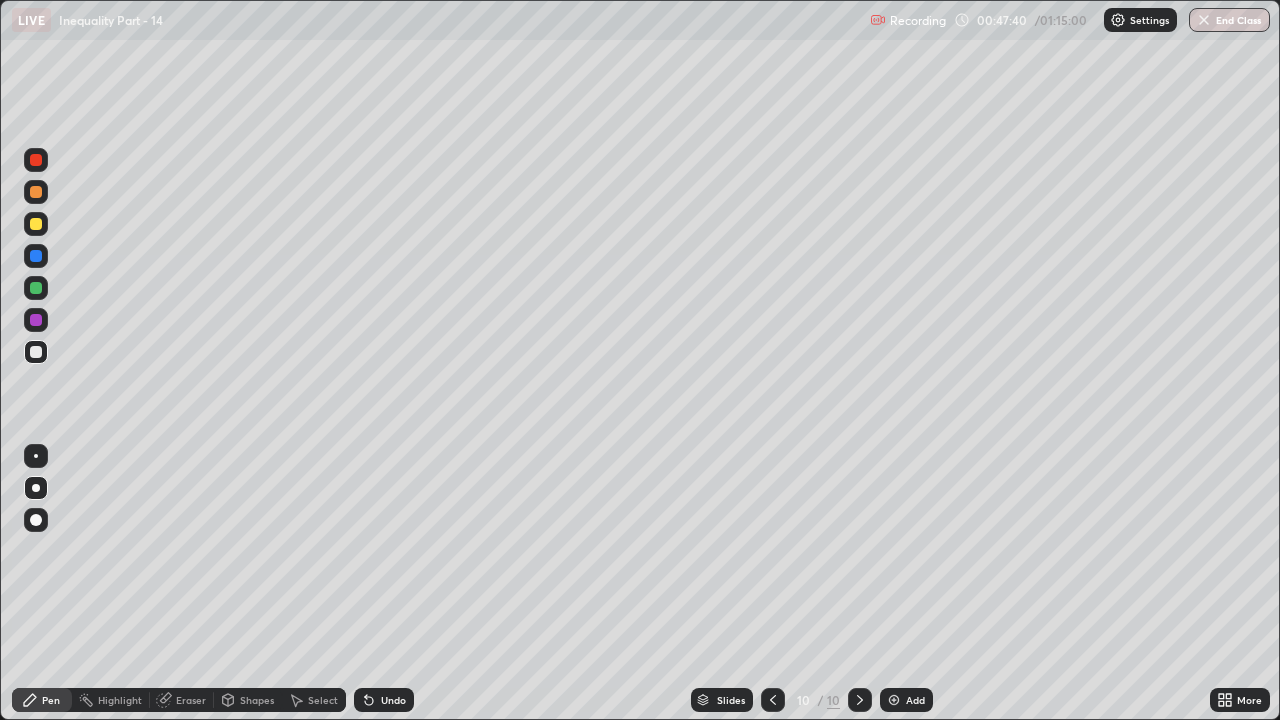 click at bounding box center [36, 224] 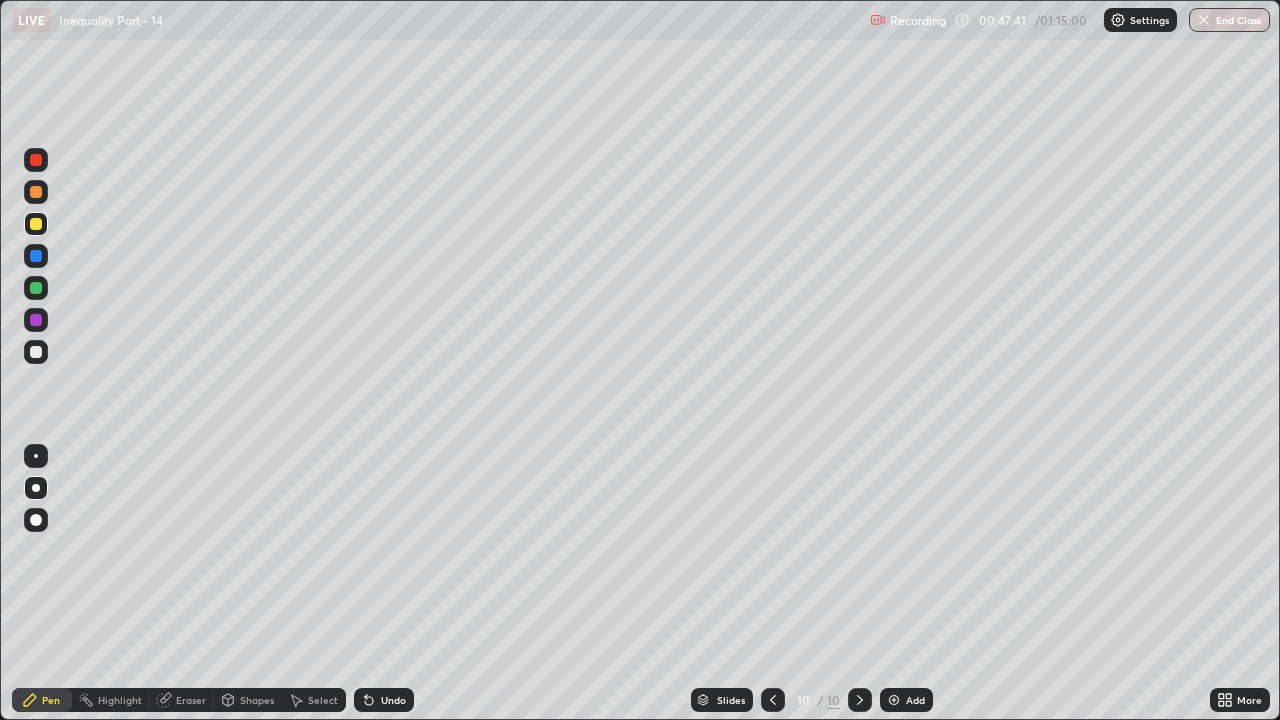 click on "Shapes" at bounding box center [248, 700] 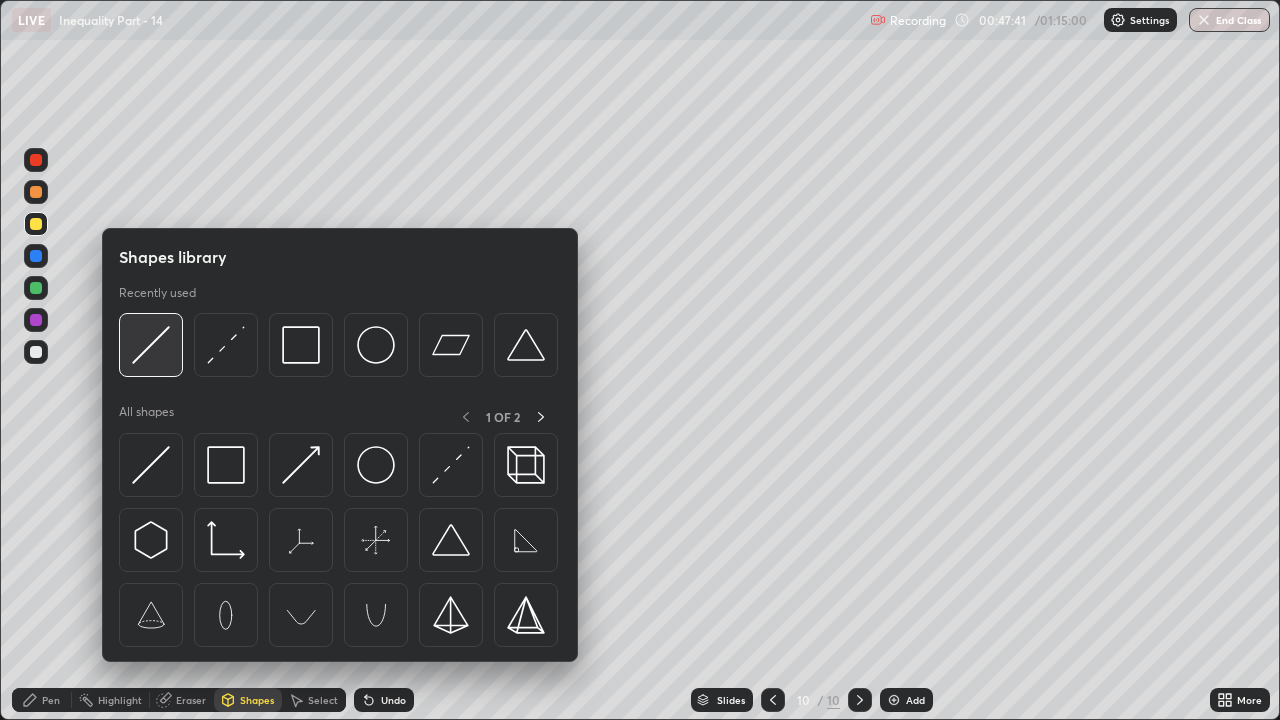 click at bounding box center (151, 345) 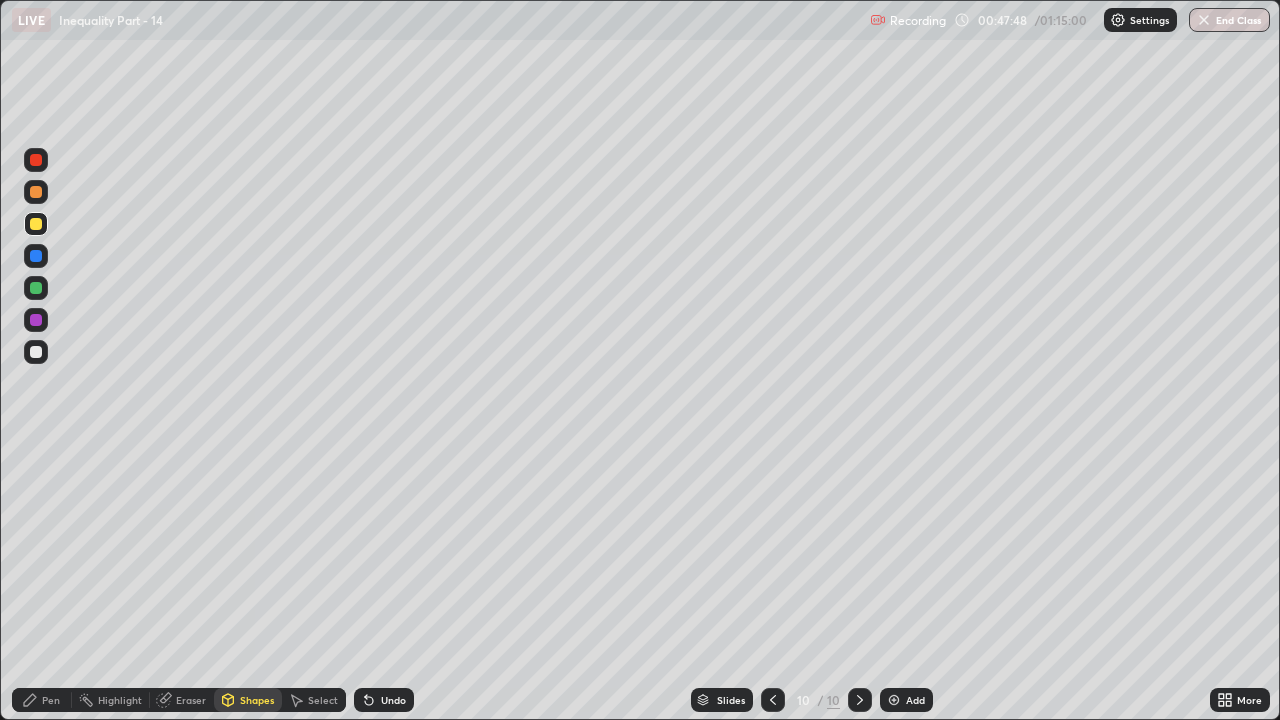 click at bounding box center (773, 700) 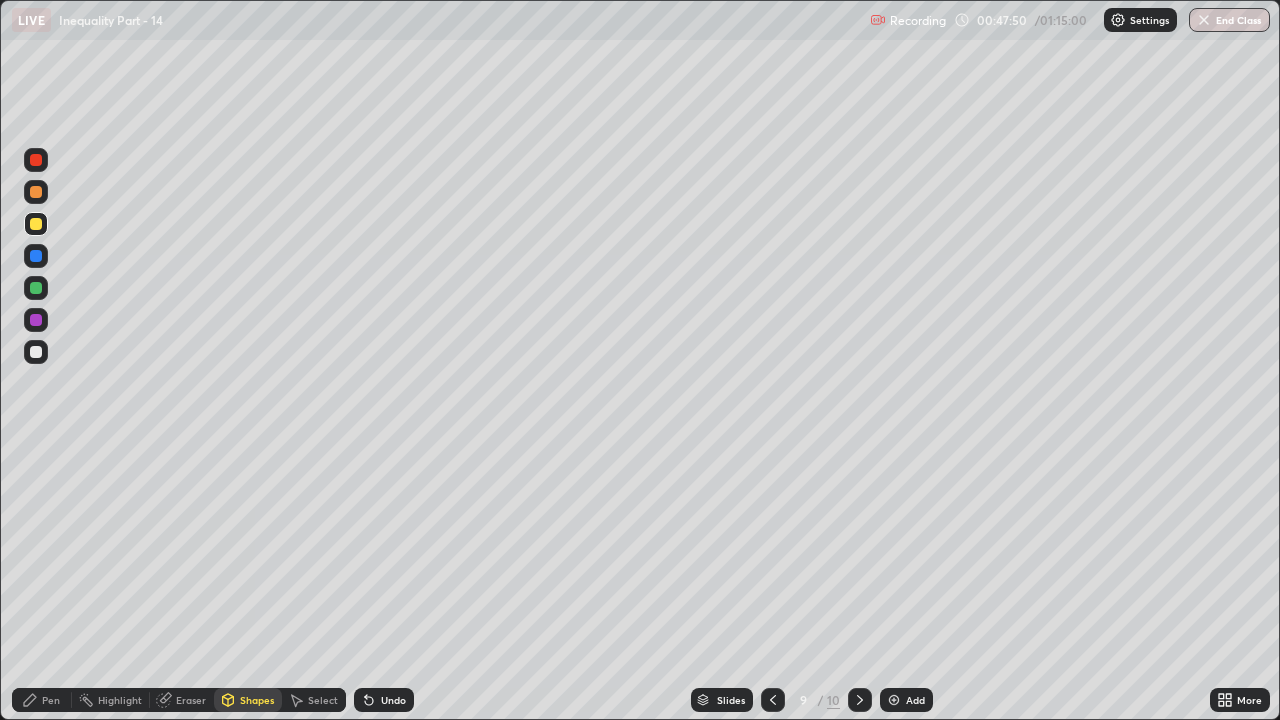 click on "Eraser" at bounding box center (191, 700) 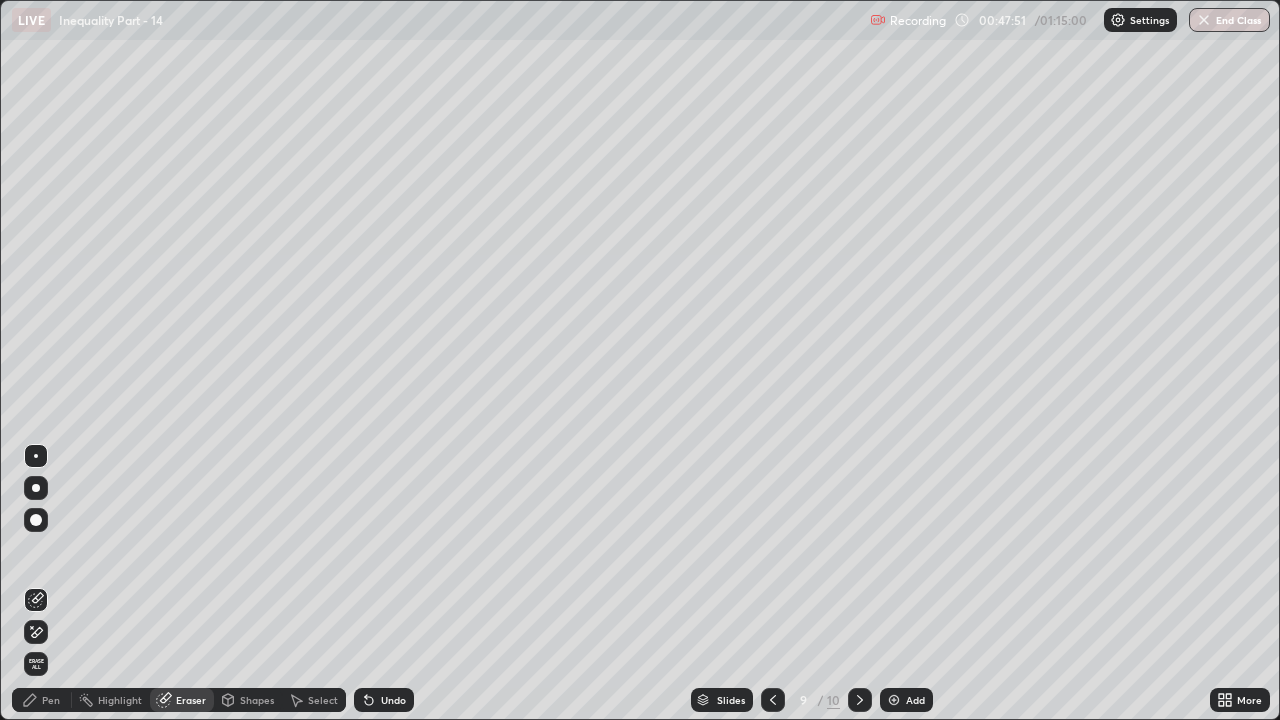 click 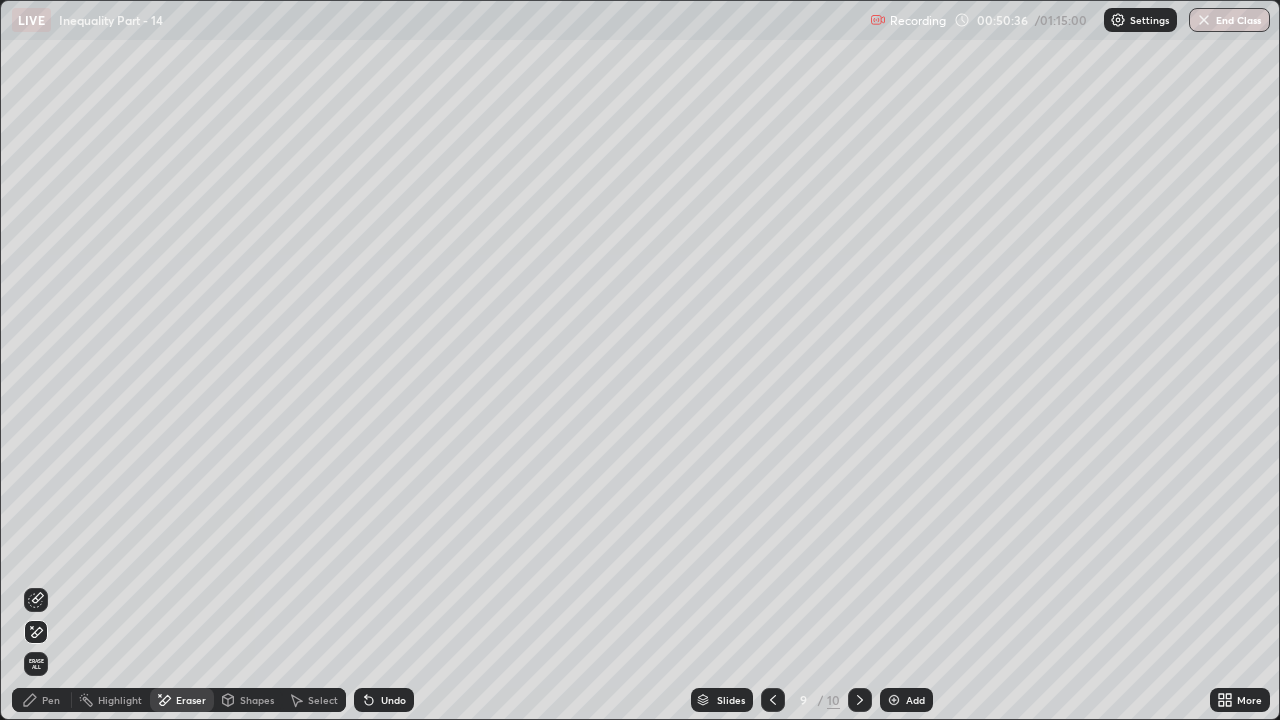 click 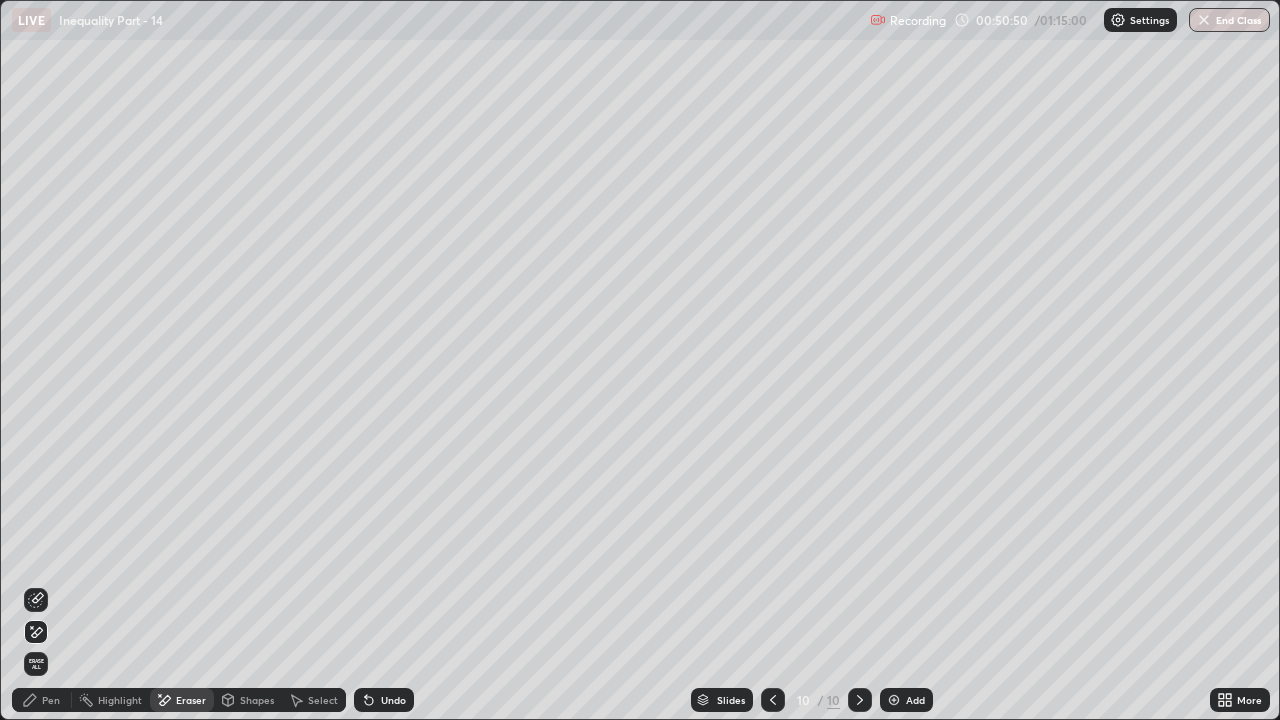 click at bounding box center [773, 700] 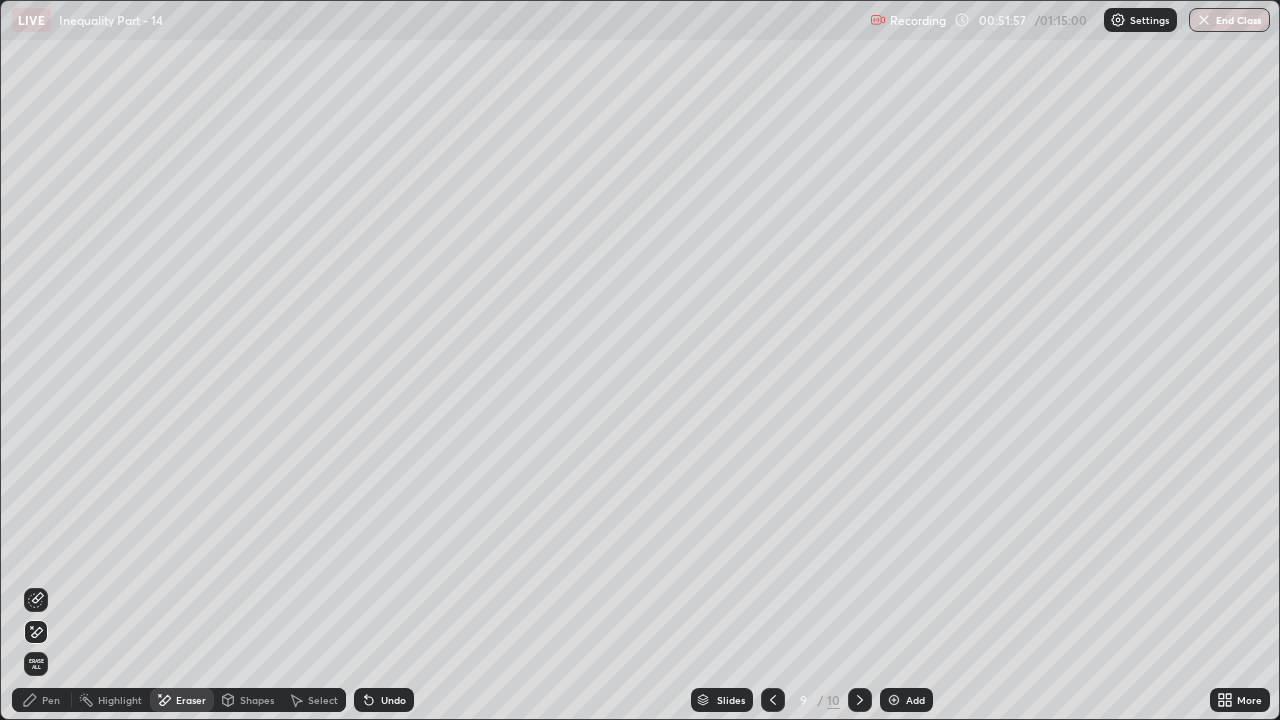click on "Add" at bounding box center (906, 700) 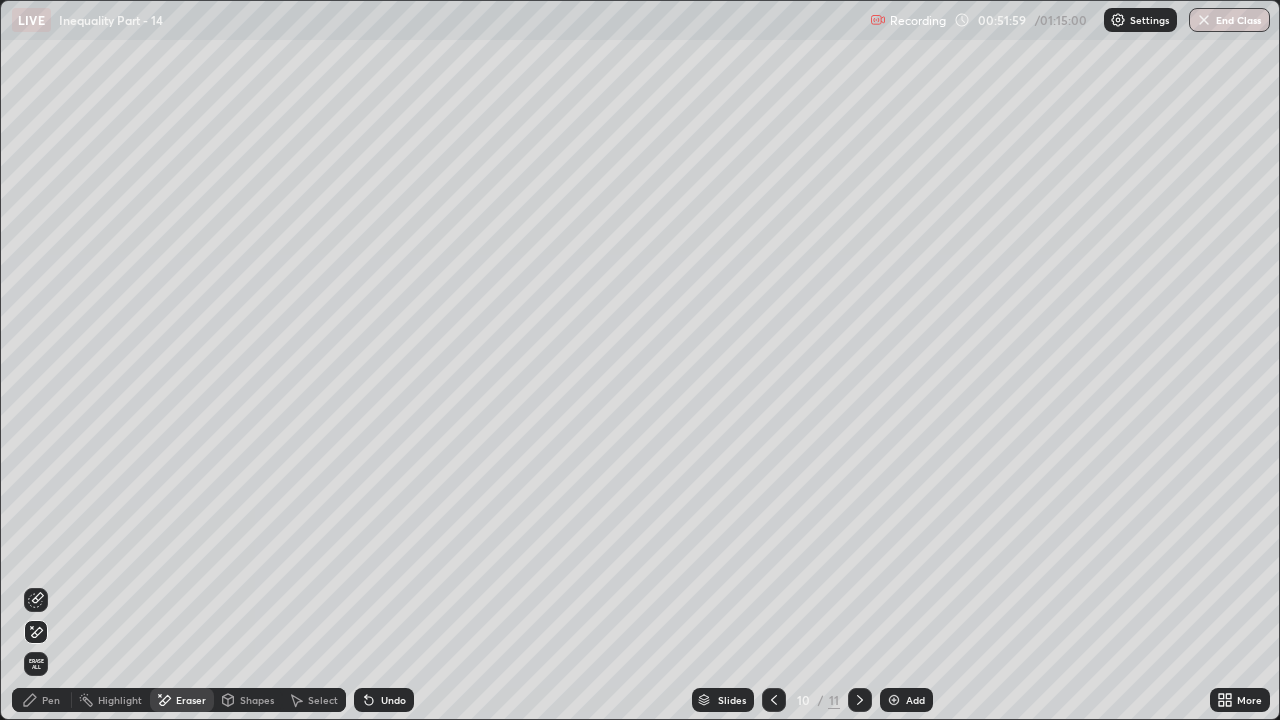 click 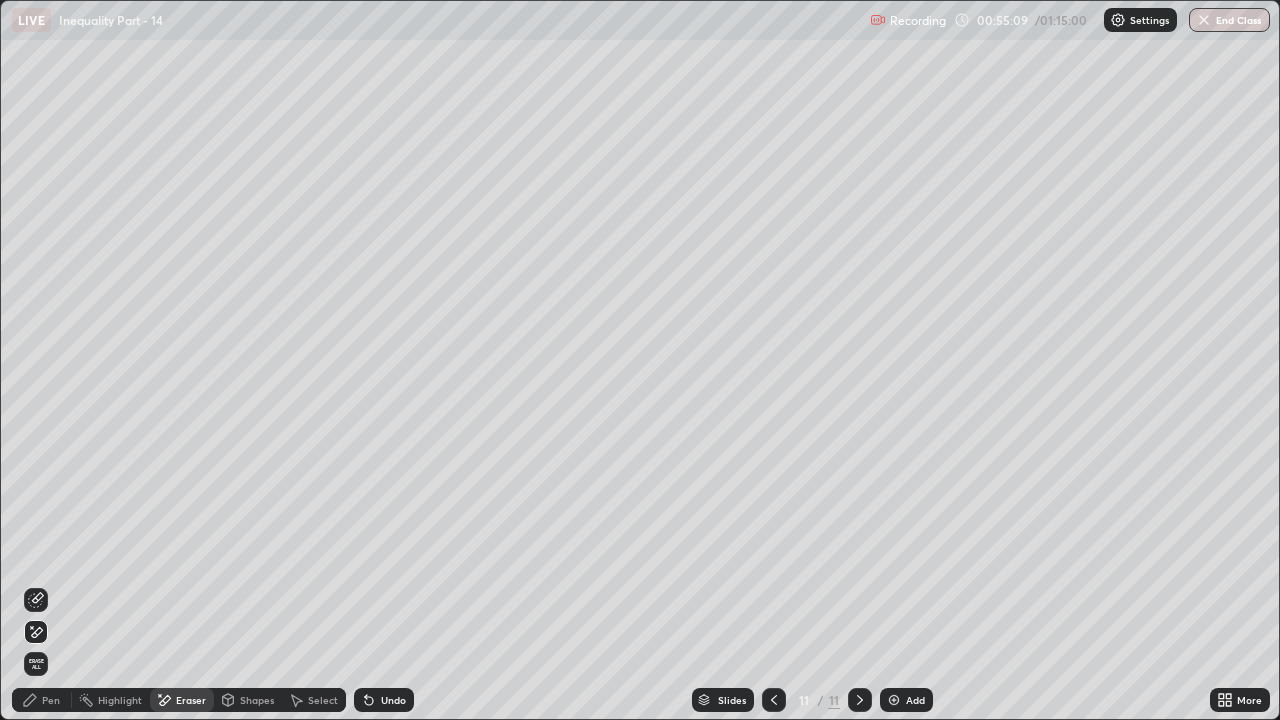 click on "Add" at bounding box center [906, 700] 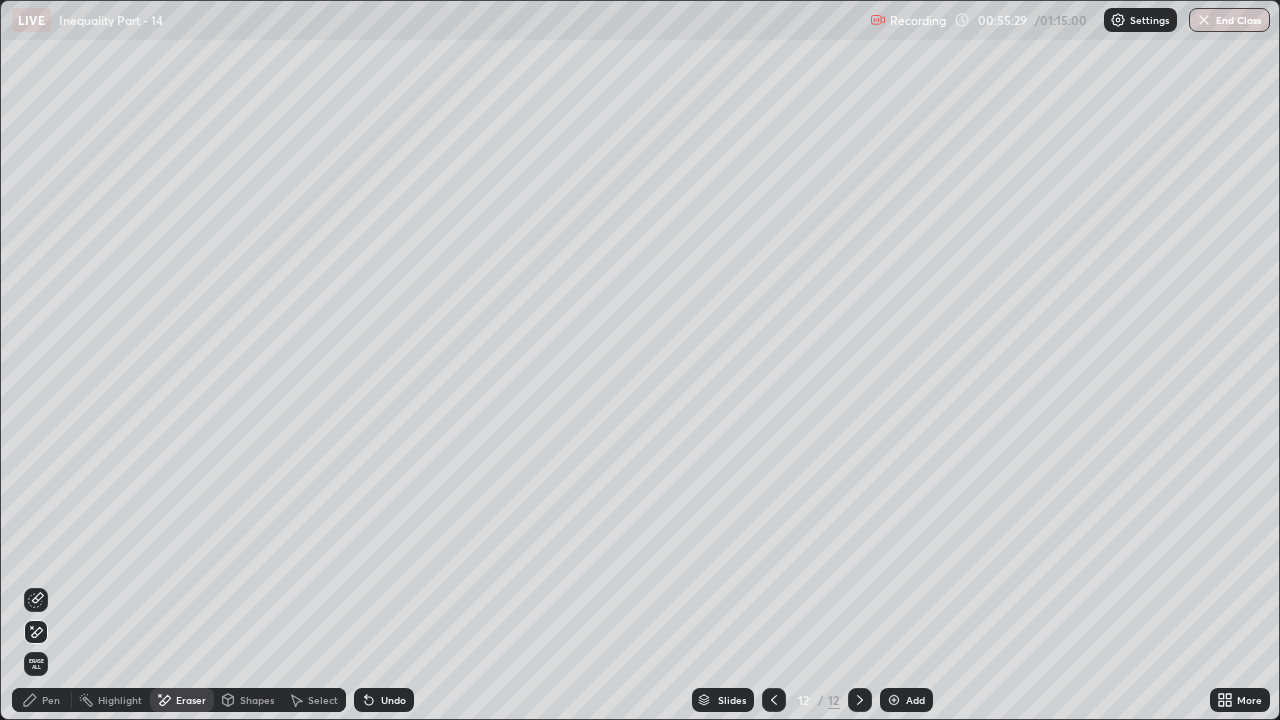 click on "Pen" at bounding box center [42, 700] 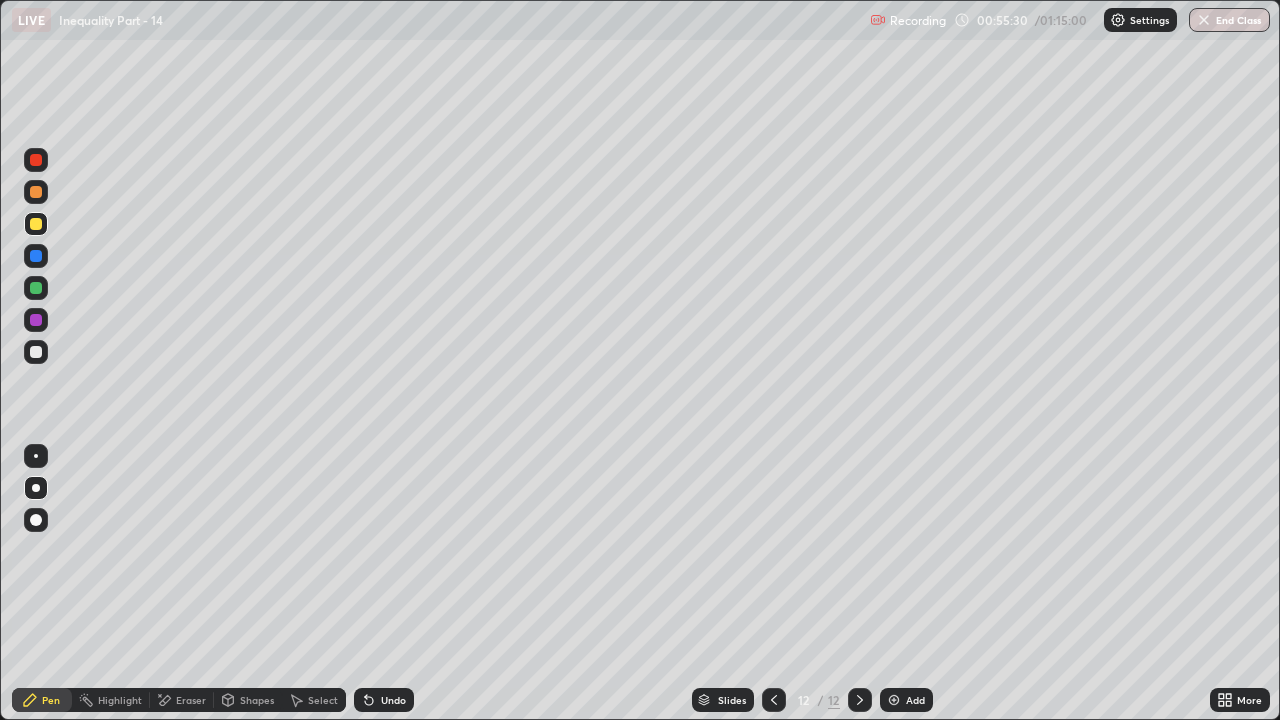 click at bounding box center (36, 224) 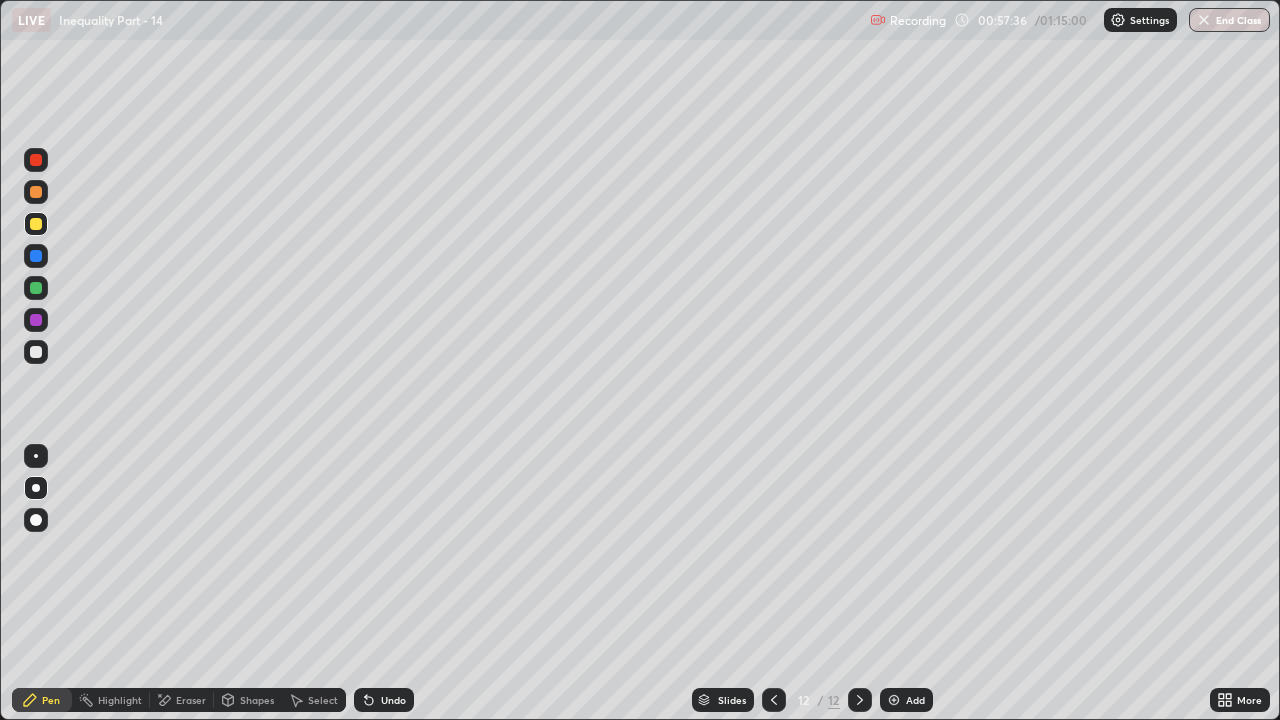 click at bounding box center [36, 288] 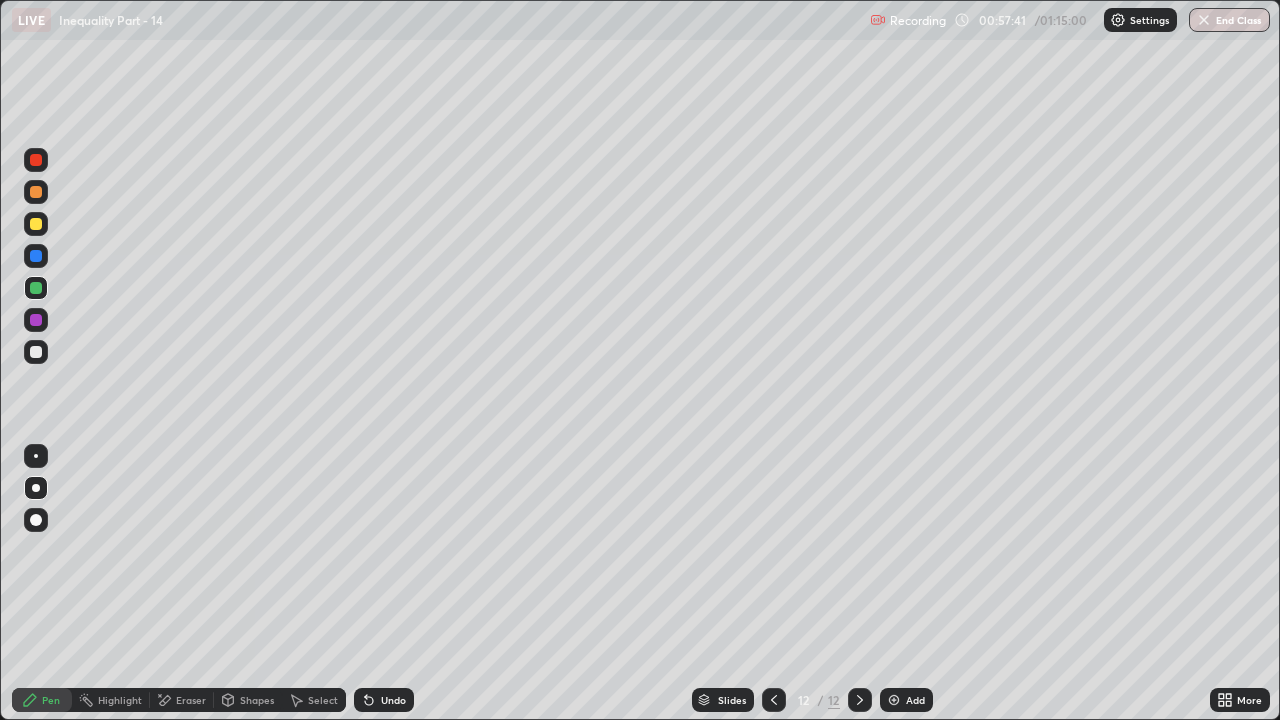 click at bounding box center [36, 352] 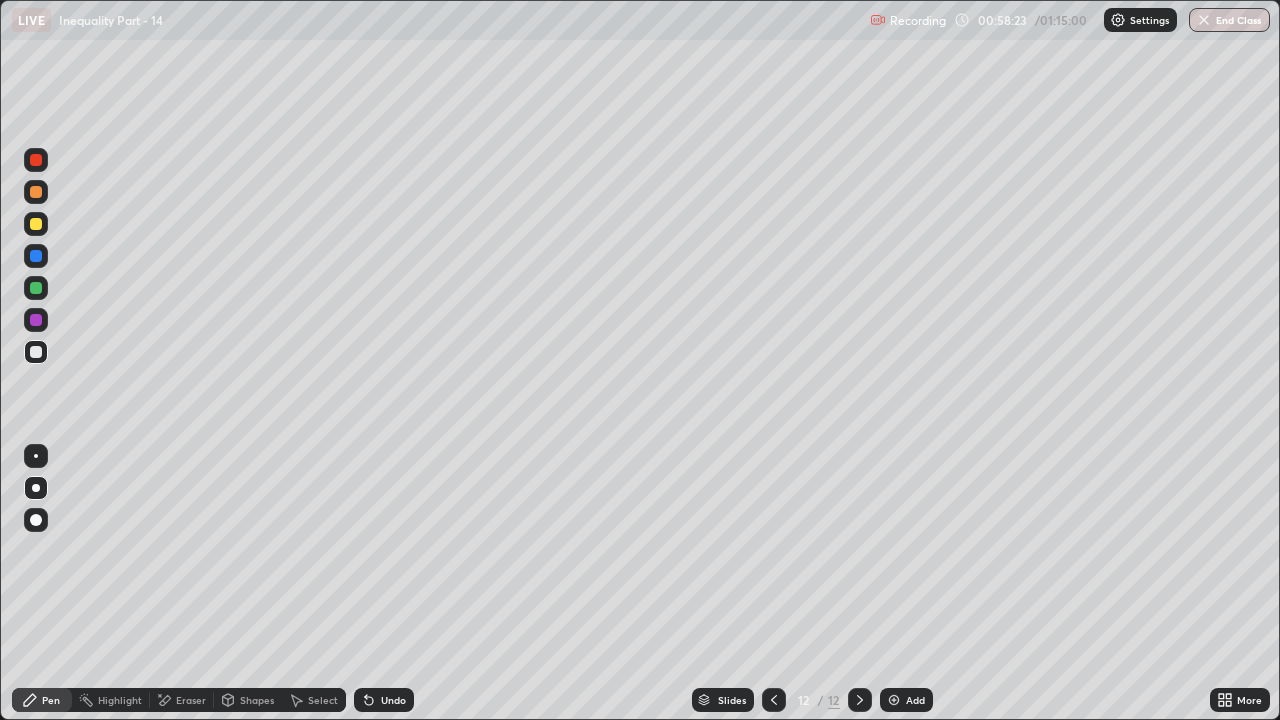 click on "Shapes" at bounding box center (257, 700) 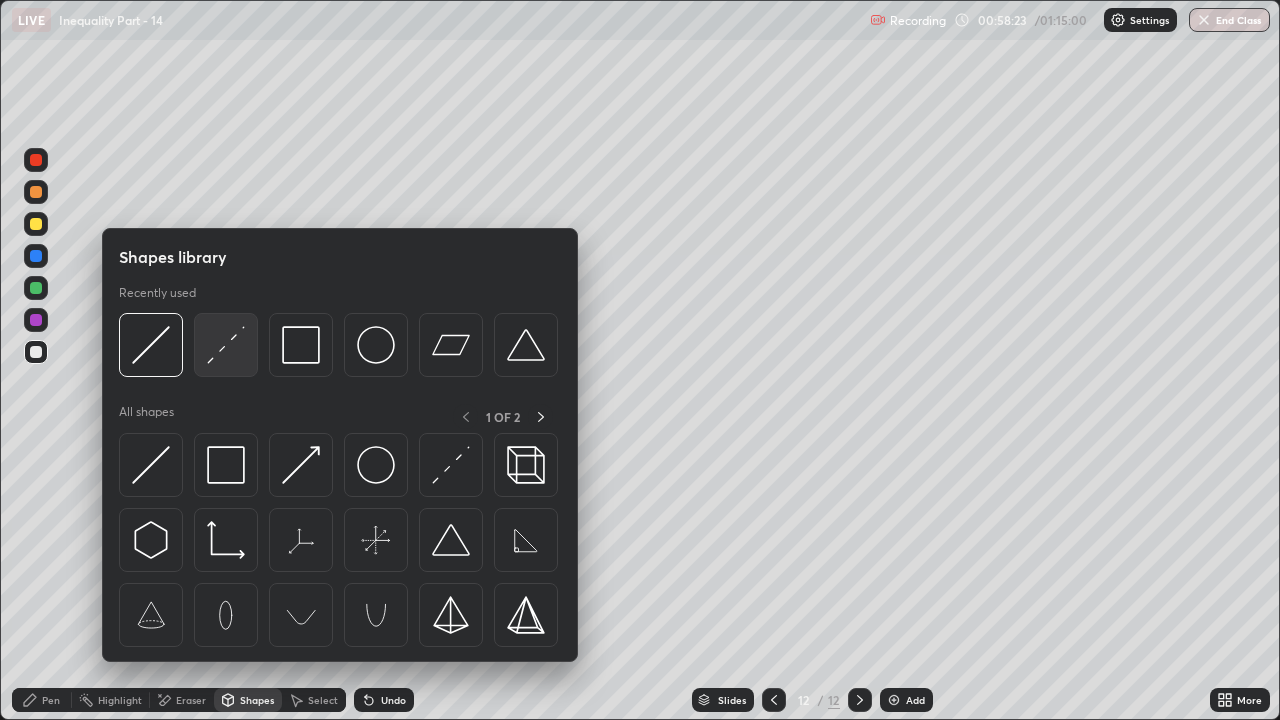 click at bounding box center (226, 345) 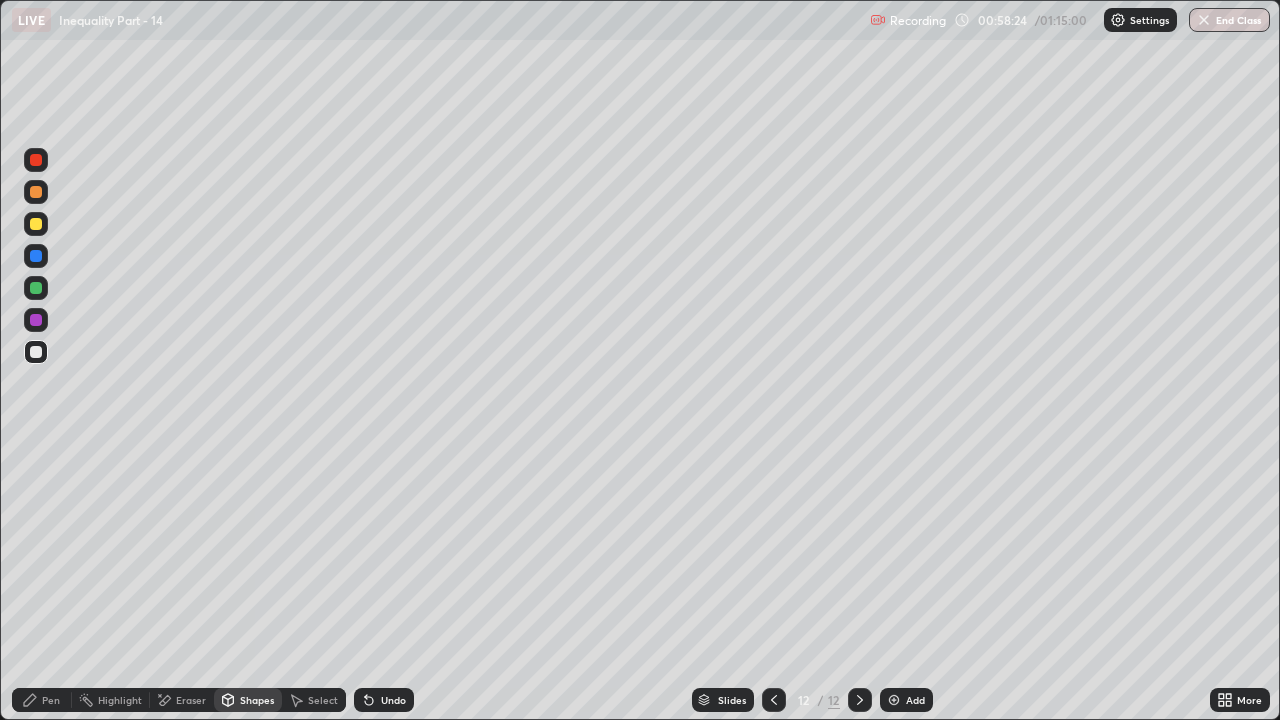 click at bounding box center [36, 224] 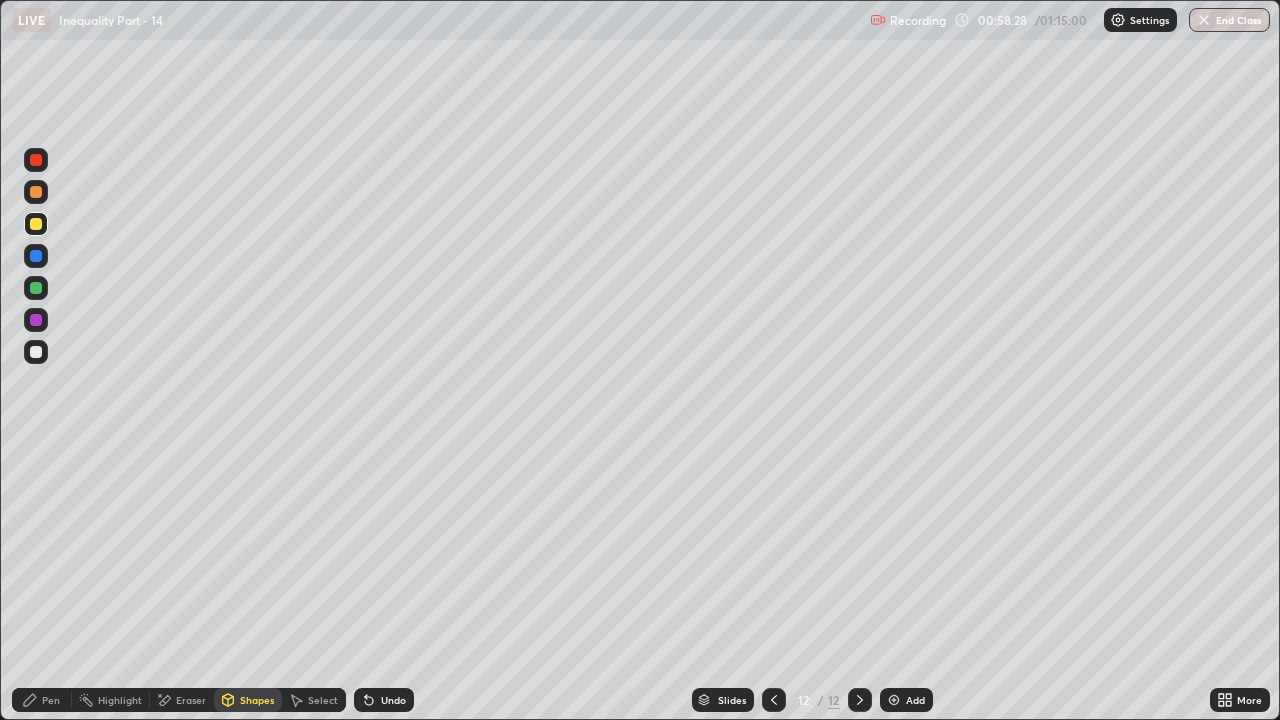 click on "Pen" at bounding box center (51, 700) 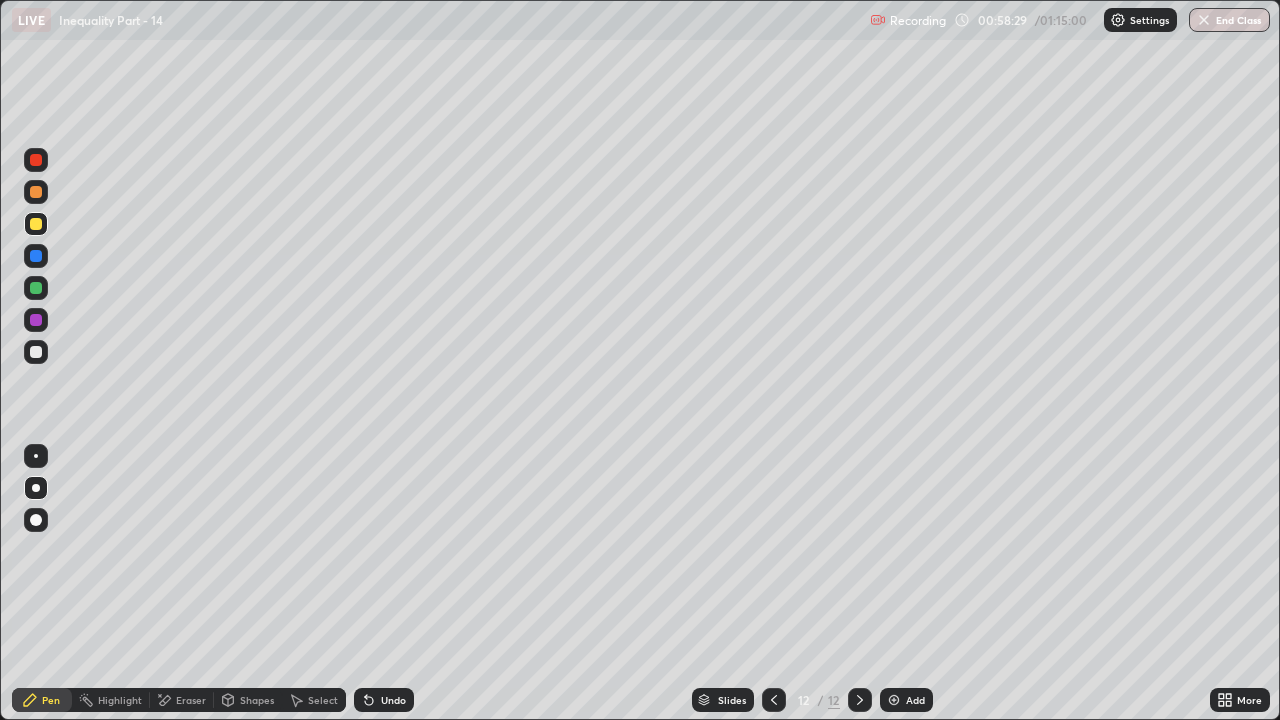 click at bounding box center [36, 352] 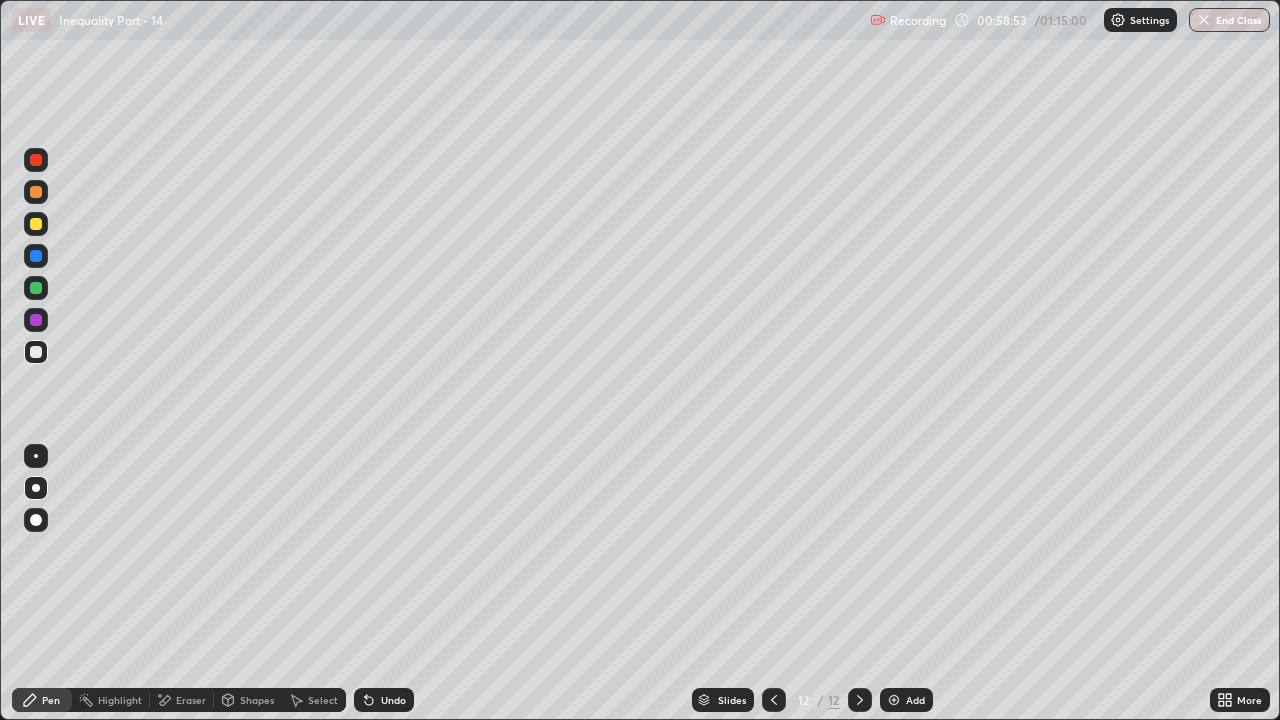 click at bounding box center (36, 192) 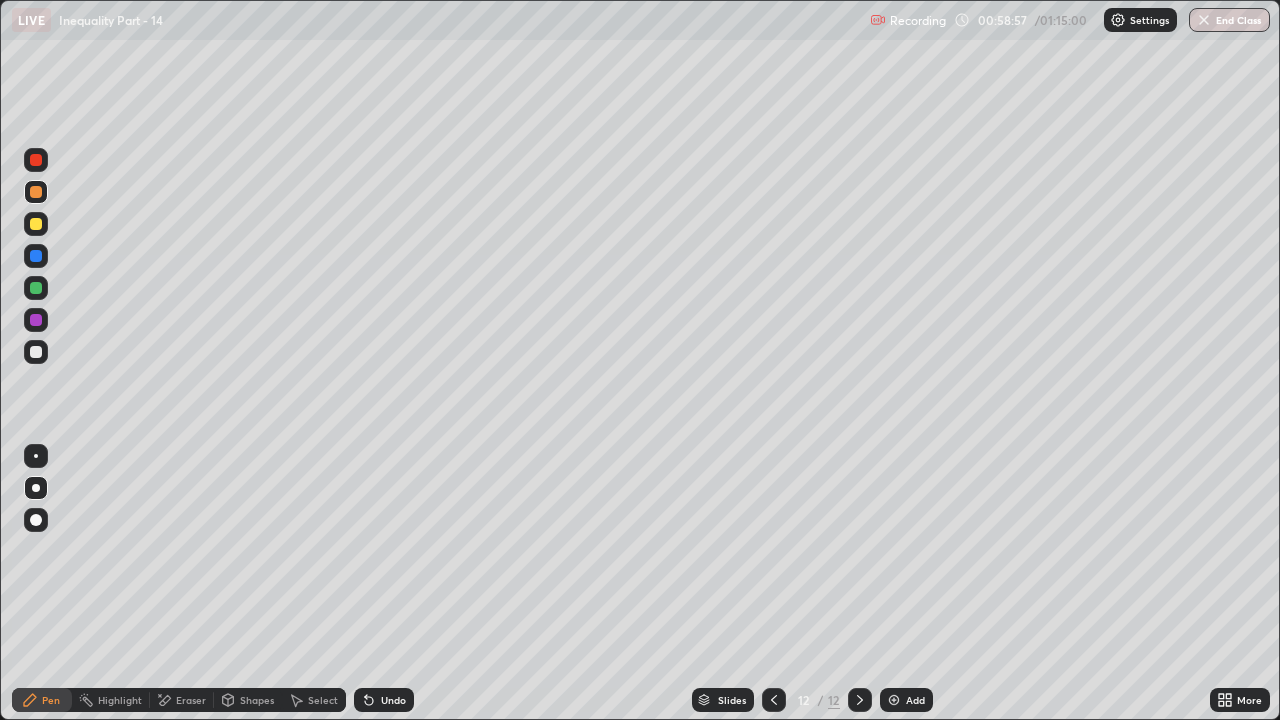 click at bounding box center [36, 224] 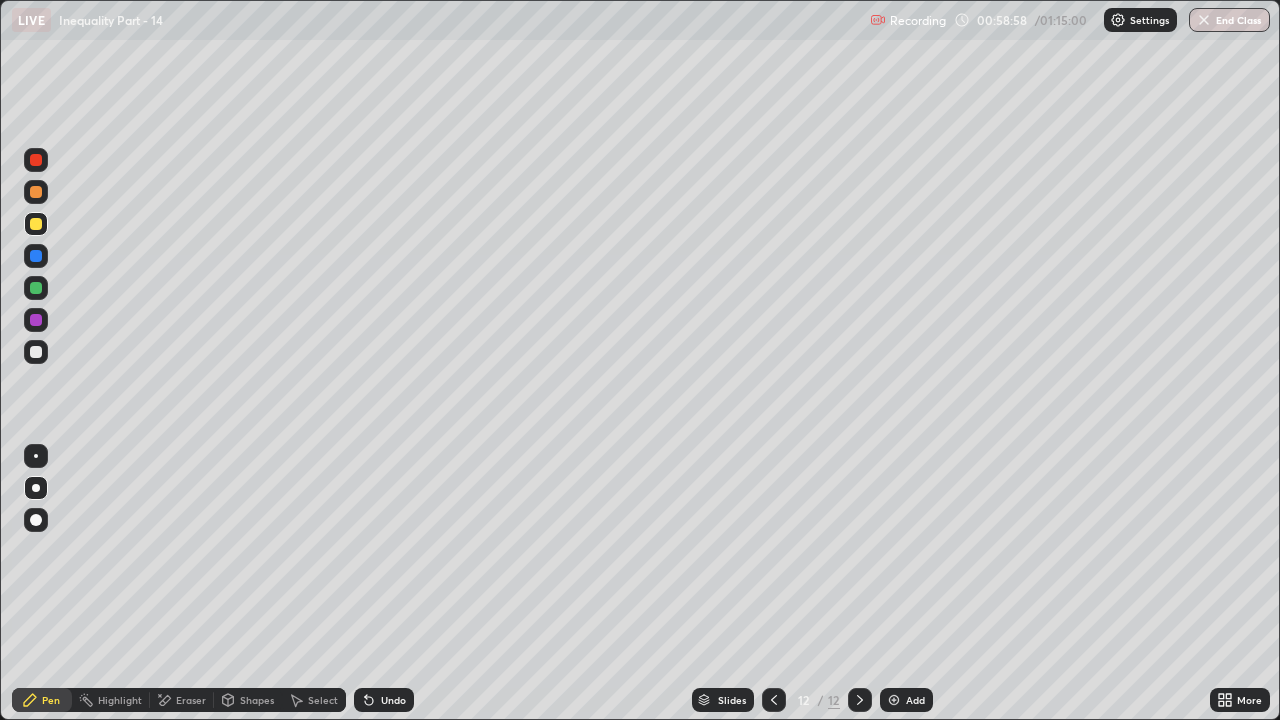 click at bounding box center [36, 288] 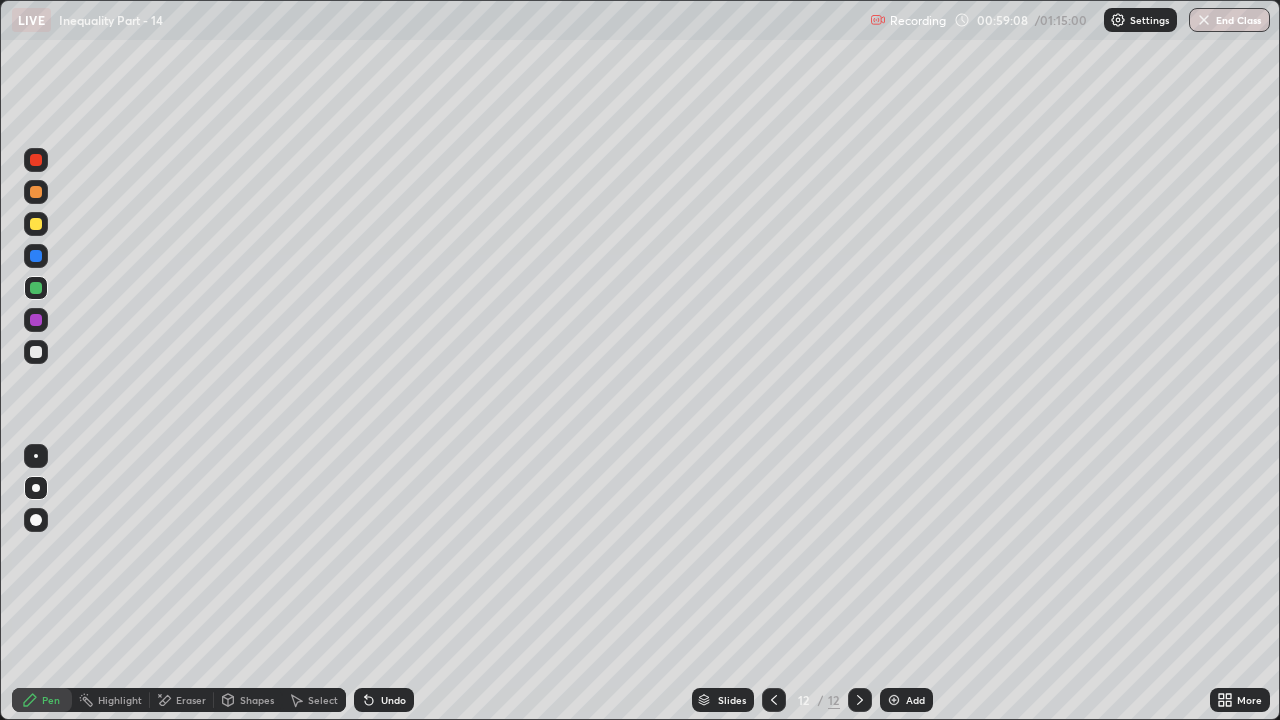 click at bounding box center [36, 192] 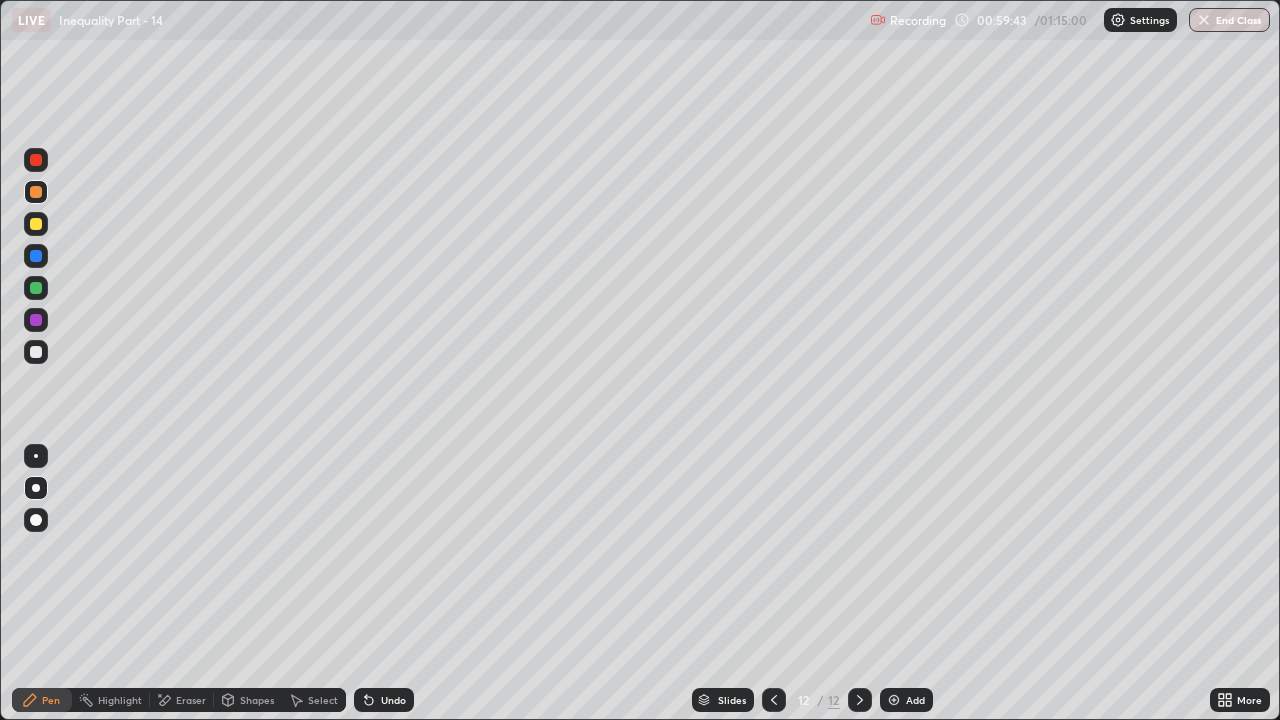 click at bounding box center (36, 352) 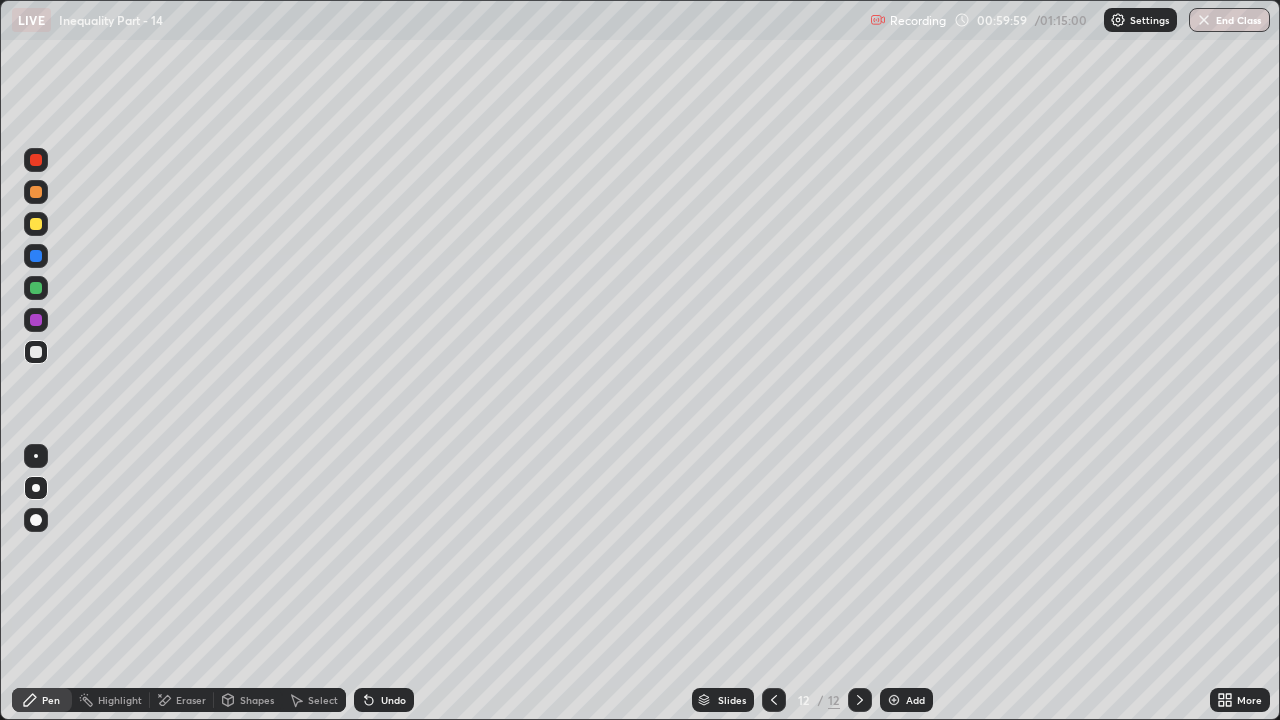 click on "Undo" at bounding box center [393, 700] 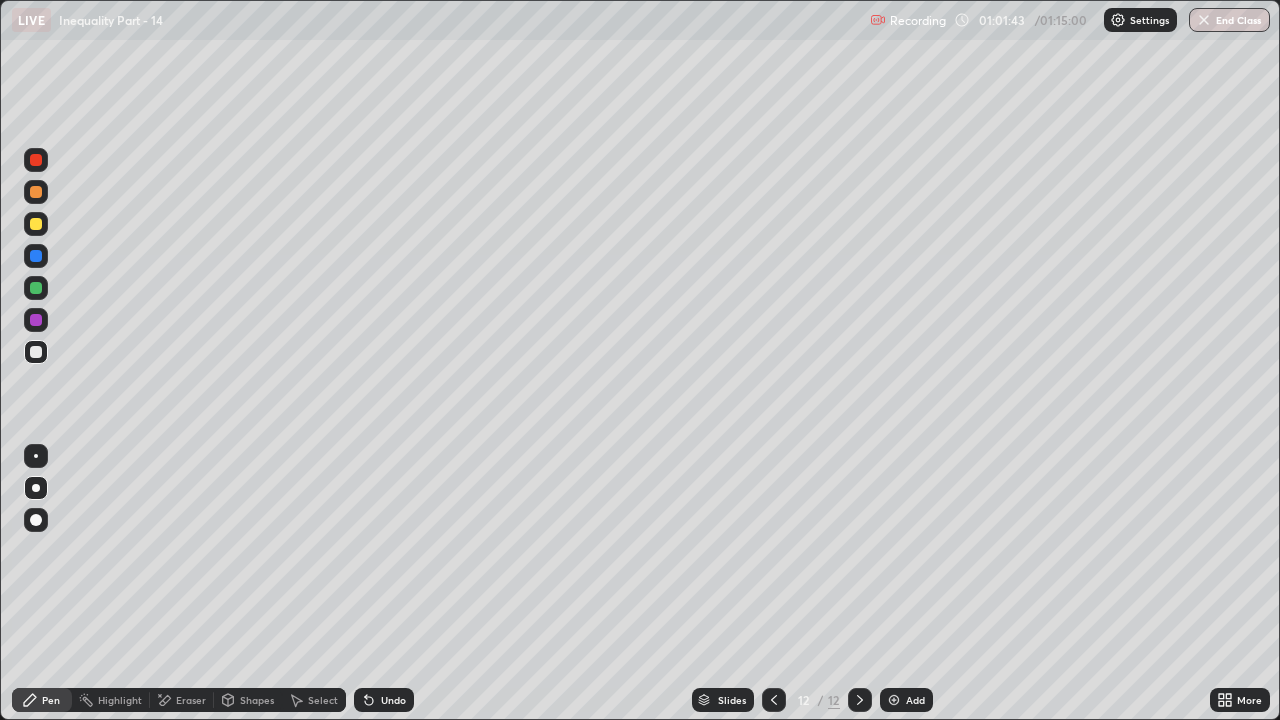 click on "Add" at bounding box center (906, 700) 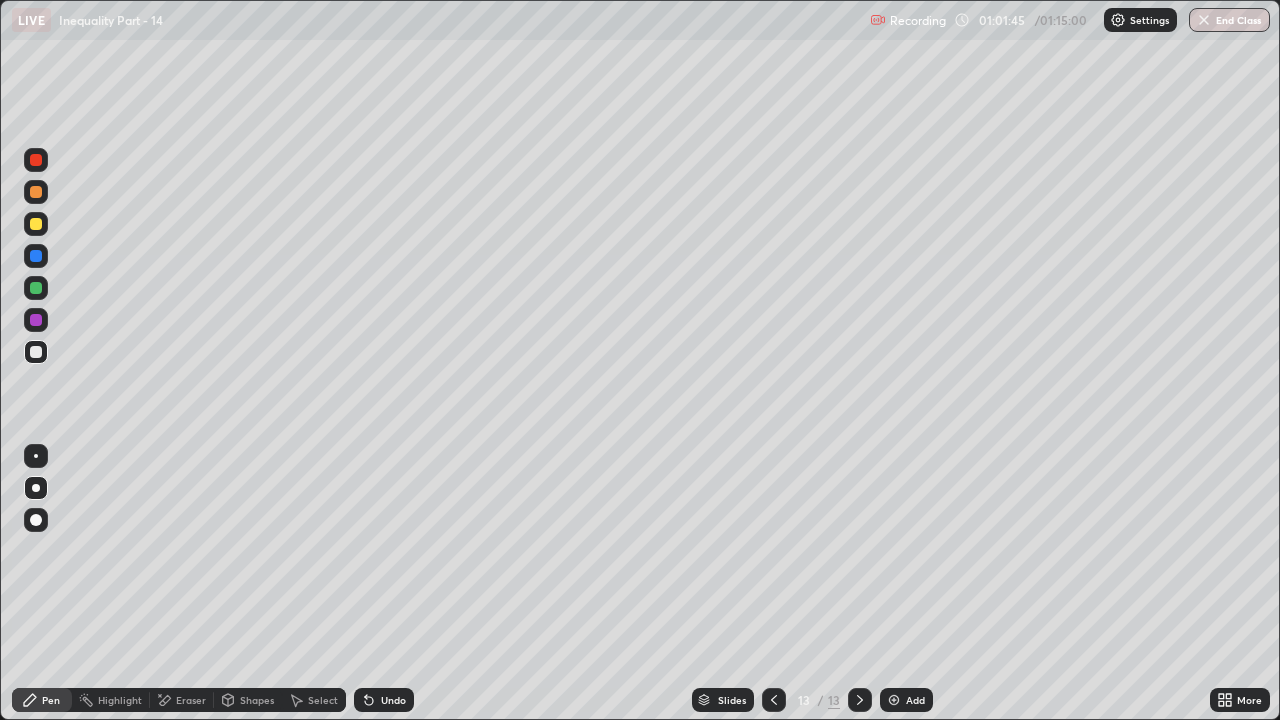 click on "Pen" at bounding box center (42, 700) 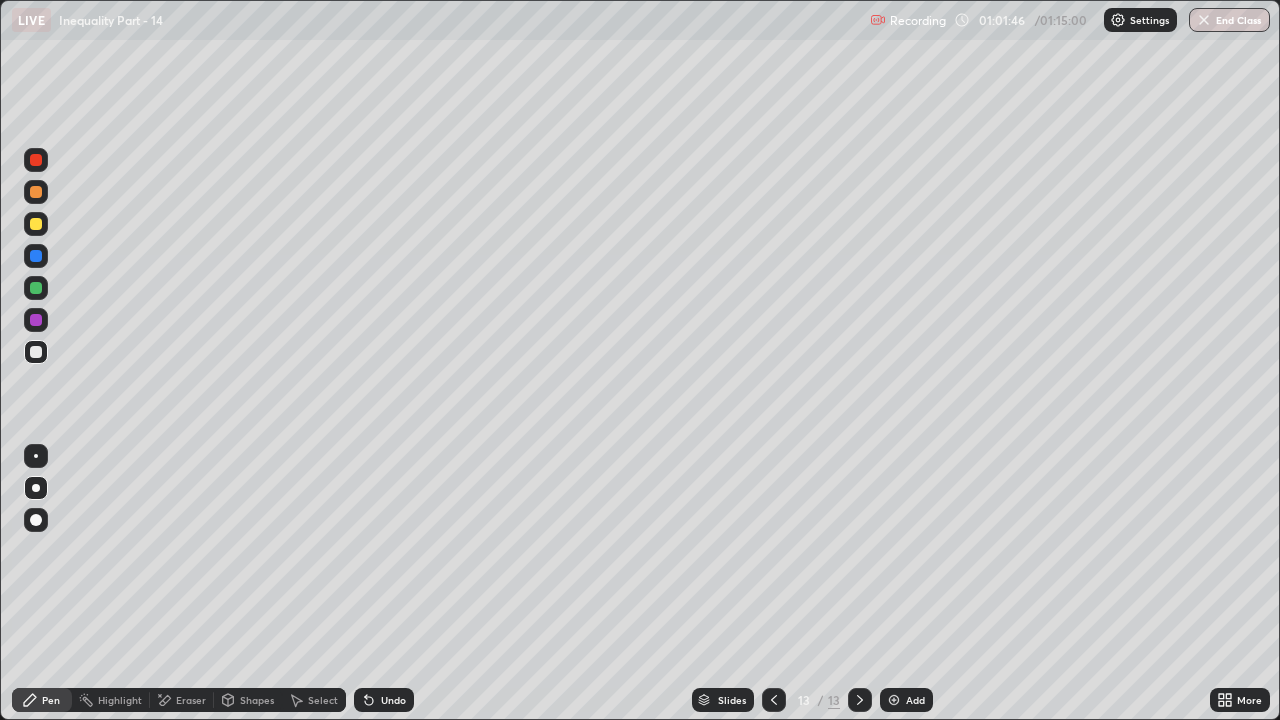 click at bounding box center [36, 224] 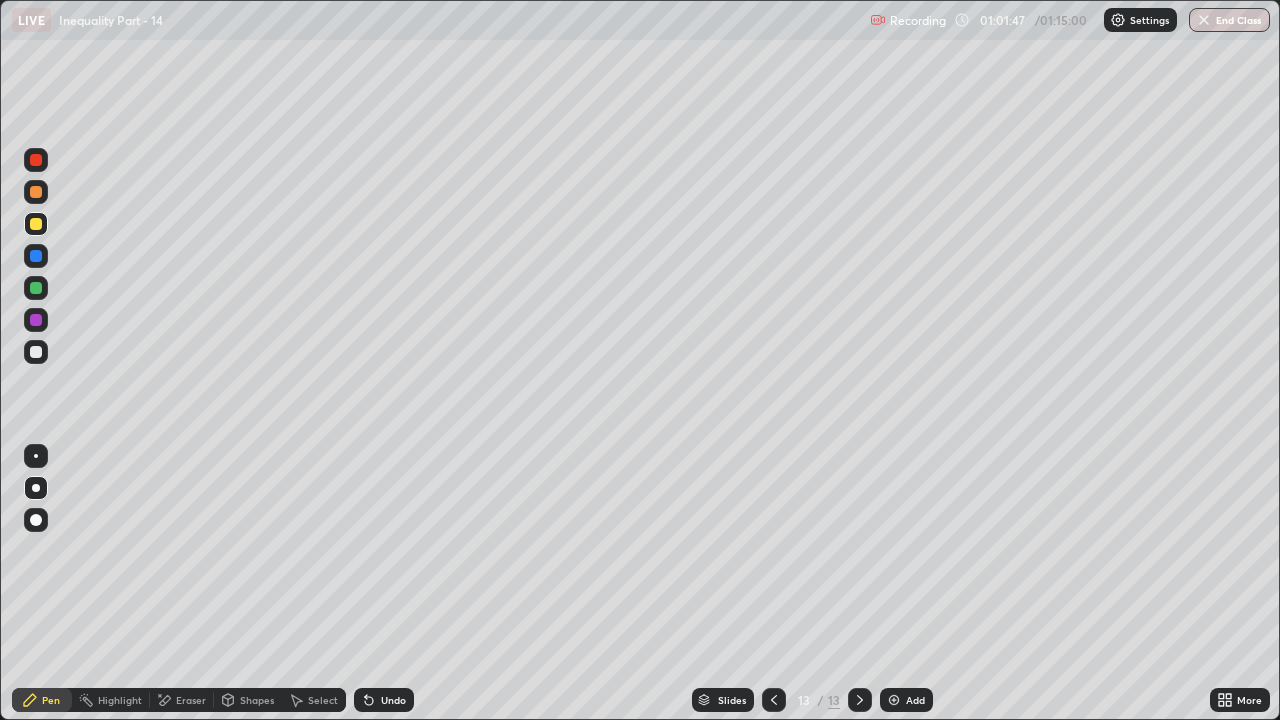 click at bounding box center [36, 224] 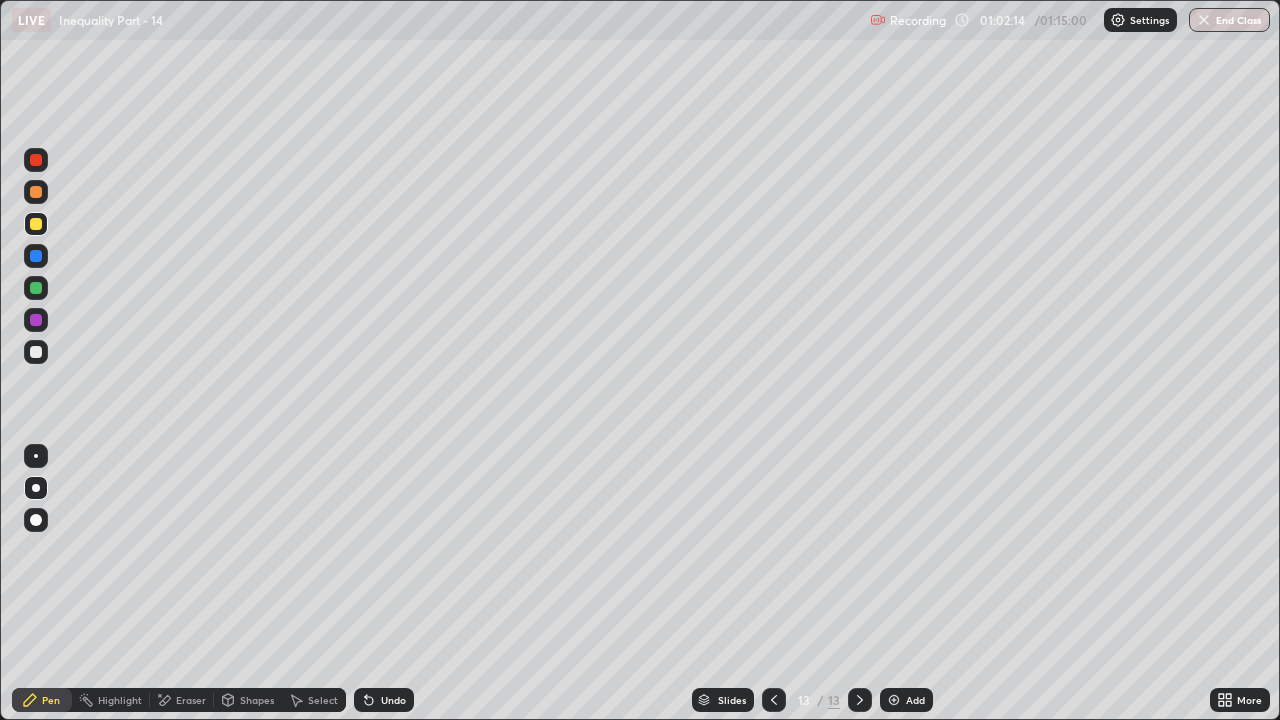 click on "Undo" at bounding box center (393, 700) 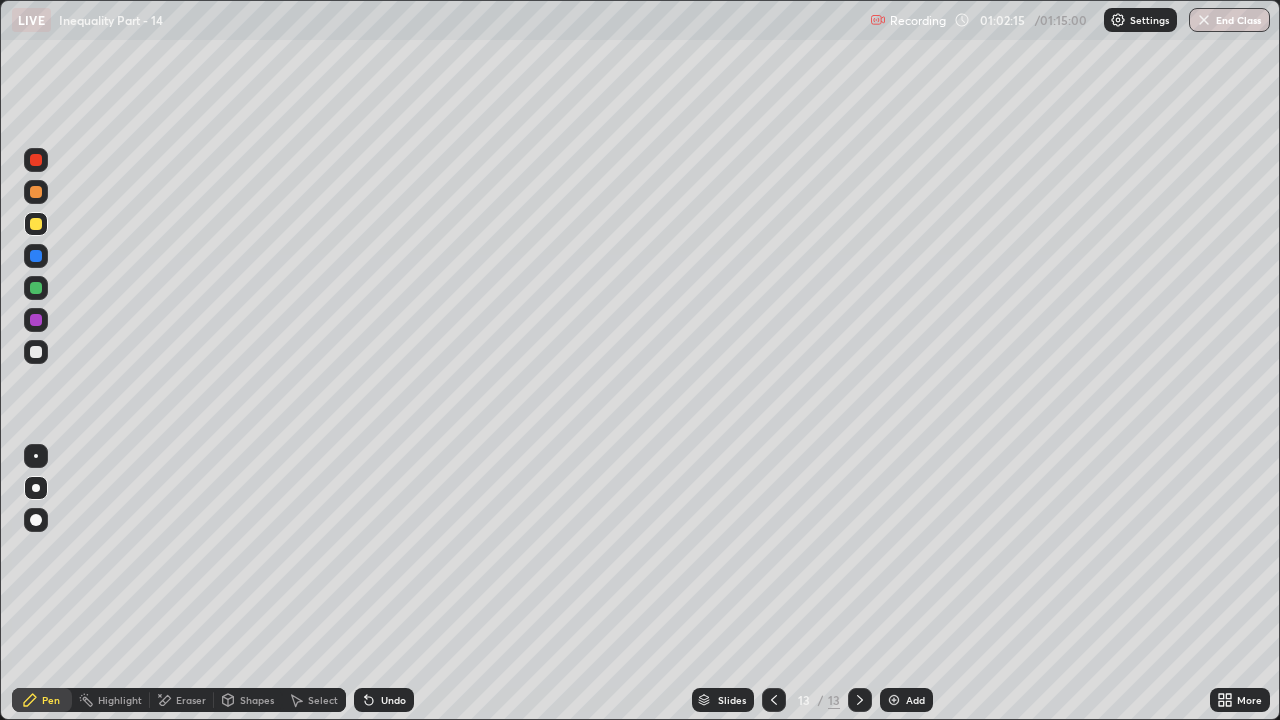 click on "Undo" at bounding box center (393, 700) 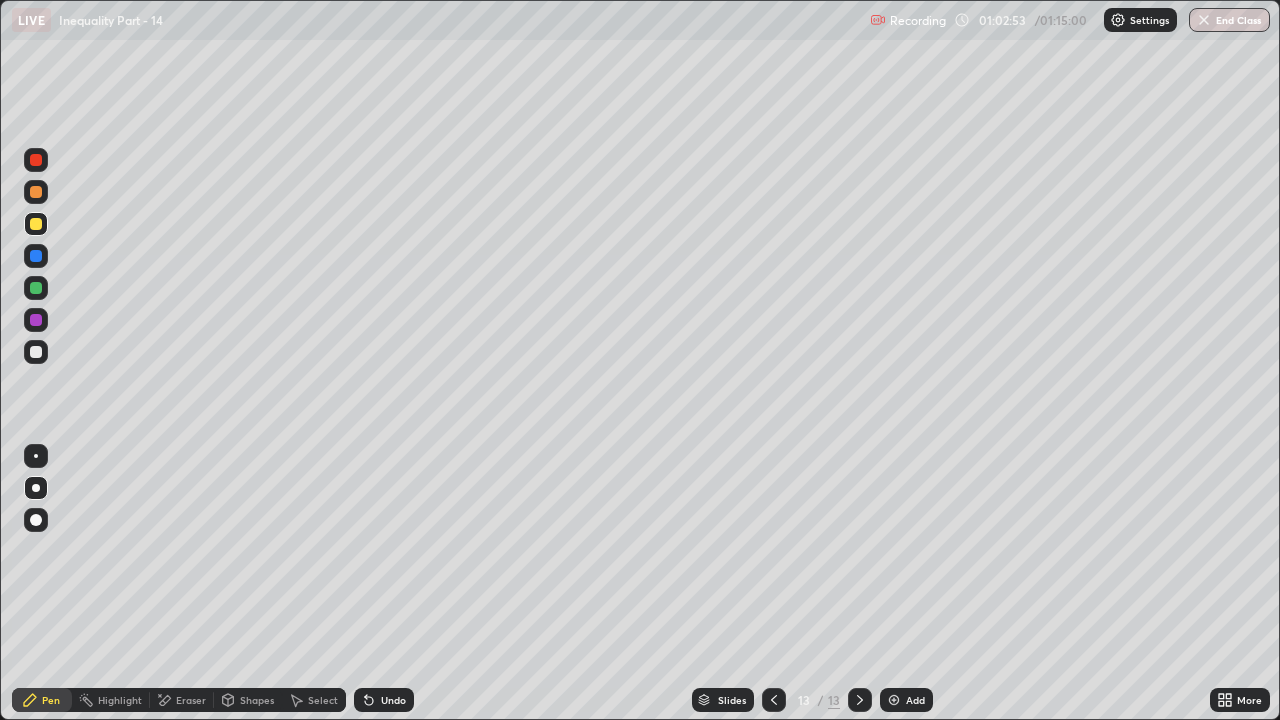 click on "Undo" at bounding box center (384, 700) 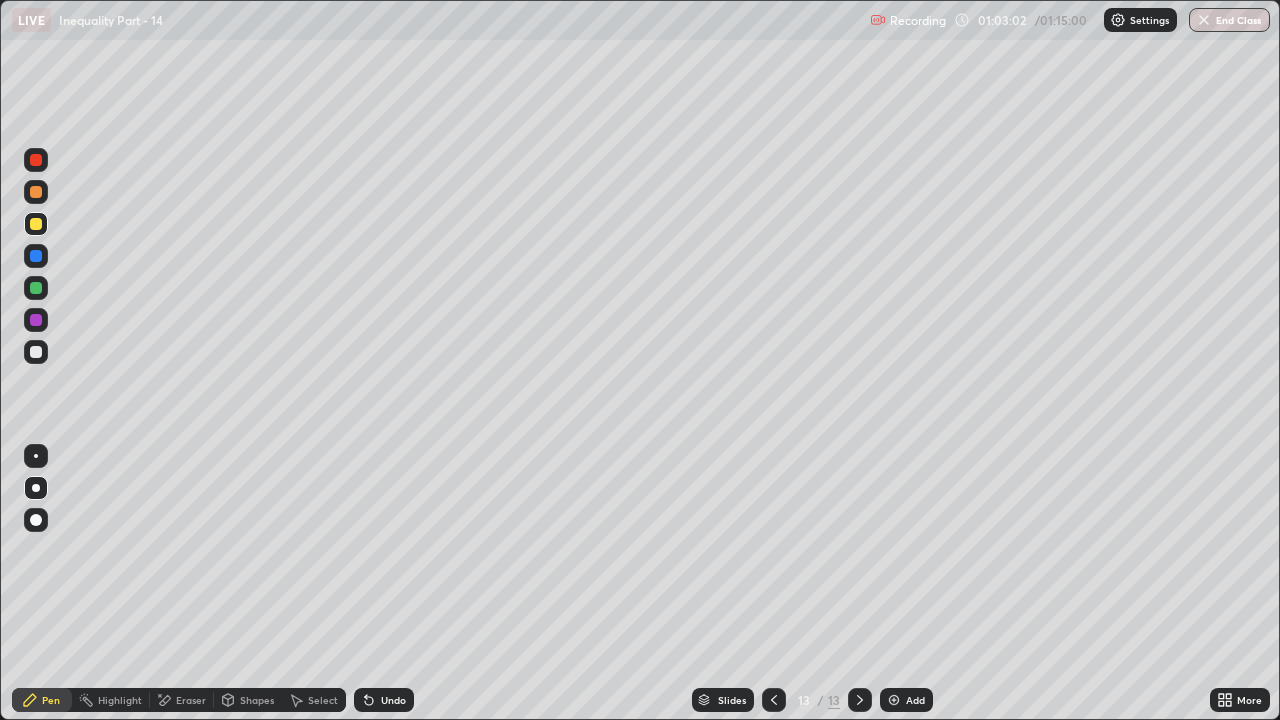 click on "Undo" at bounding box center (393, 700) 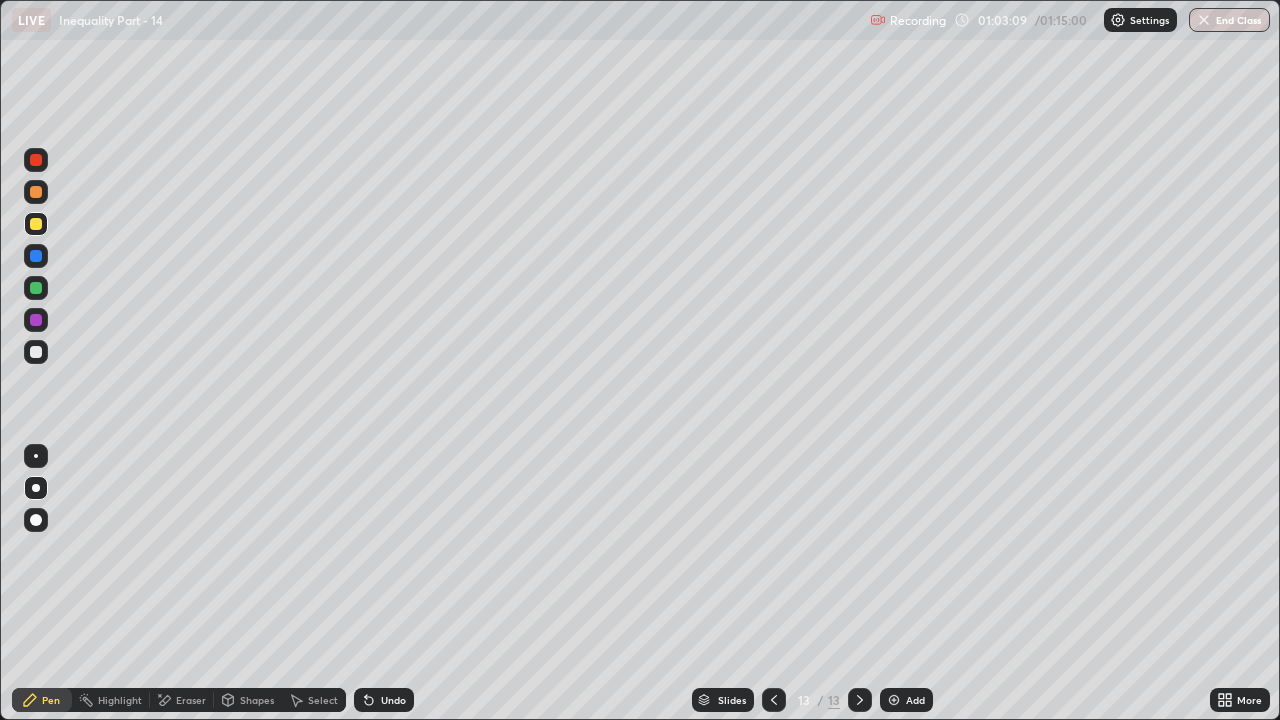 click at bounding box center [36, 288] 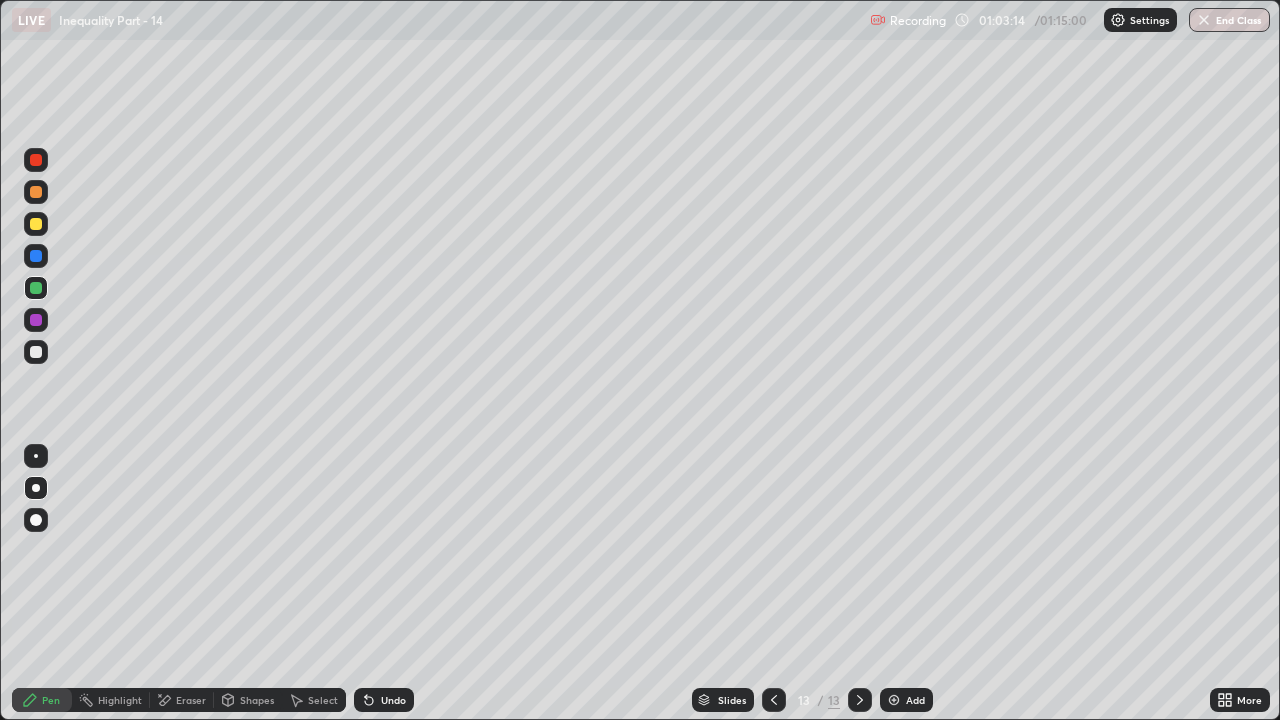 click at bounding box center [36, 352] 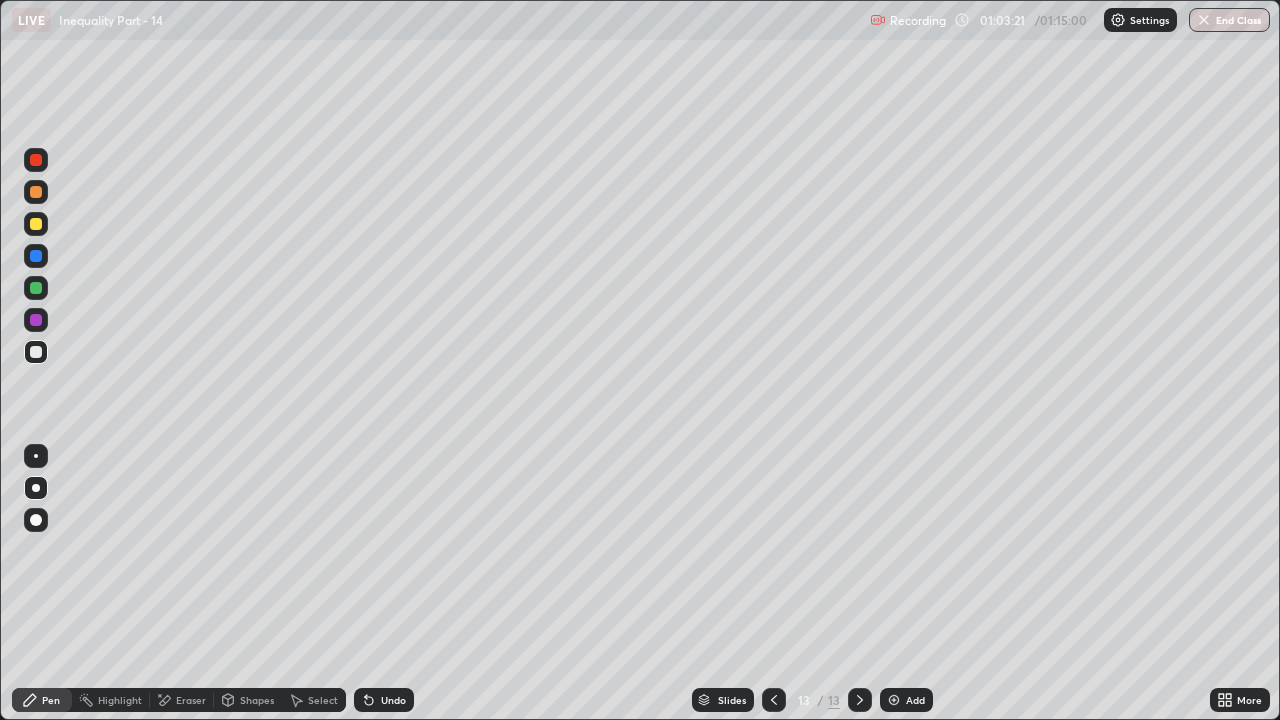 click at bounding box center [36, 288] 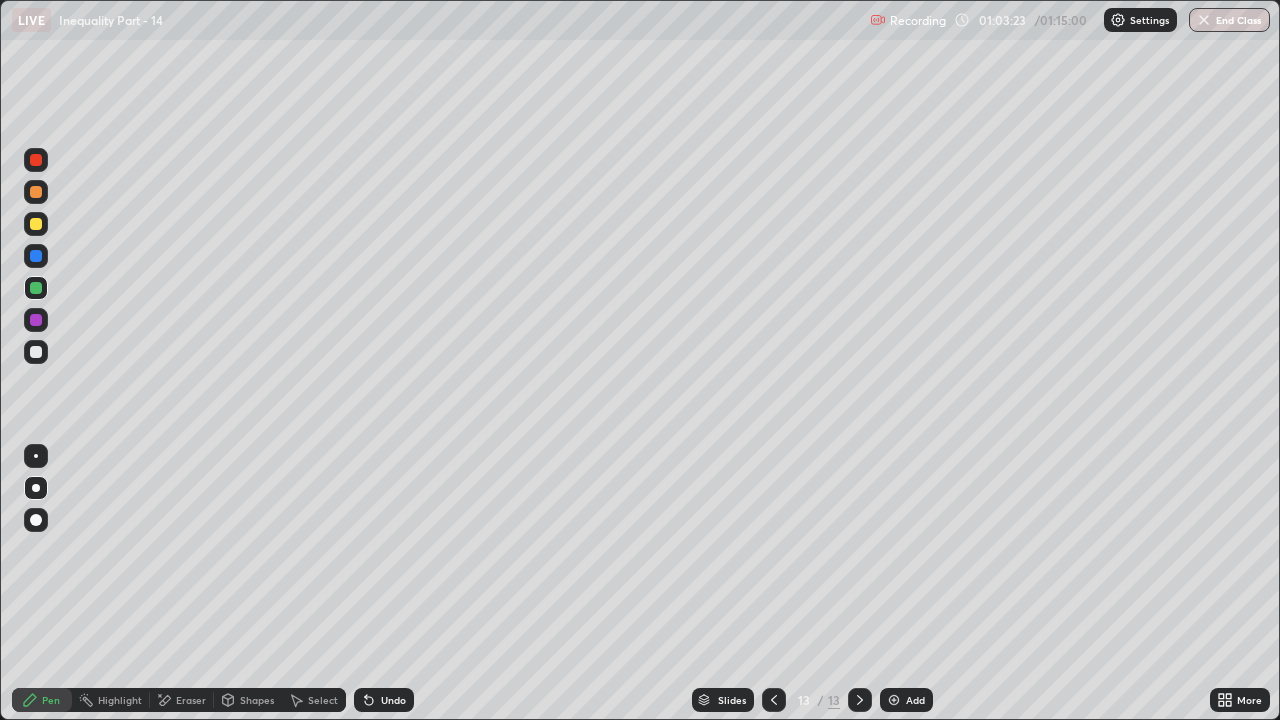 click on "Undo" at bounding box center [384, 700] 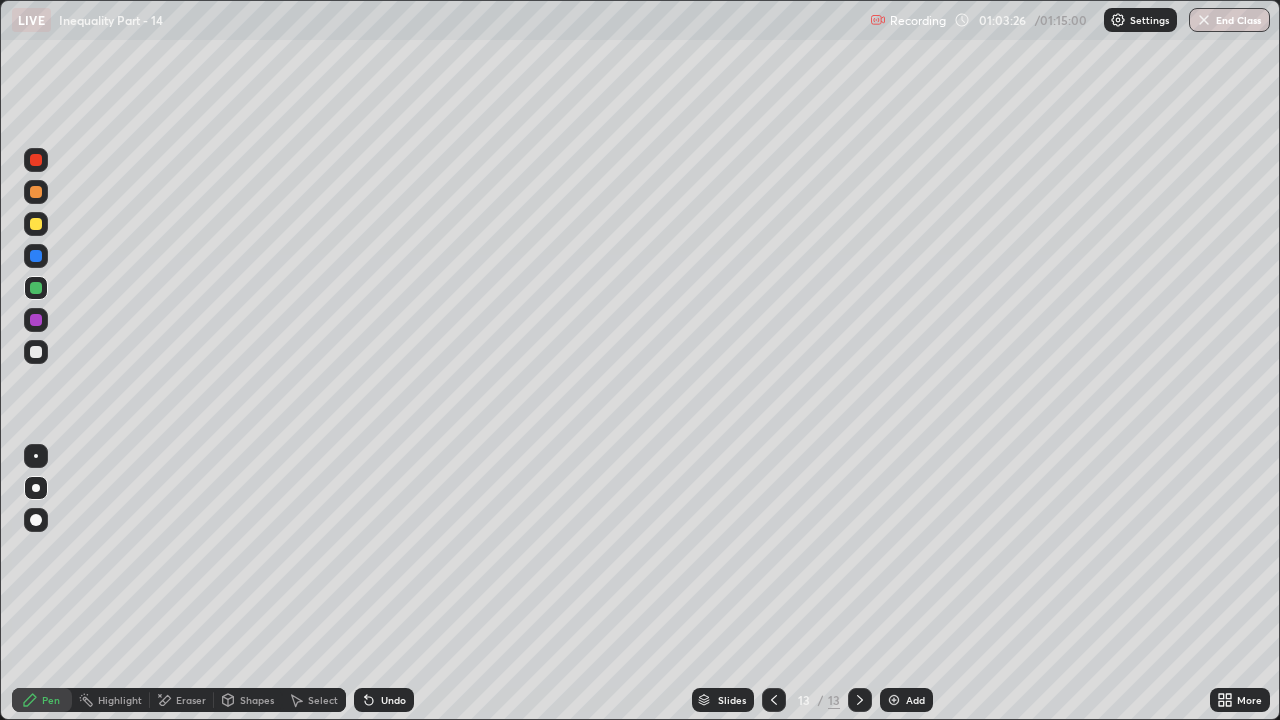 click at bounding box center [36, 352] 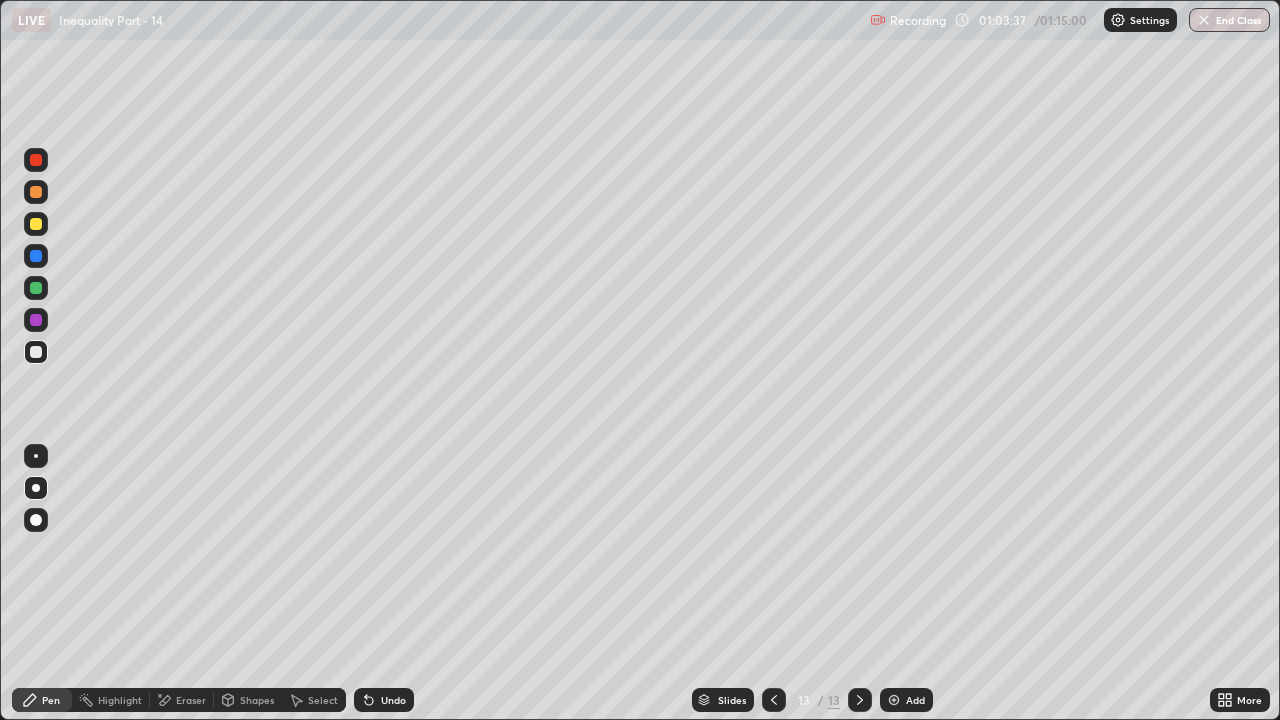 click at bounding box center (36, 288) 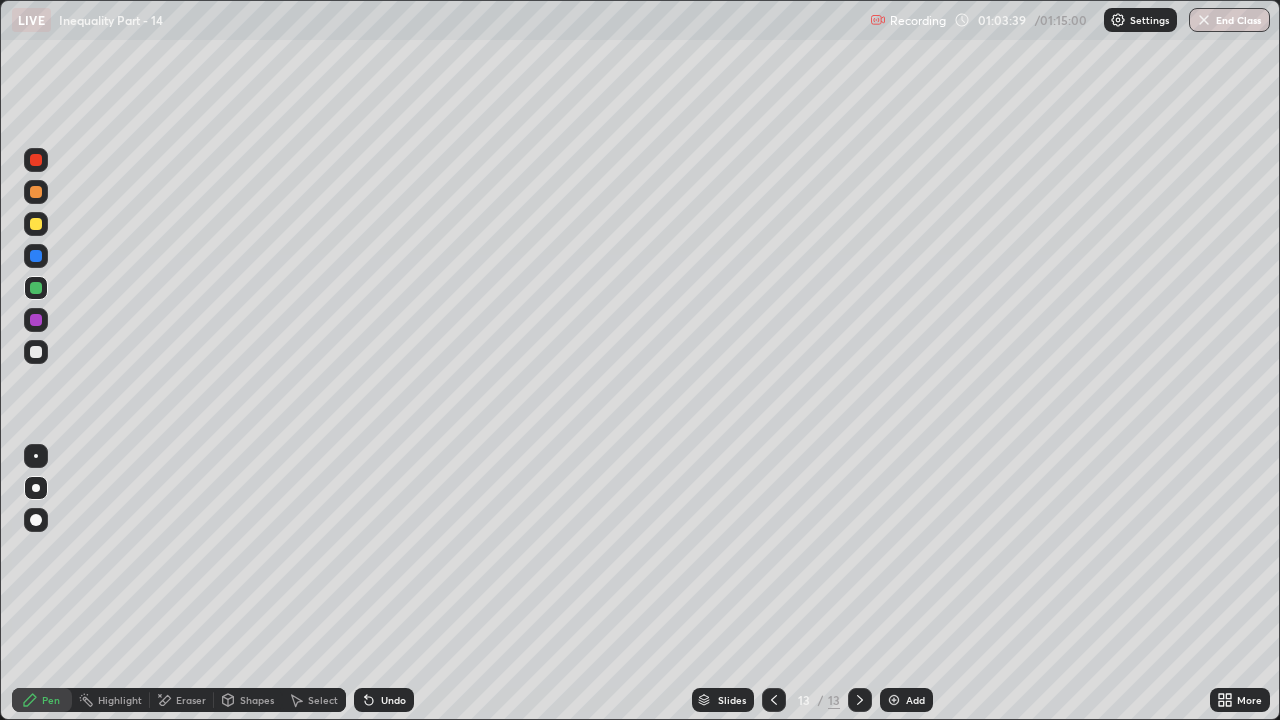 click on "Undo" at bounding box center (384, 700) 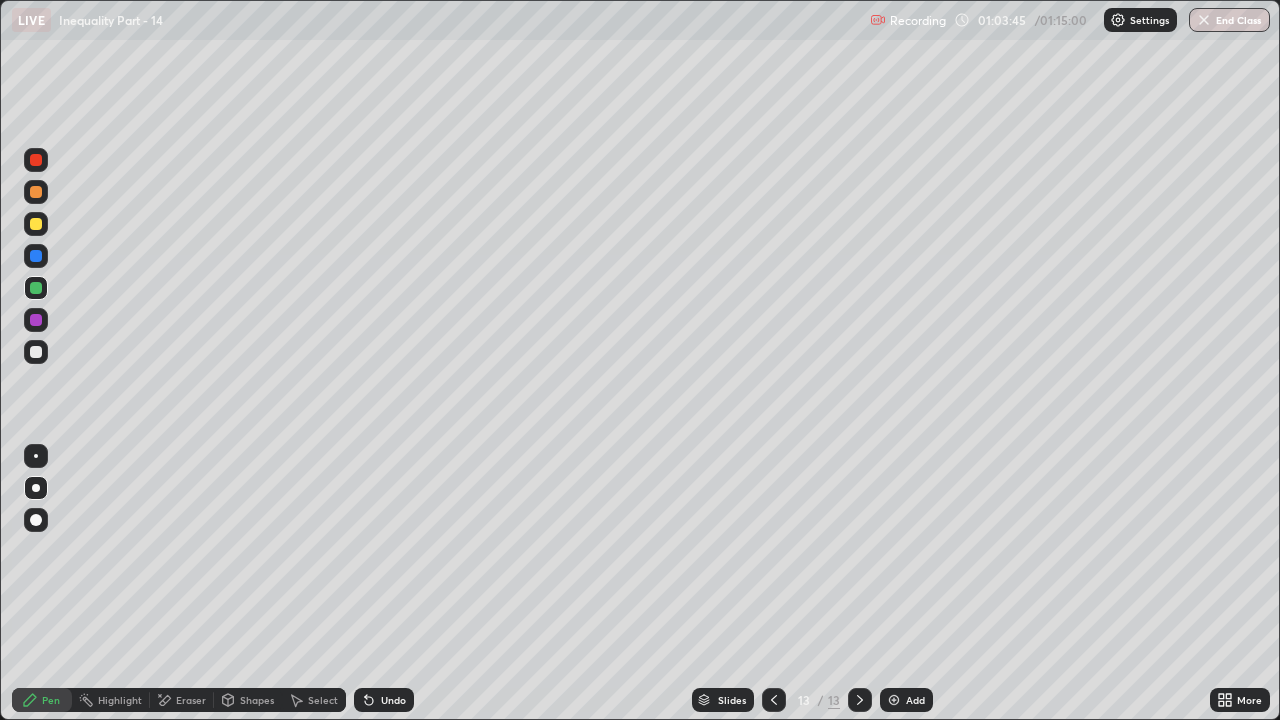click at bounding box center [36, 352] 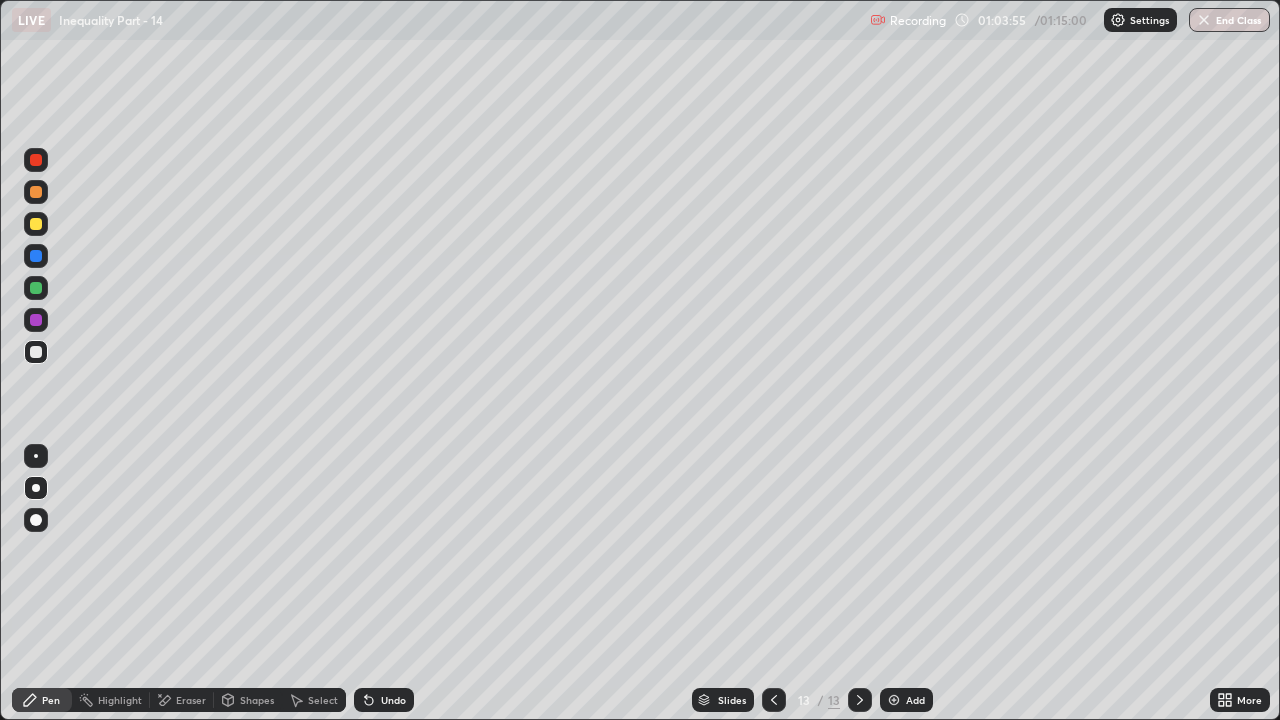 click on "Undo" at bounding box center (384, 700) 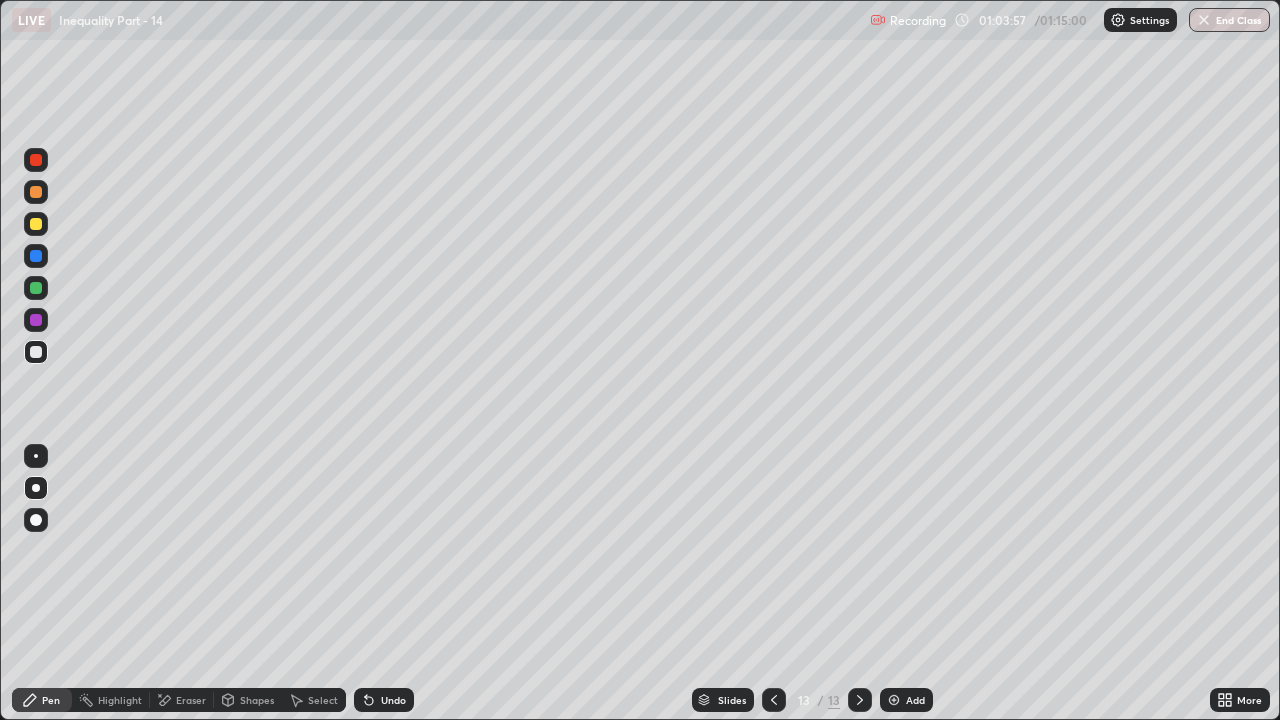 click at bounding box center (36, 288) 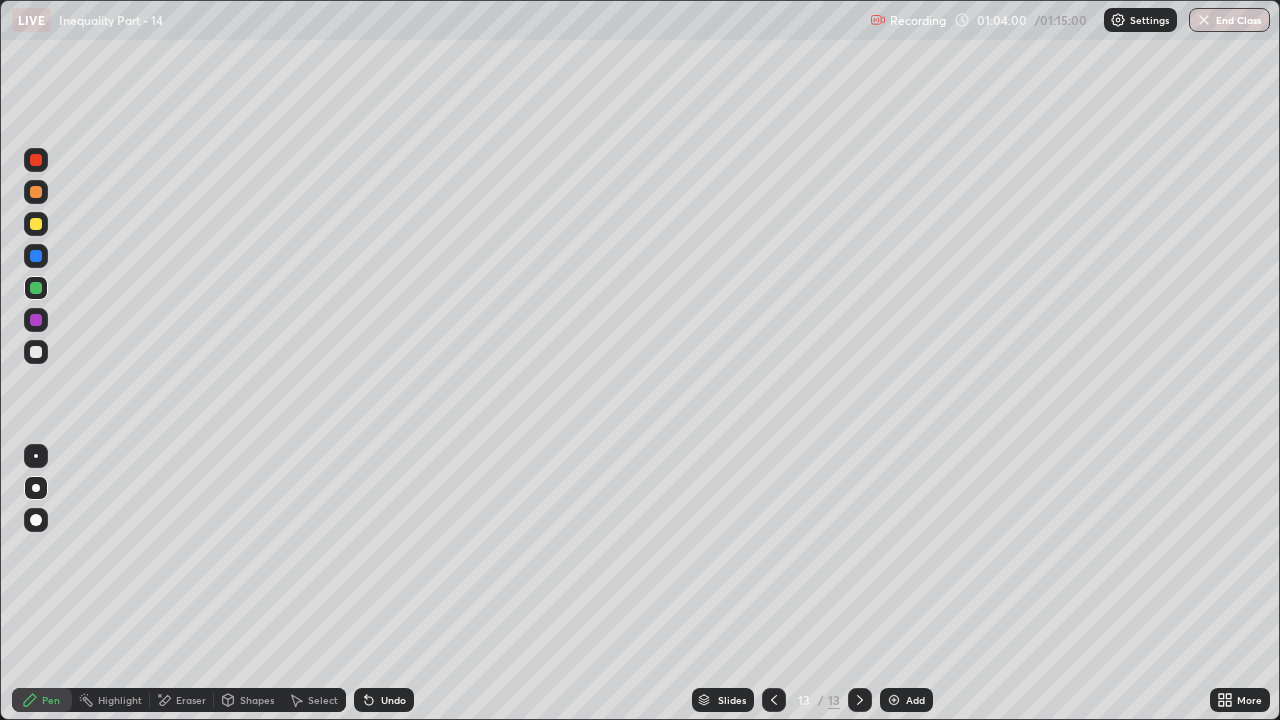 click on "Undo" at bounding box center (393, 700) 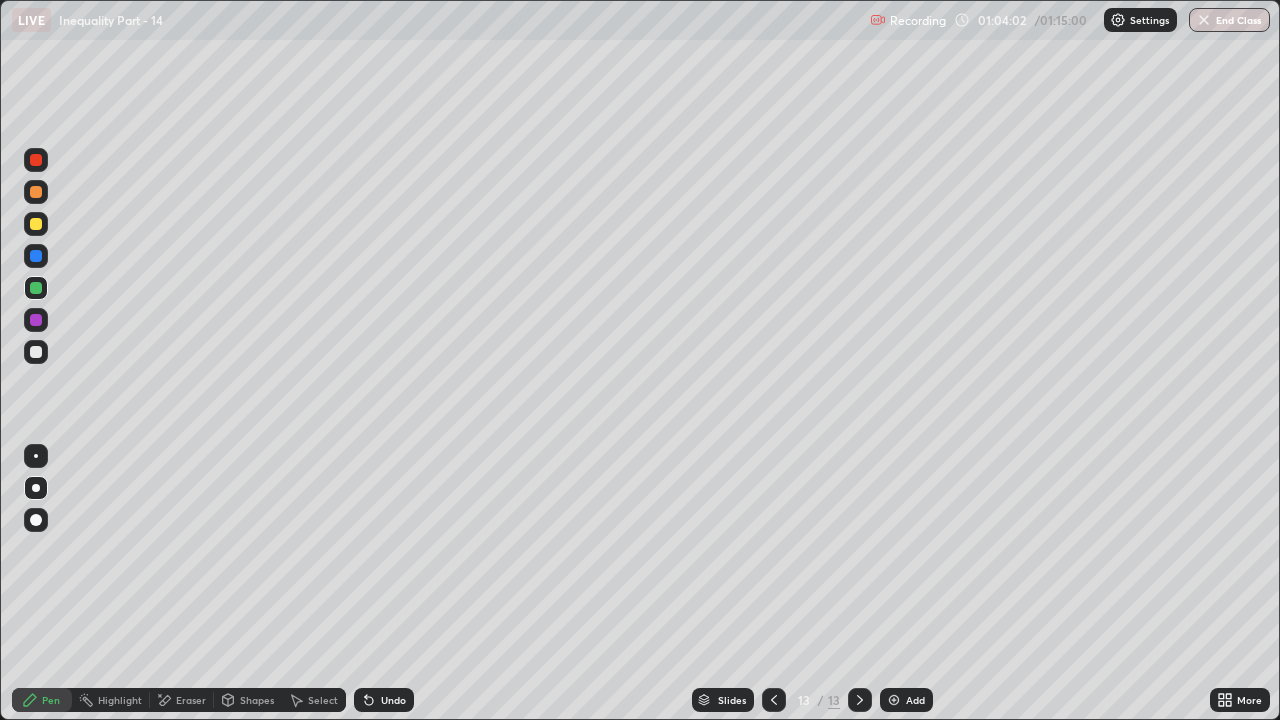 click at bounding box center [36, 352] 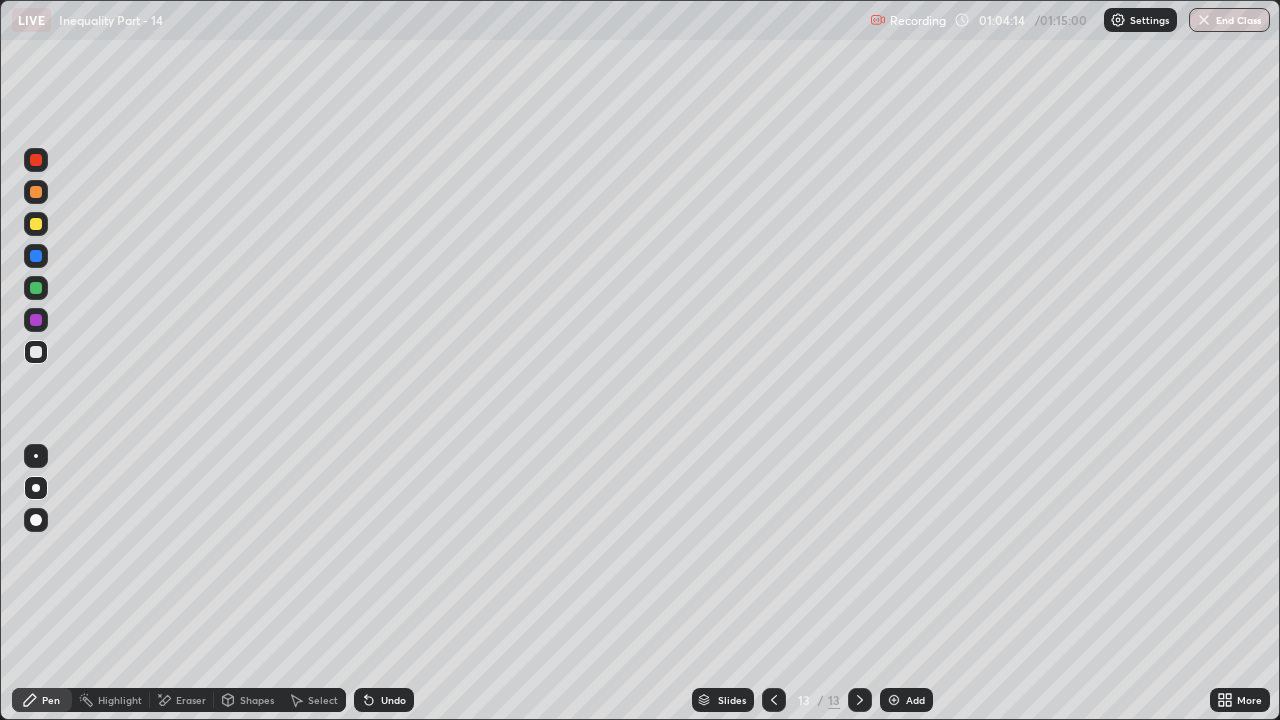 click at bounding box center [36, 192] 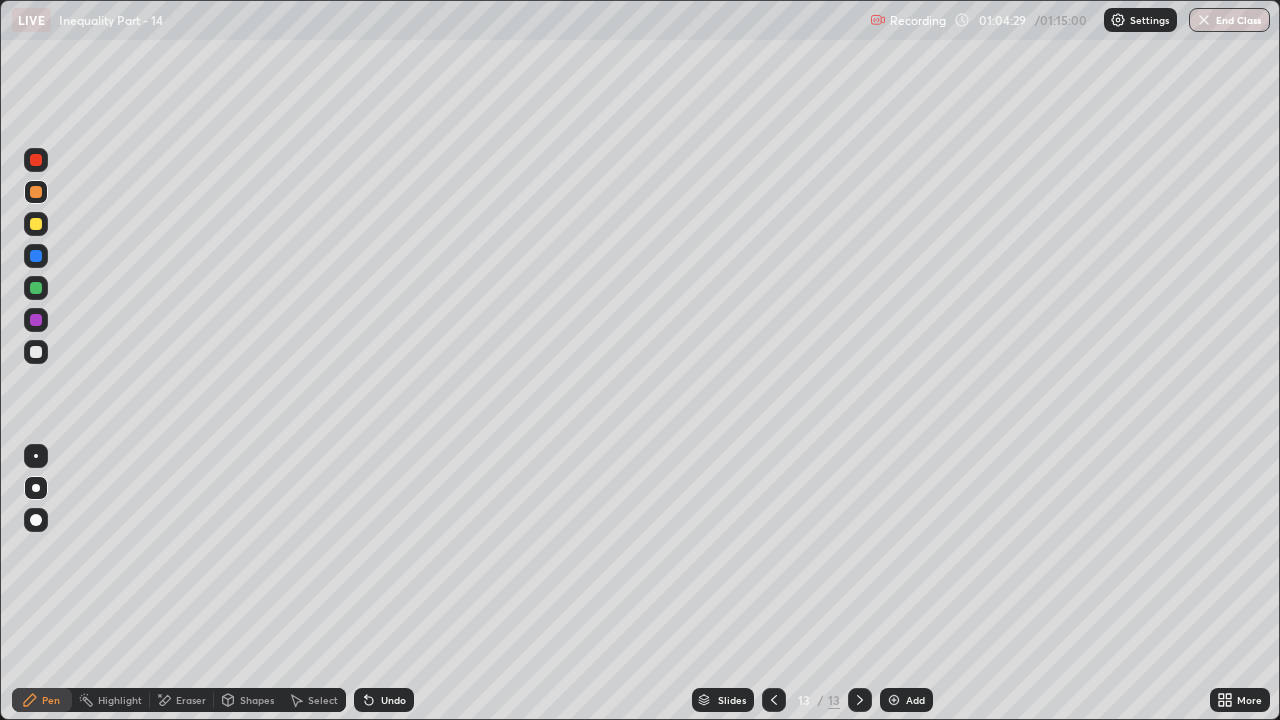 click at bounding box center (36, 224) 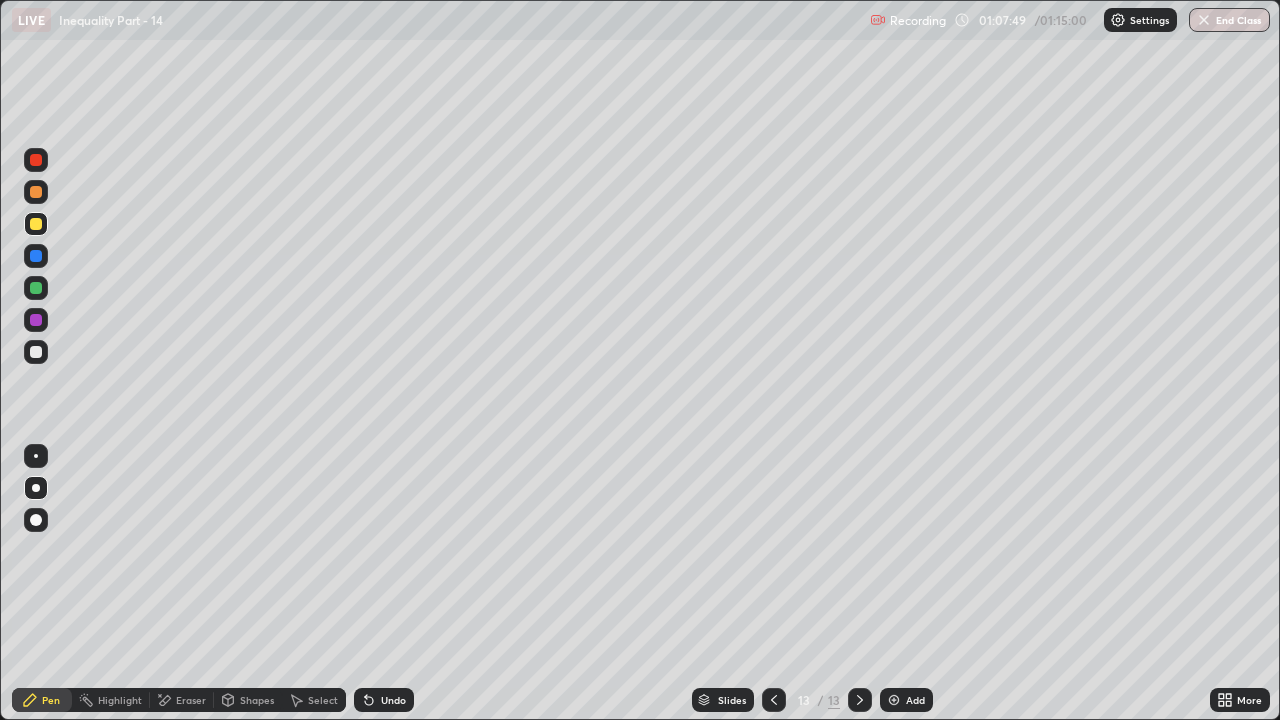 click at bounding box center [36, 352] 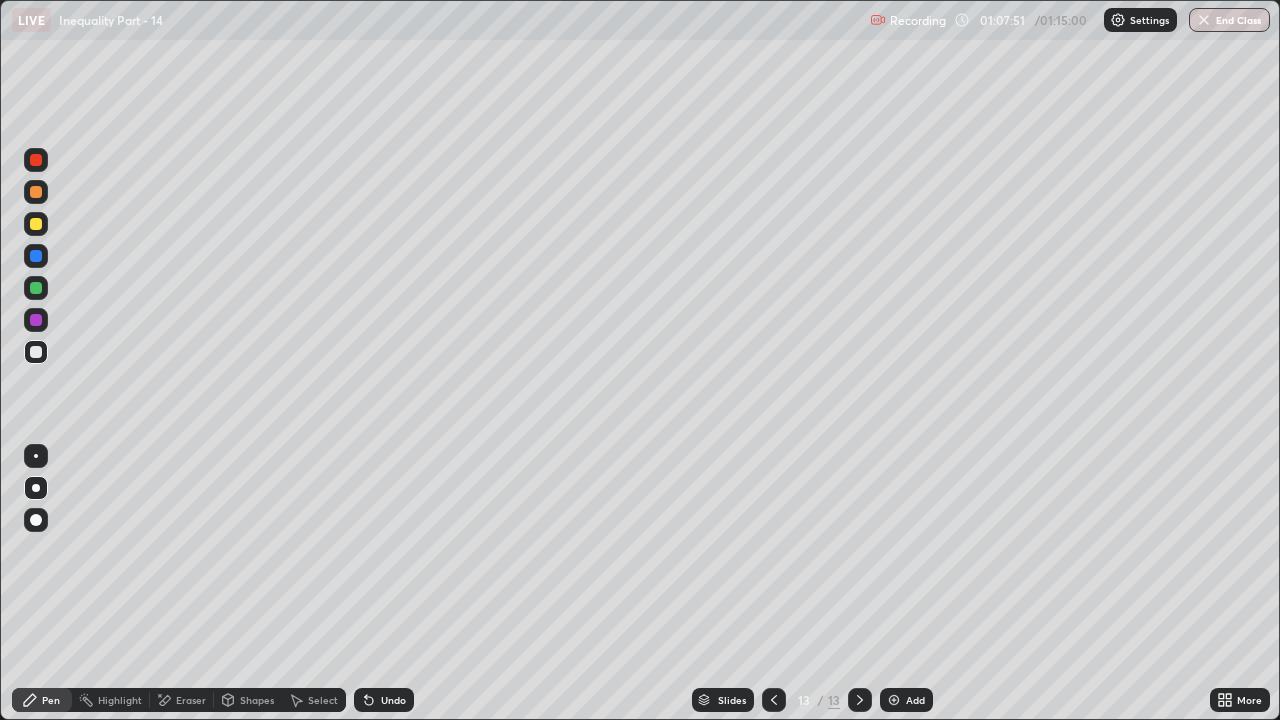 click at bounding box center (36, 192) 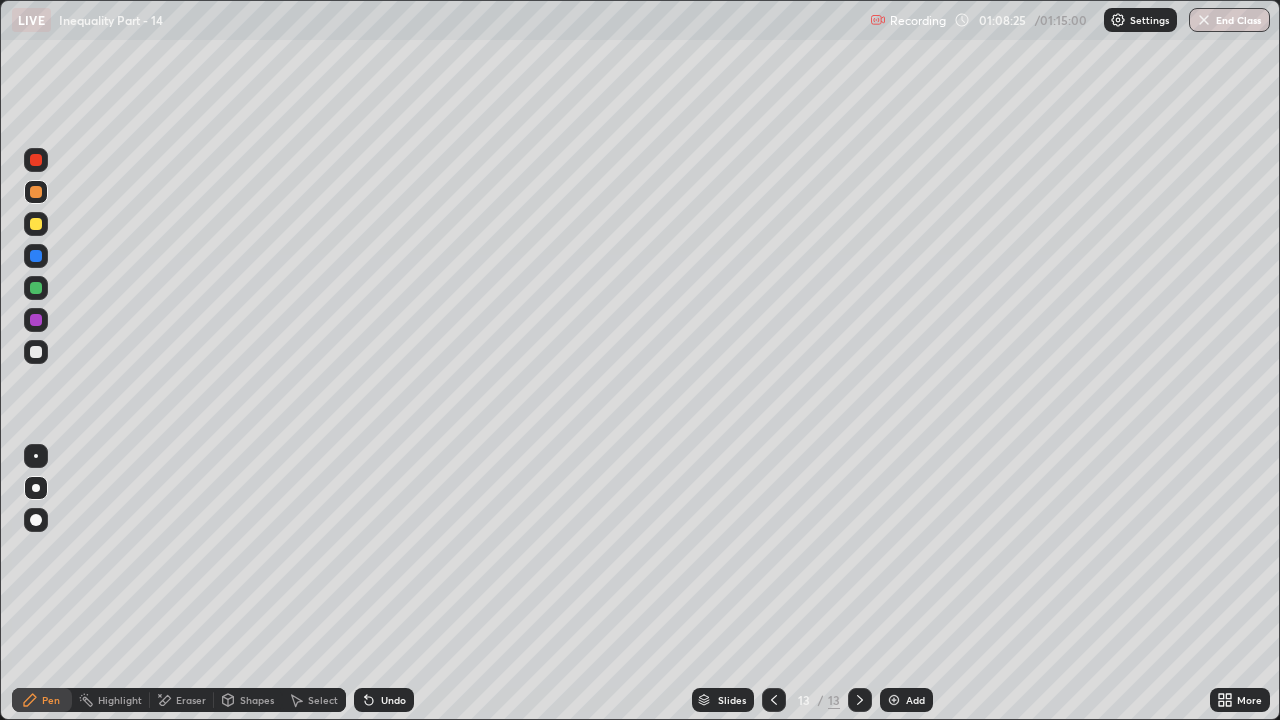 click at bounding box center (36, 352) 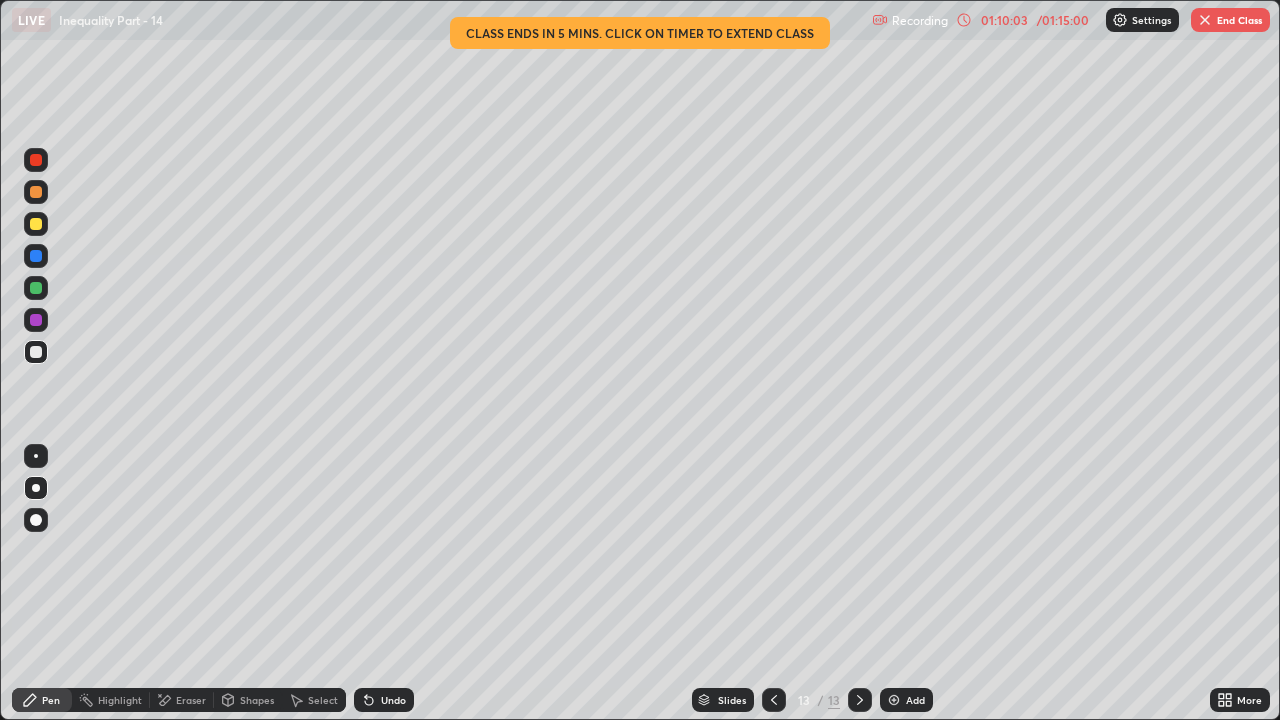 click on "Eraser" at bounding box center [182, 700] 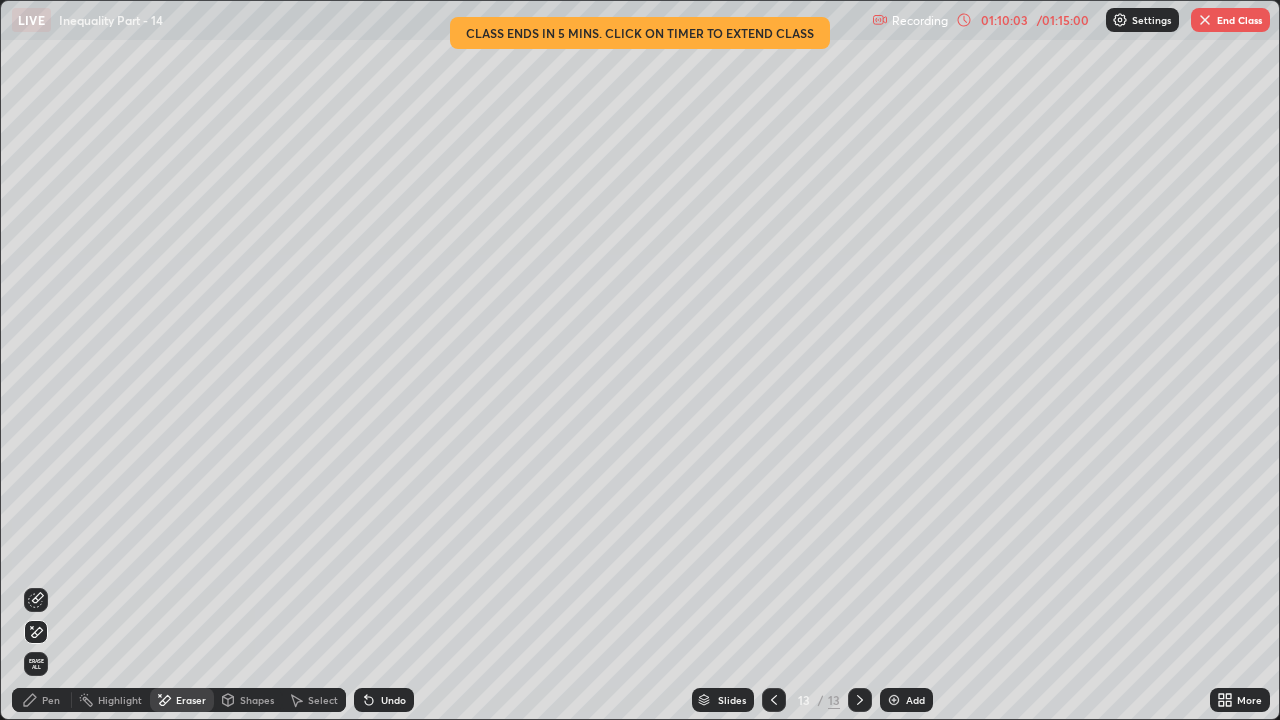 click 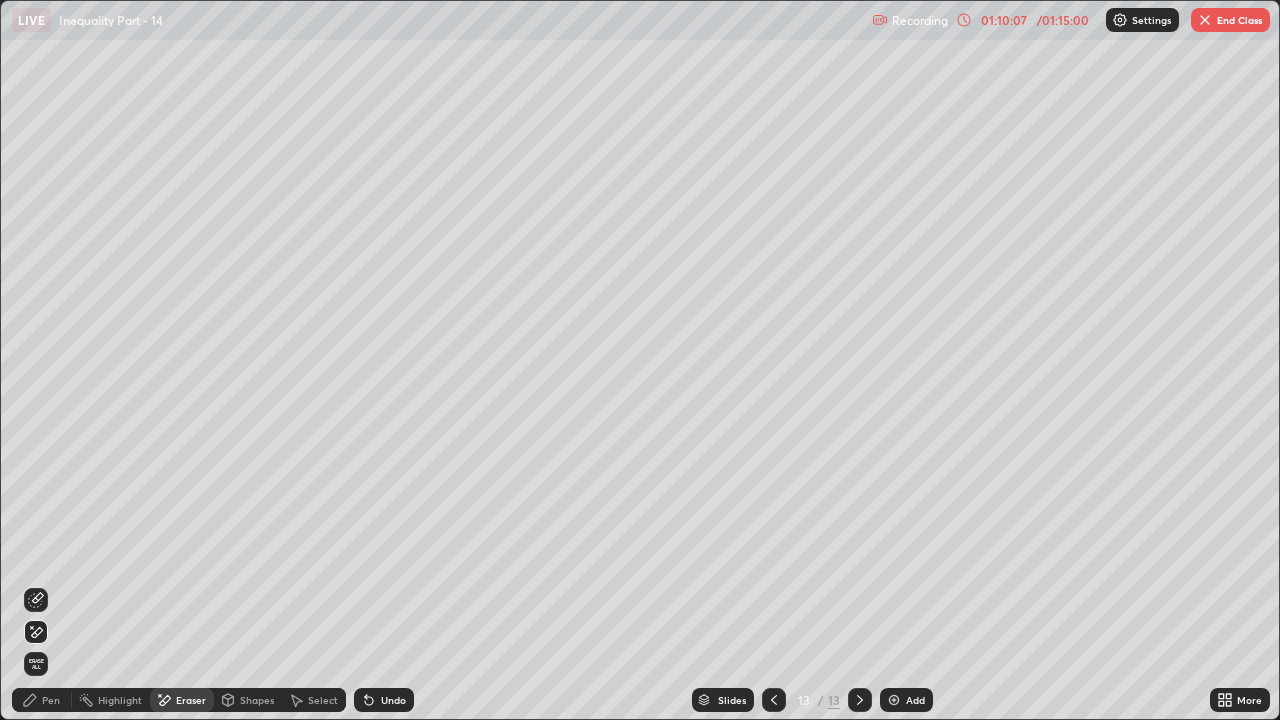 click on "Shapes" at bounding box center [257, 700] 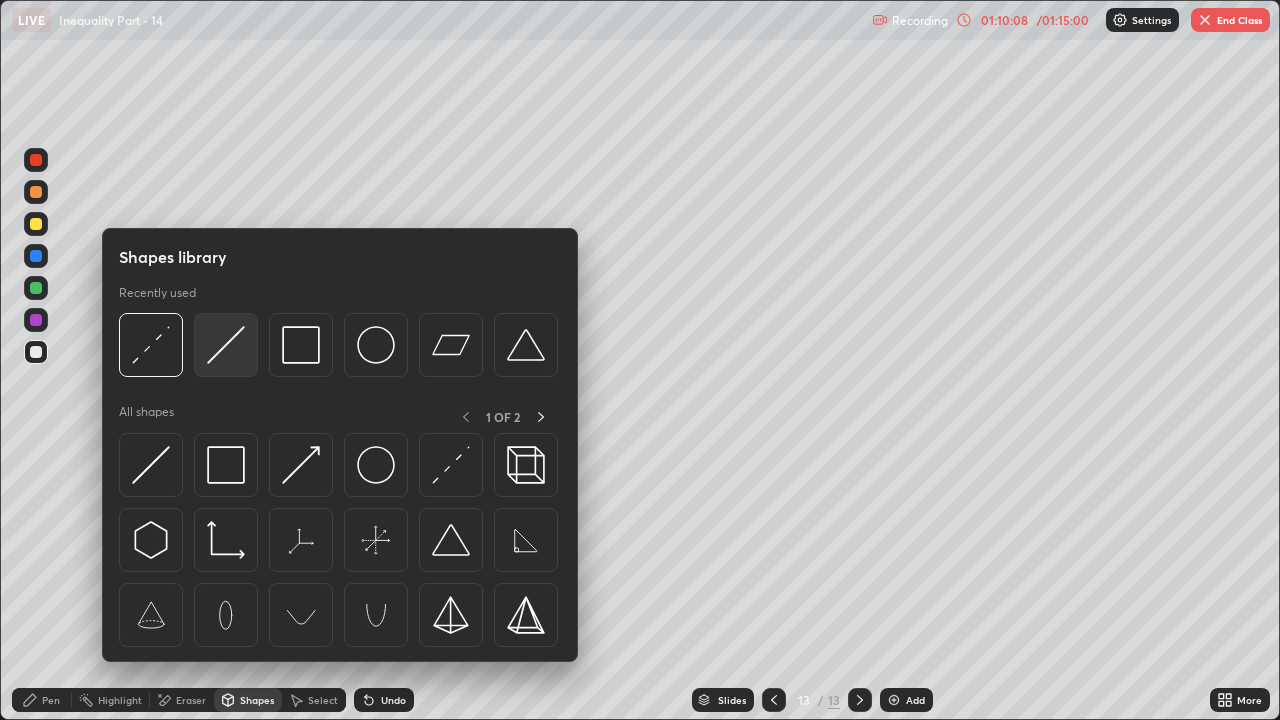 click at bounding box center (226, 345) 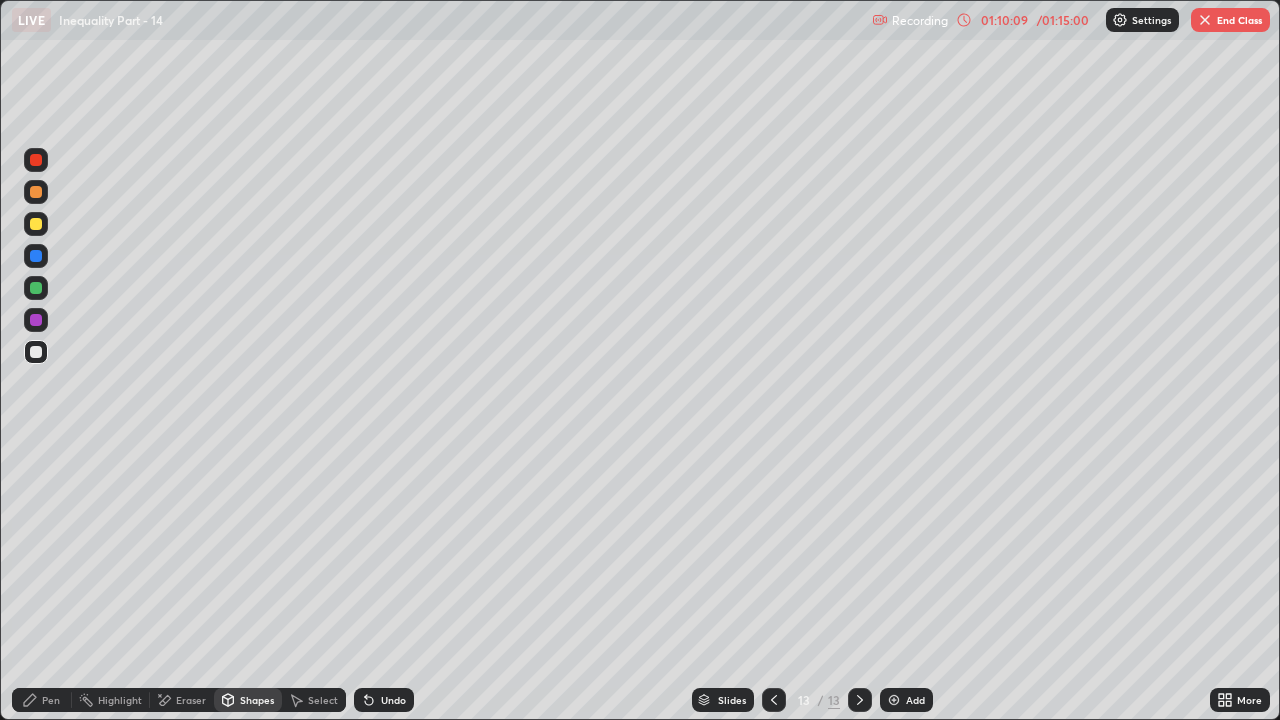 click at bounding box center (36, 192) 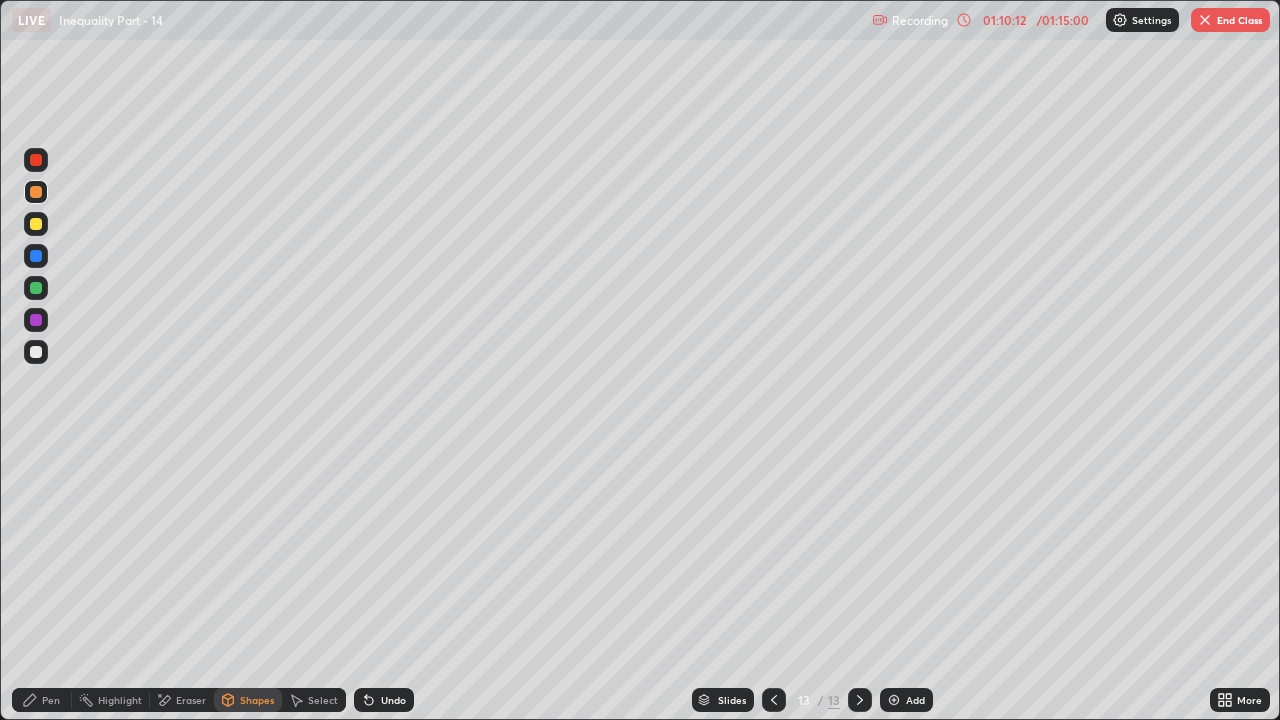 click on "Pen" at bounding box center [42, 700] 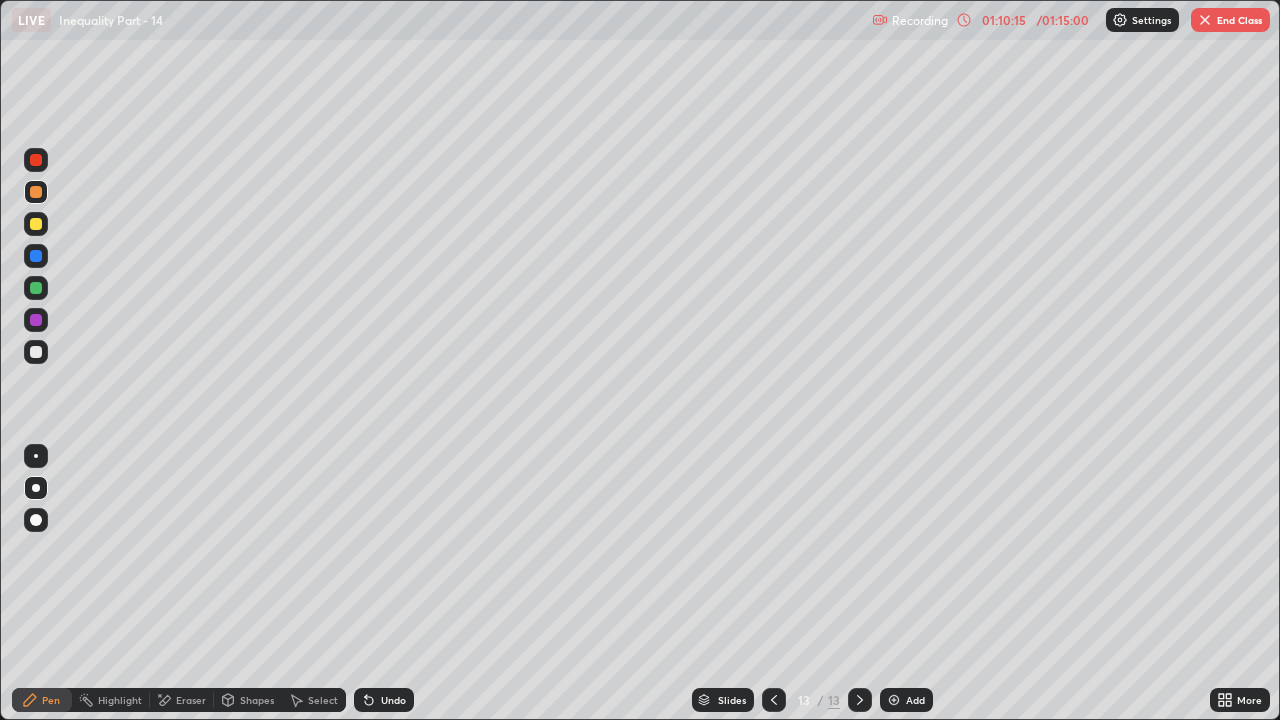 click at bounding box center [36, 352] 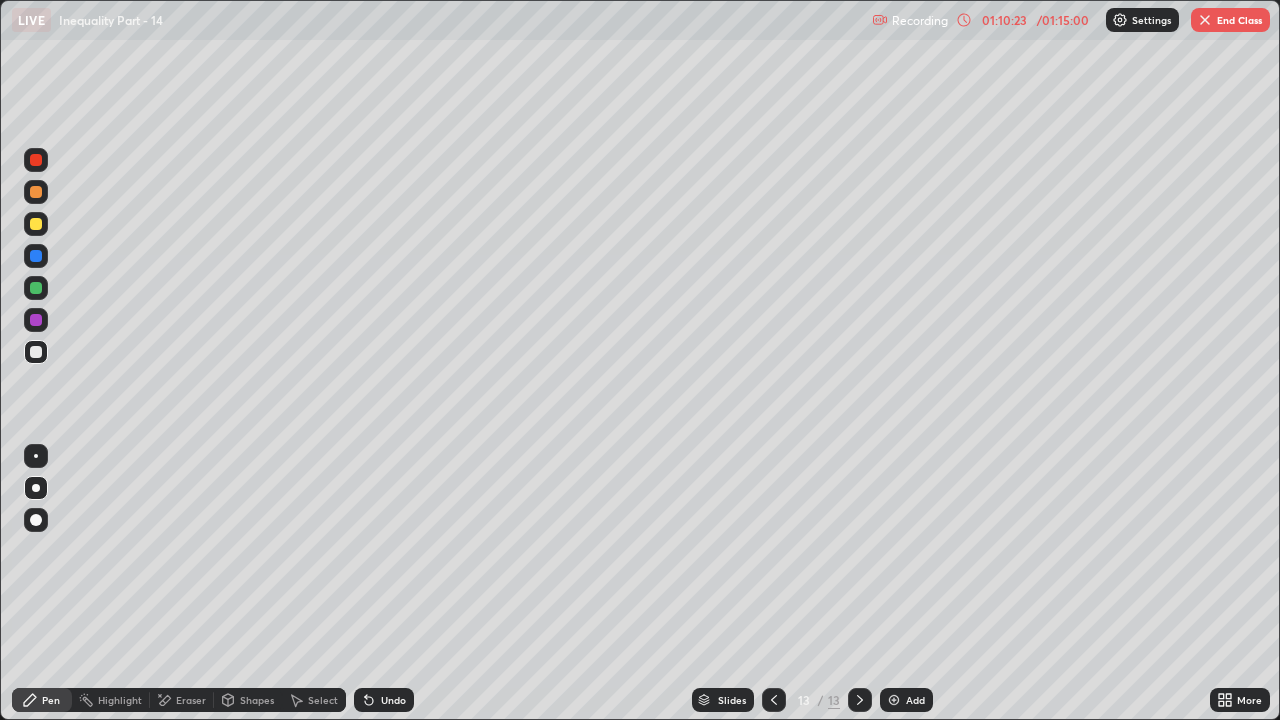 click on "Undo" at bounding box center [393, 700] 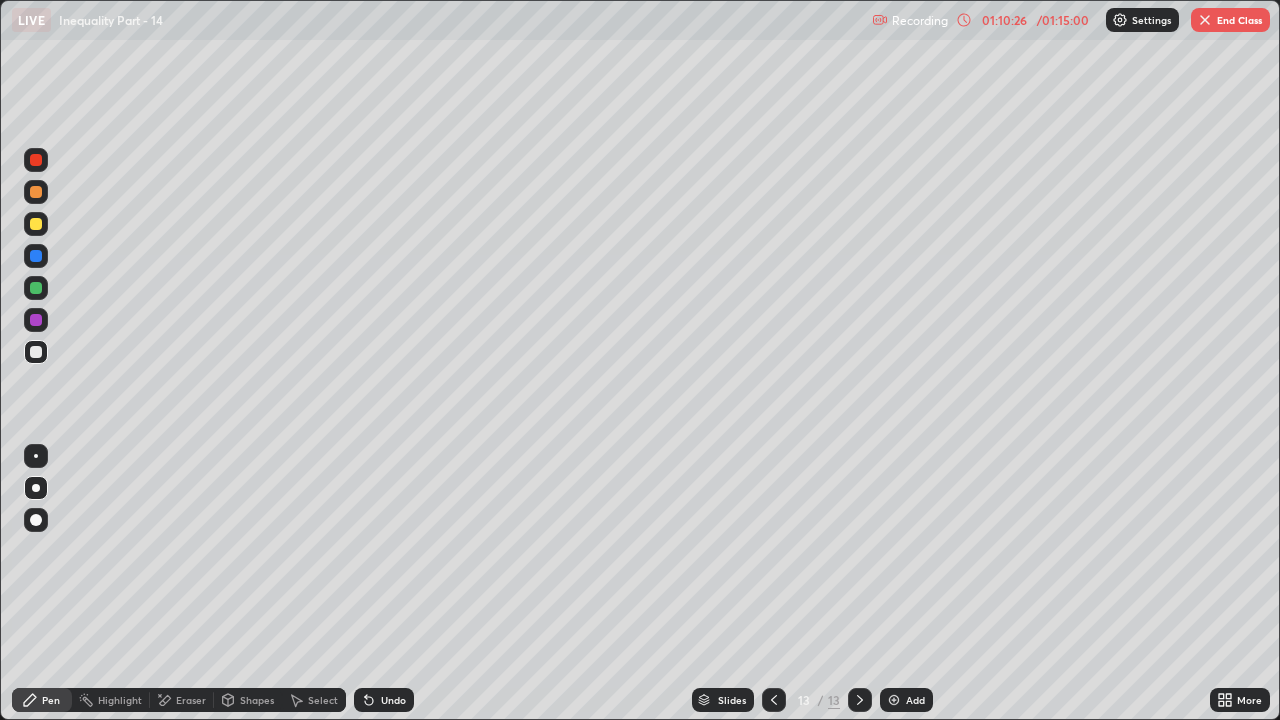 click at bounding box center (36, 224) 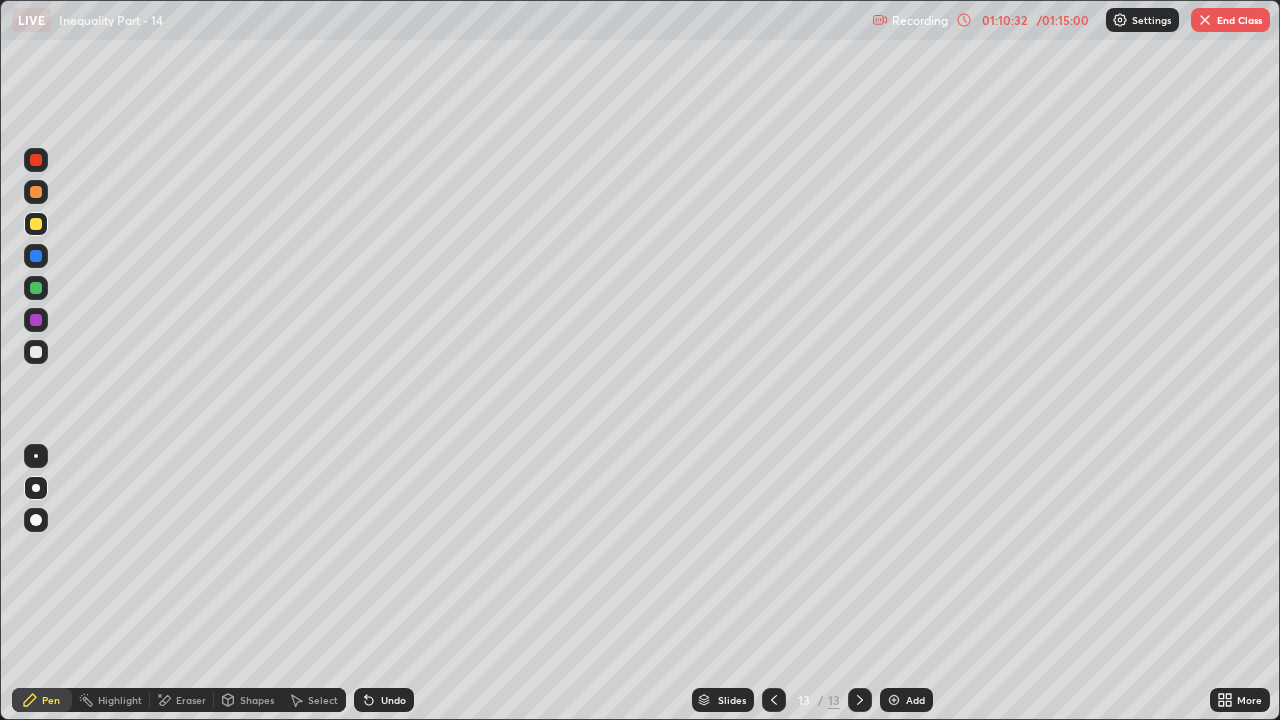 click at bounding box center [36, 288] 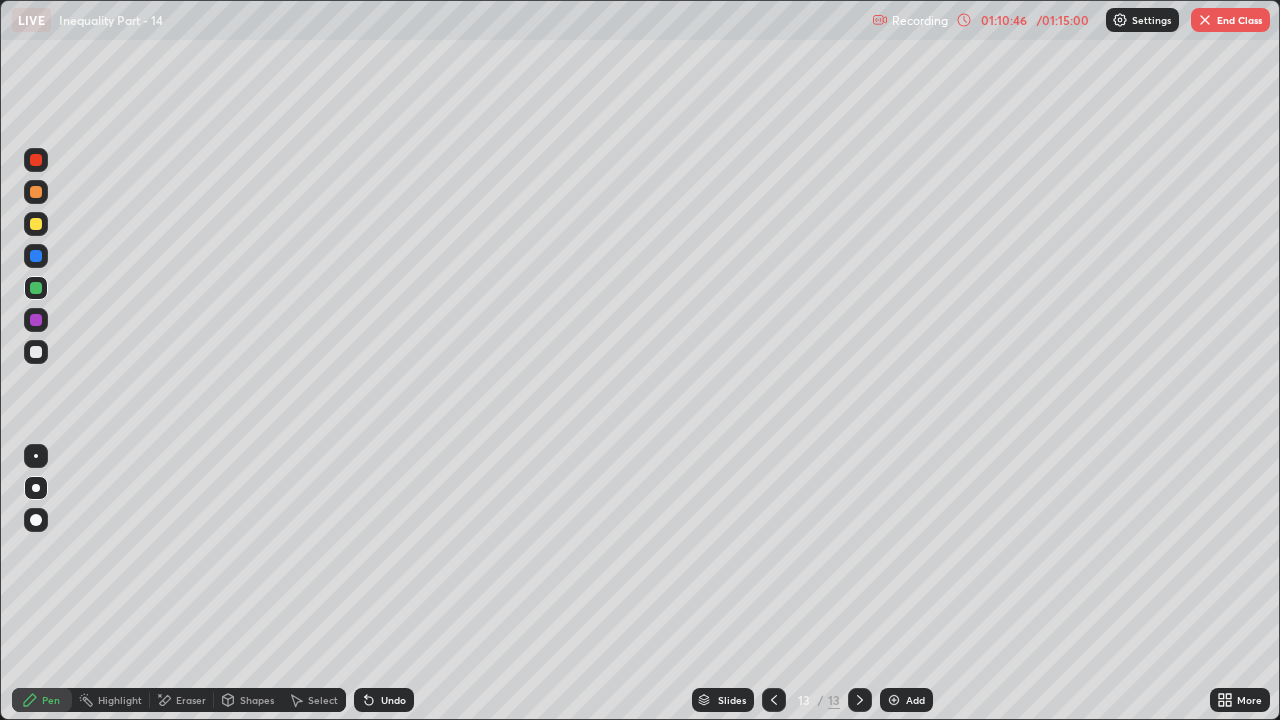 click at bounding box center (36, 224) 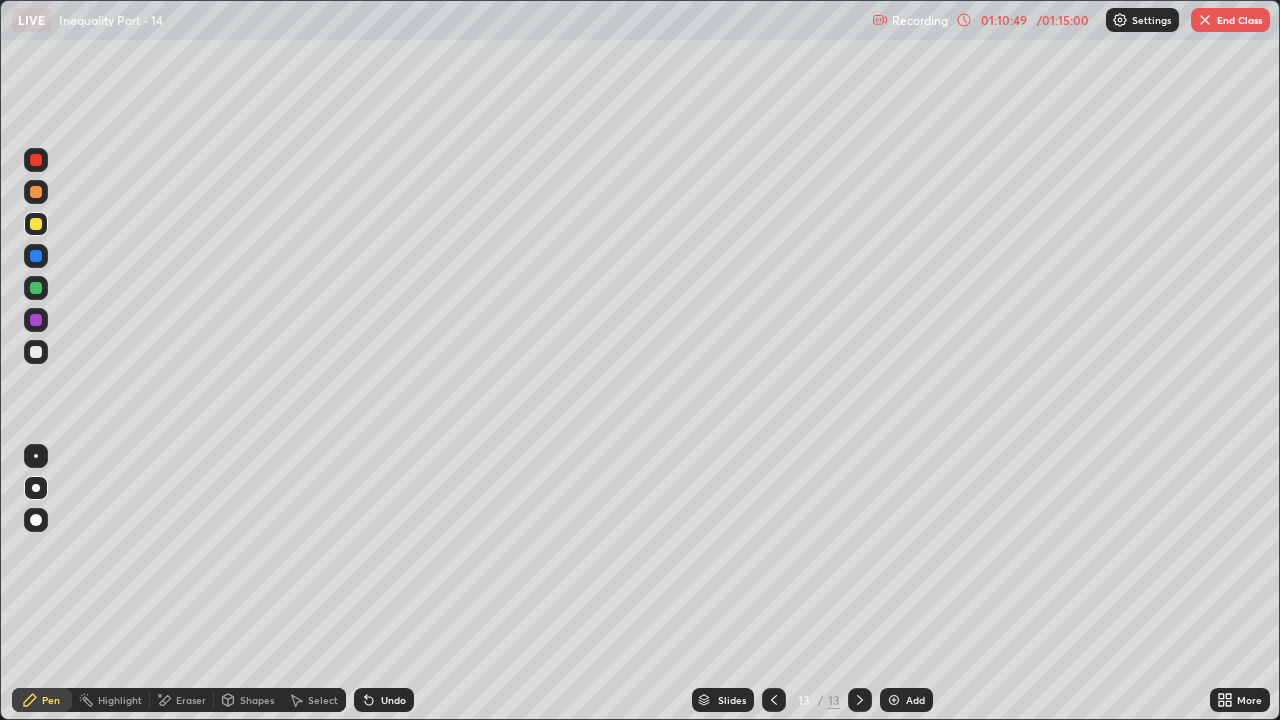 click at bounding box center [36, 288] 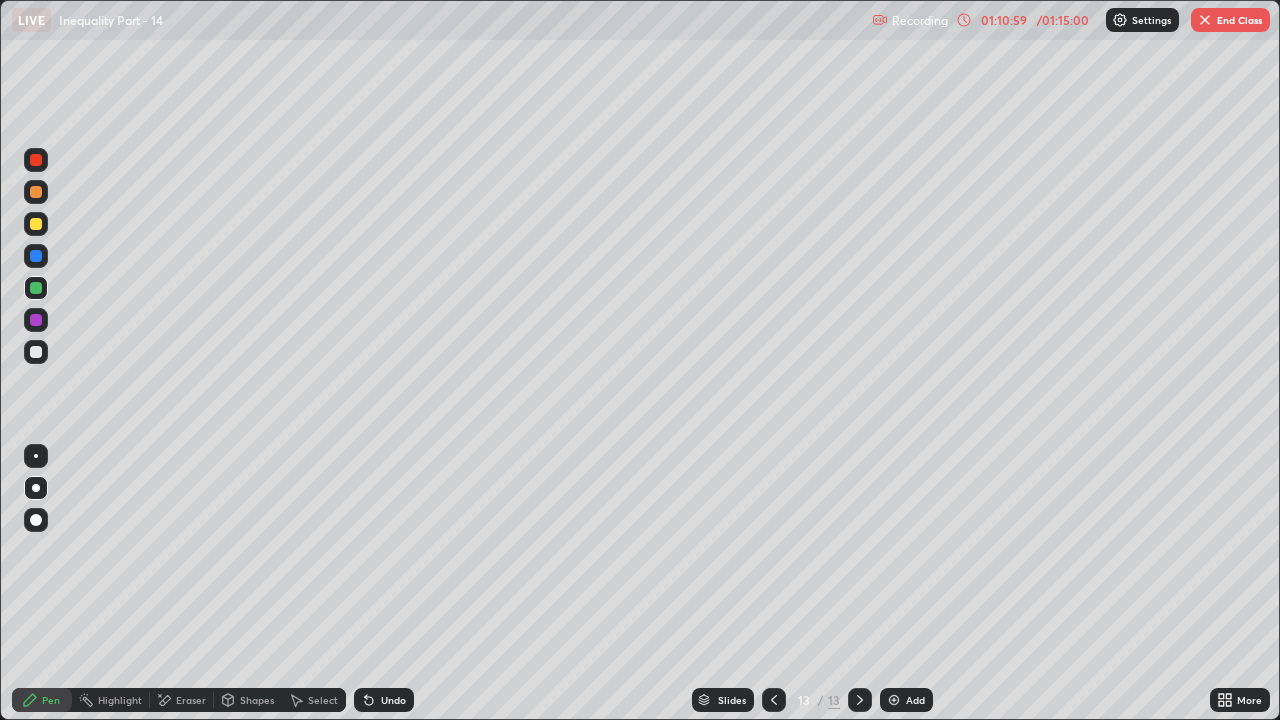 click at bounding box center (36, 224) 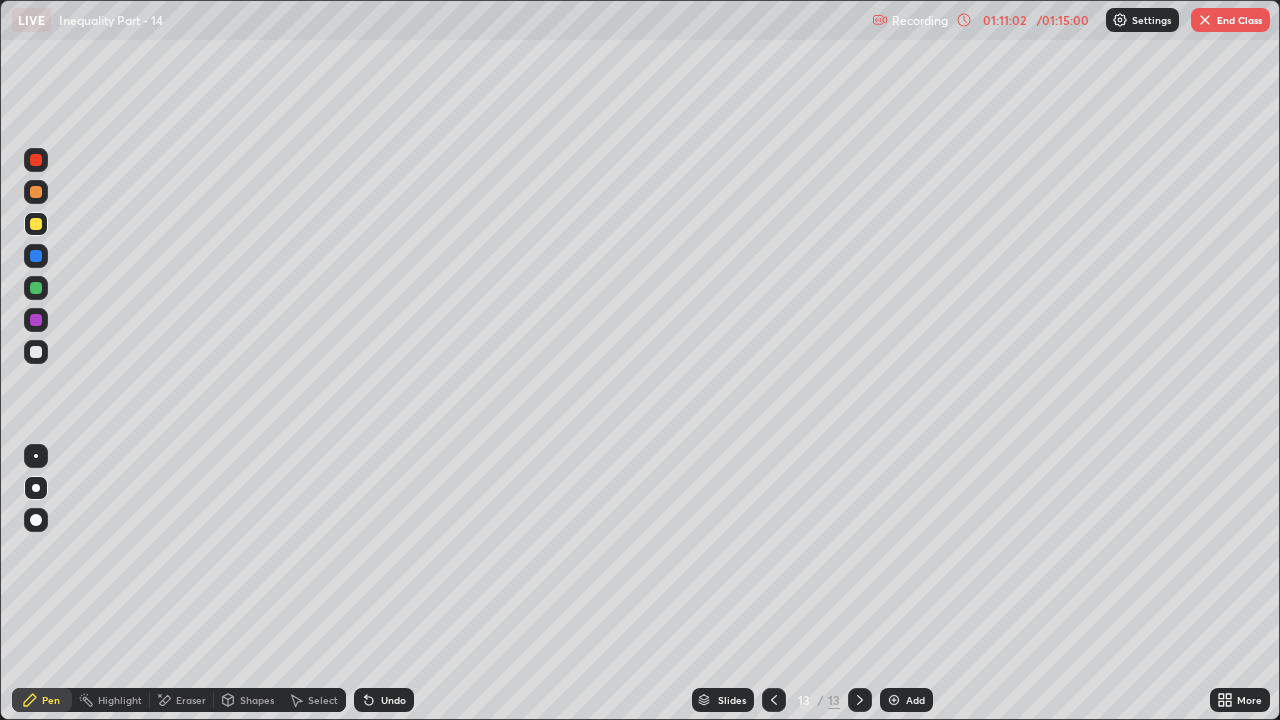 click on "Eraser" at bounding box center [182, 700] 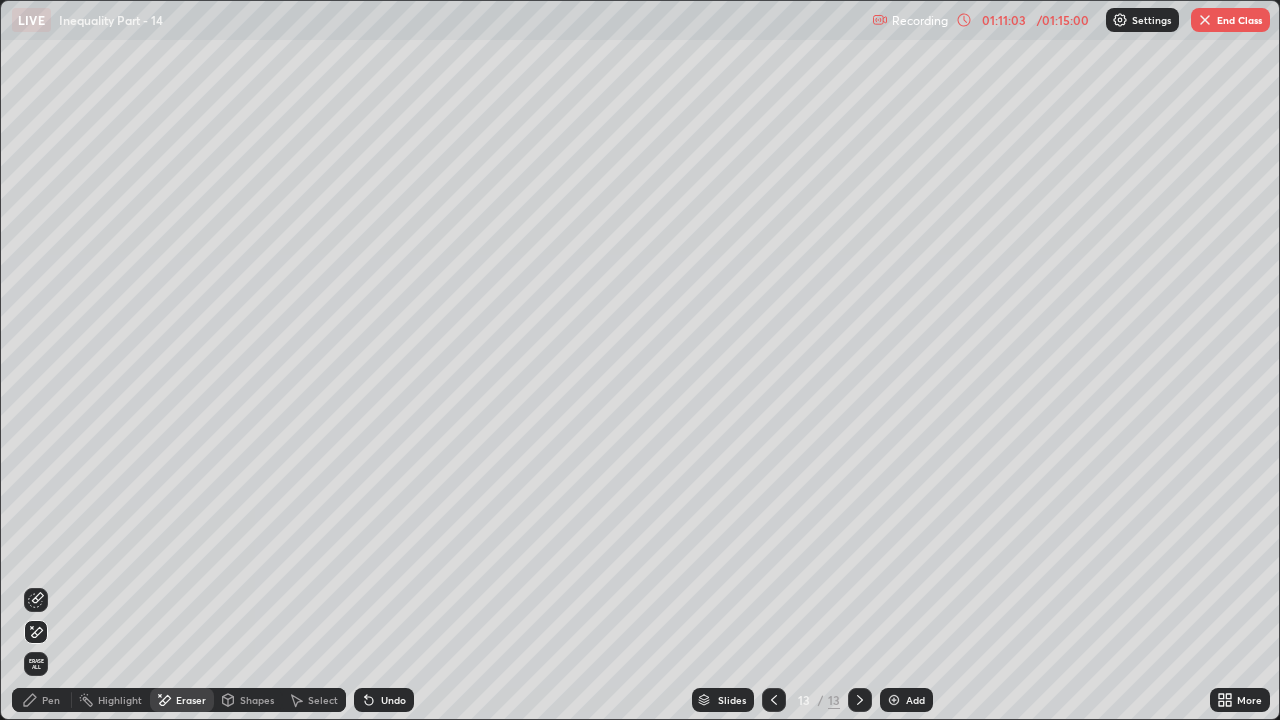 click on "Pen" at bounding box center (42, 700) 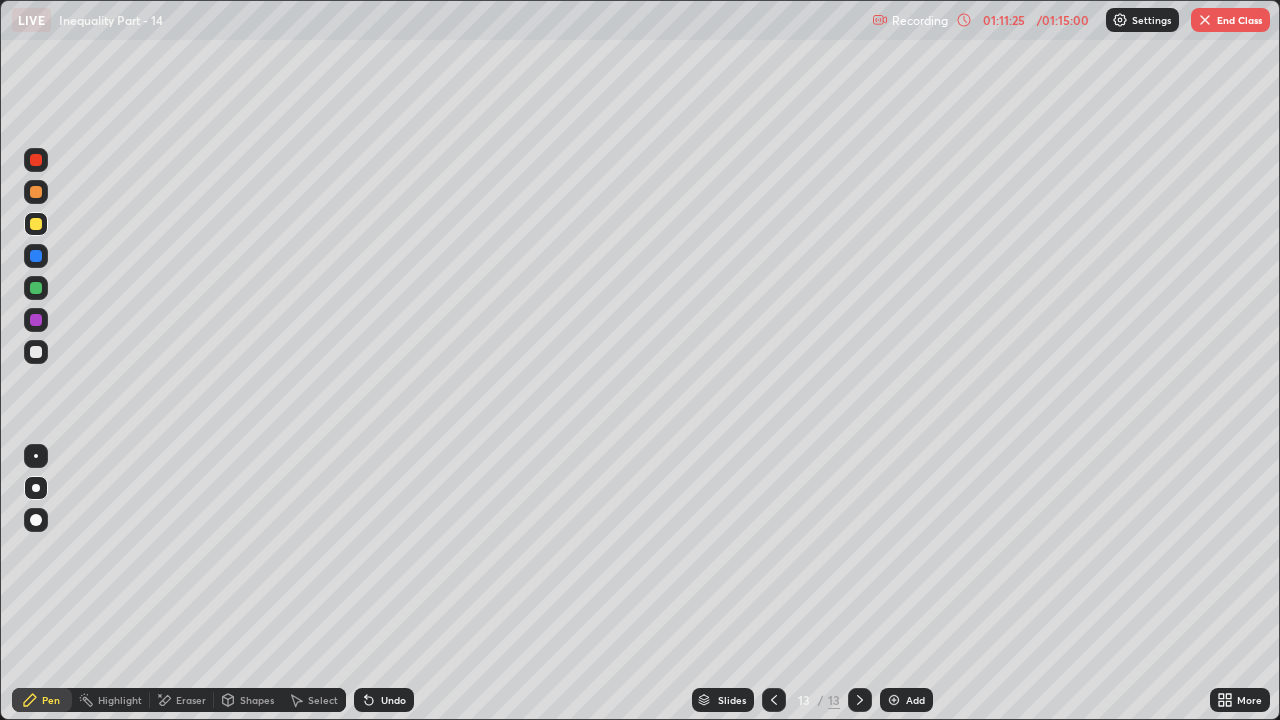 click at bounding box center [36, 352] 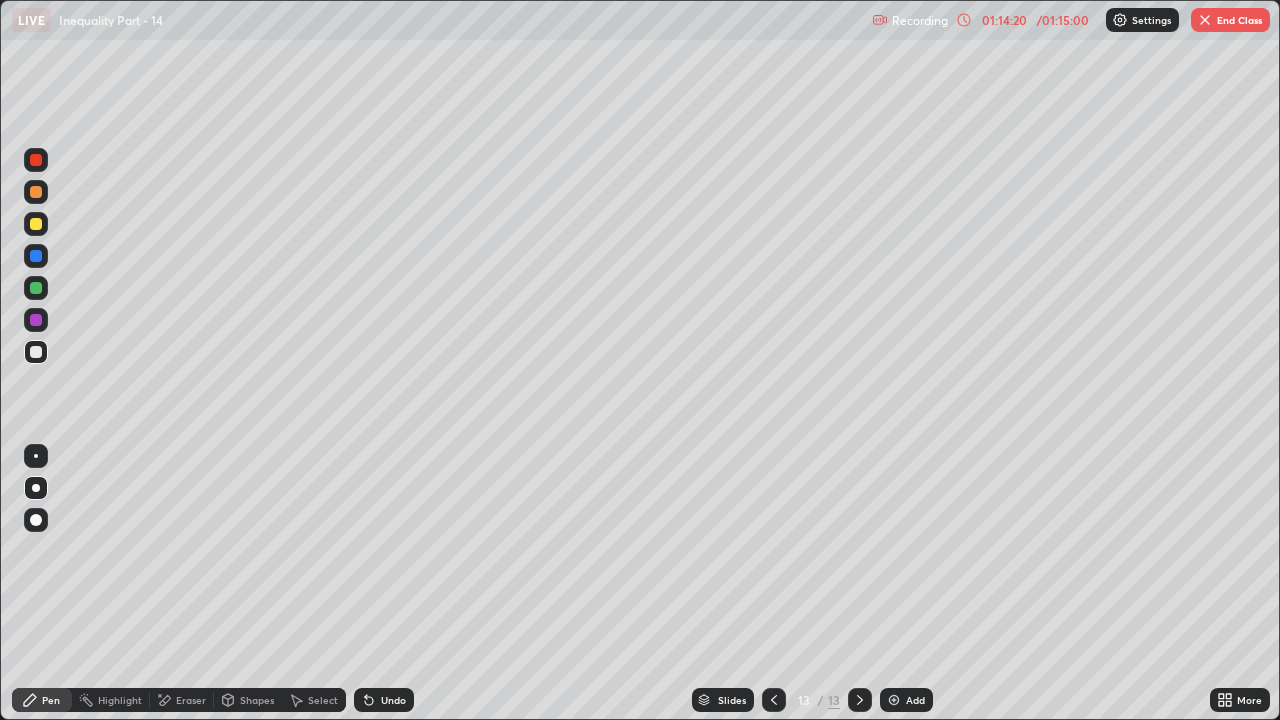 click on "Eraser" at bounding box center [182, 700] 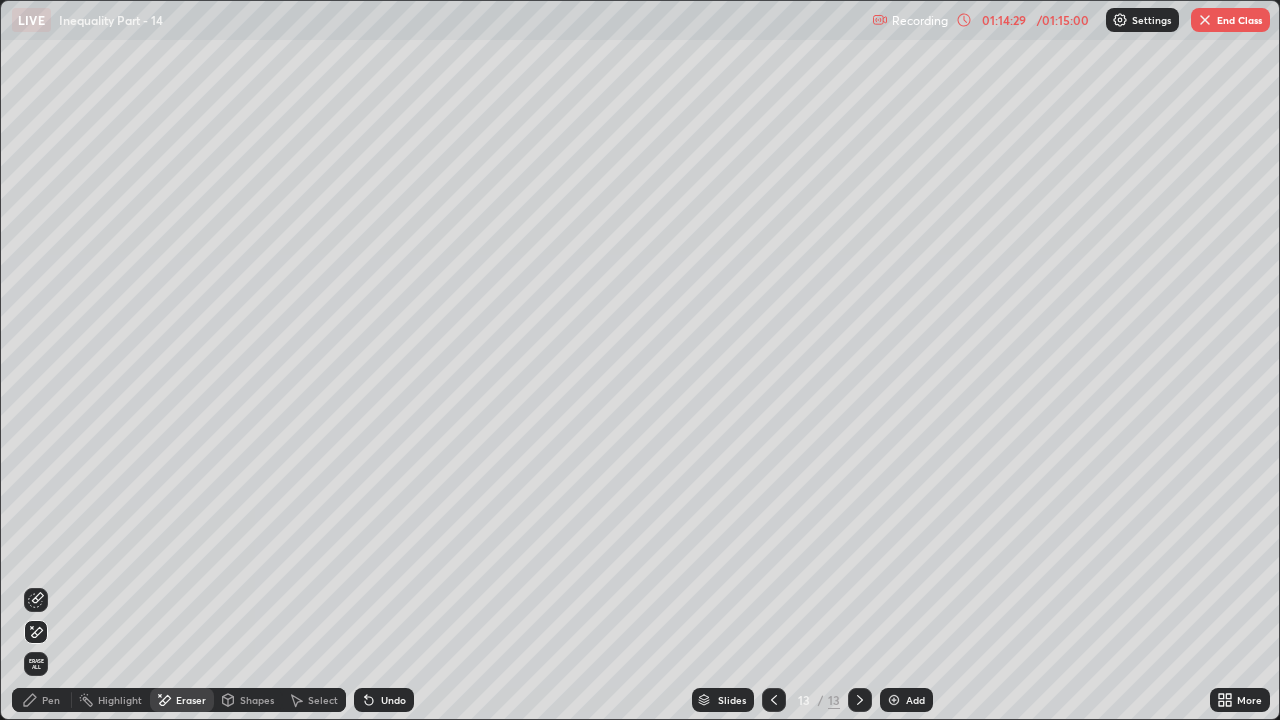 click on "Pen" at bounding box center (42, 700) 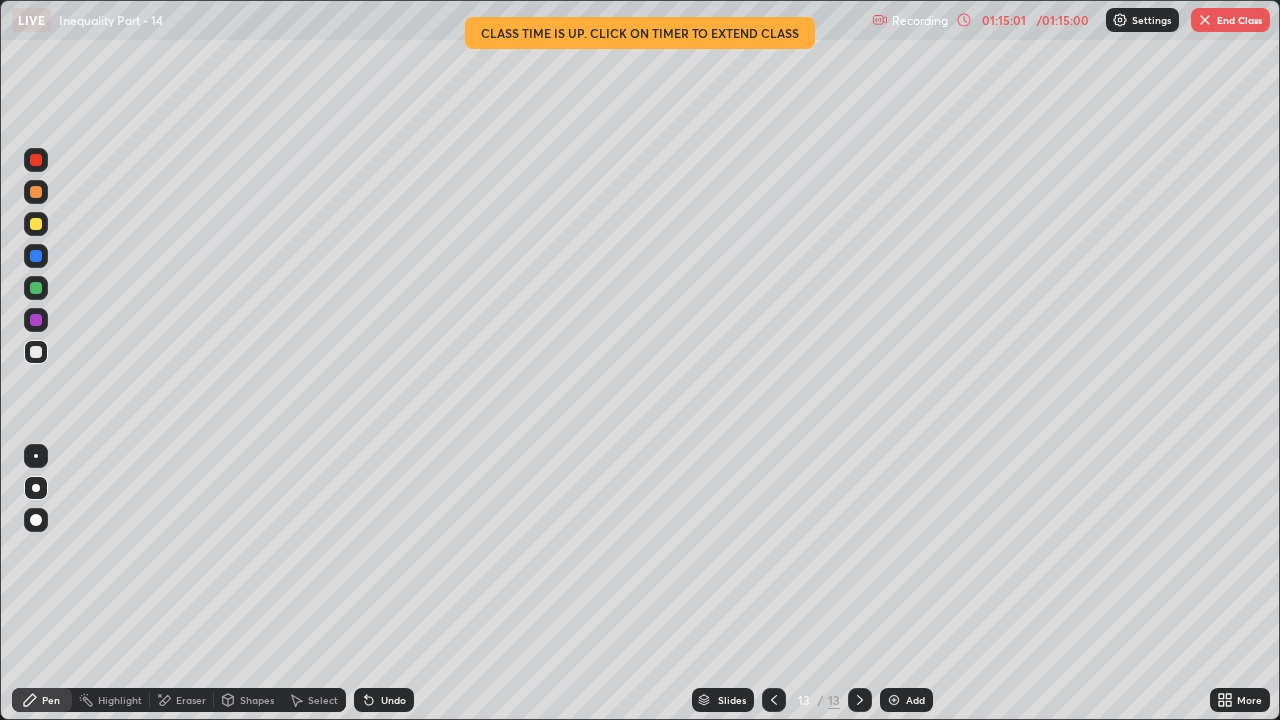 click on "End Class" at bounding box center (1230, 20) 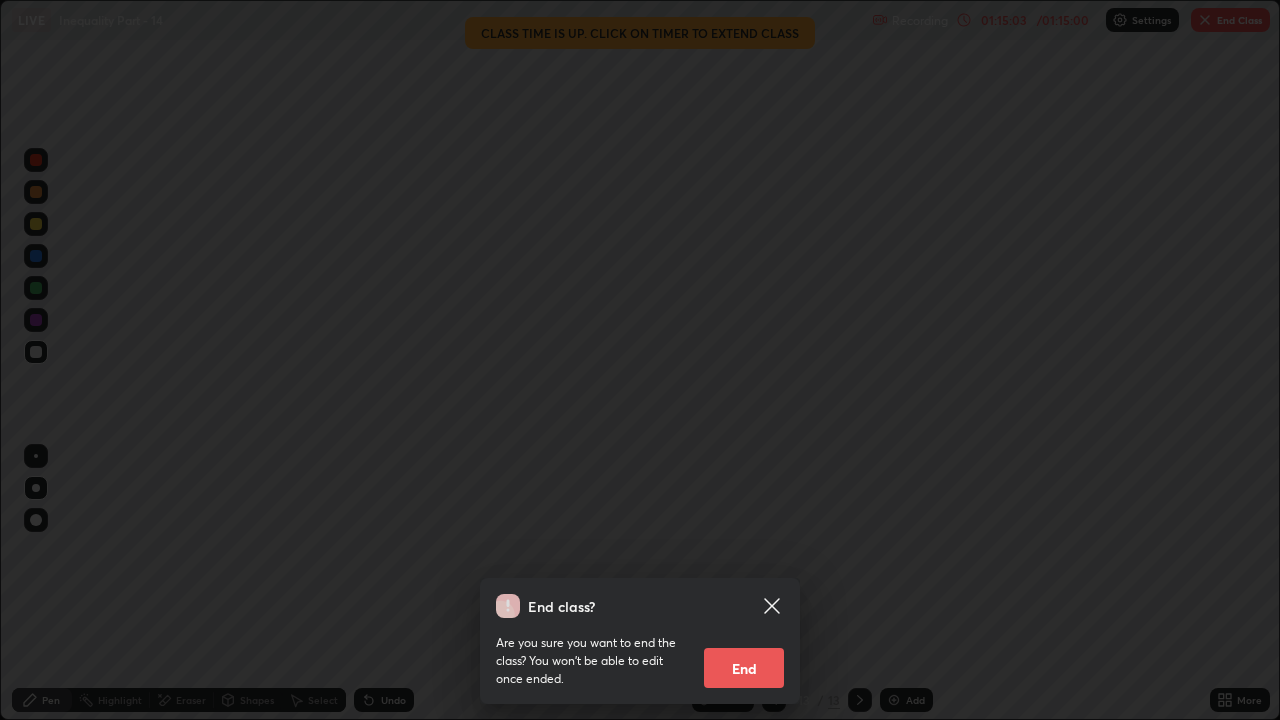 click on "End" at bounding box center (744, 668) 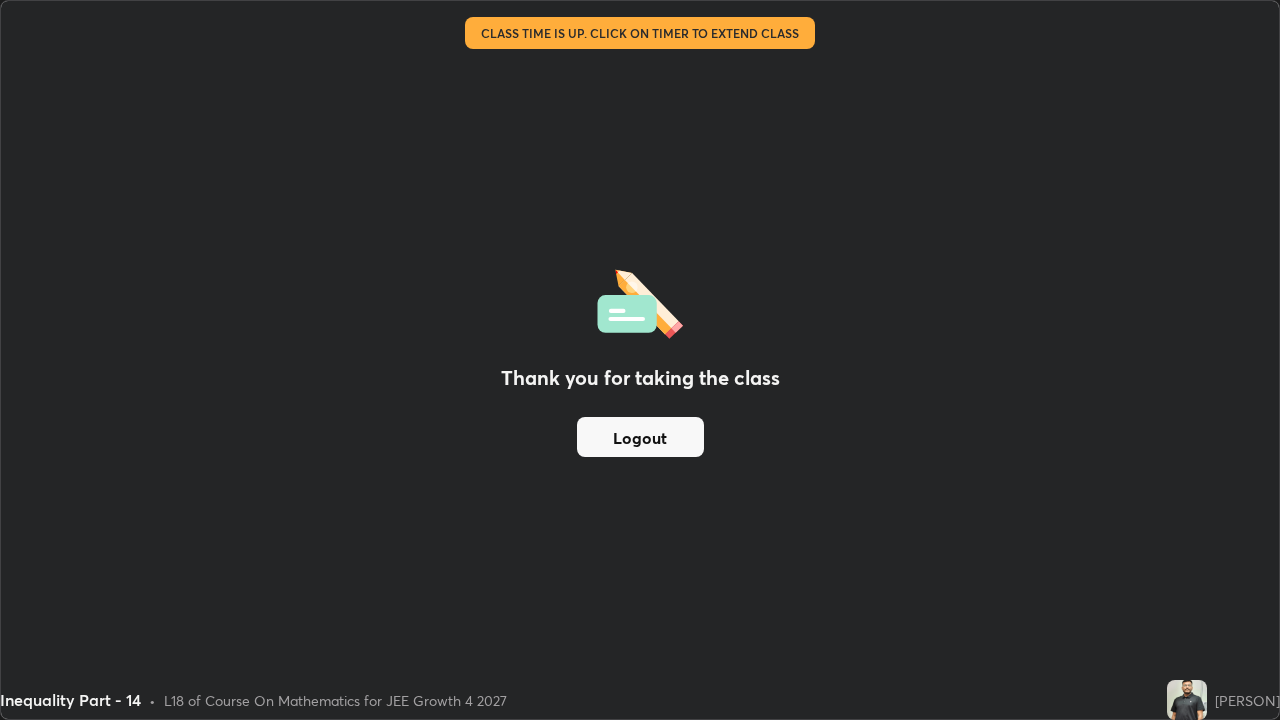 click on "Thank you for taking the class Logout" at bounding box center [640, 360] 